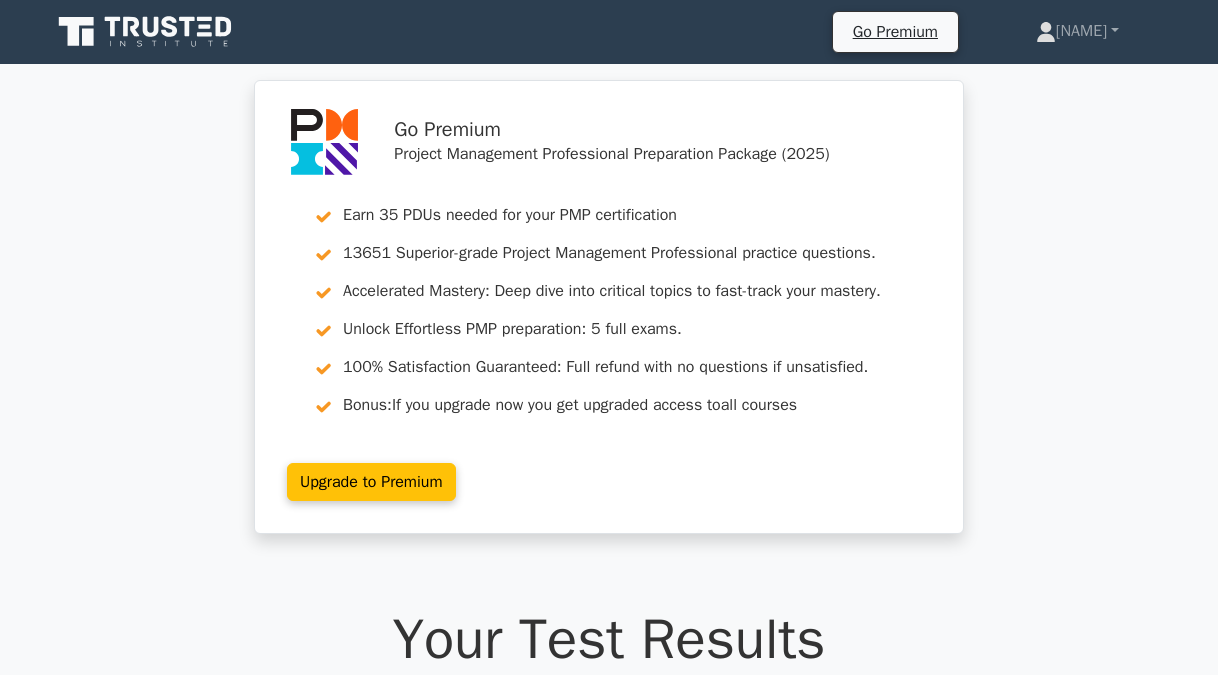 scroll, scrollTop: 3100, scrollLeft: 0, axis: vertical 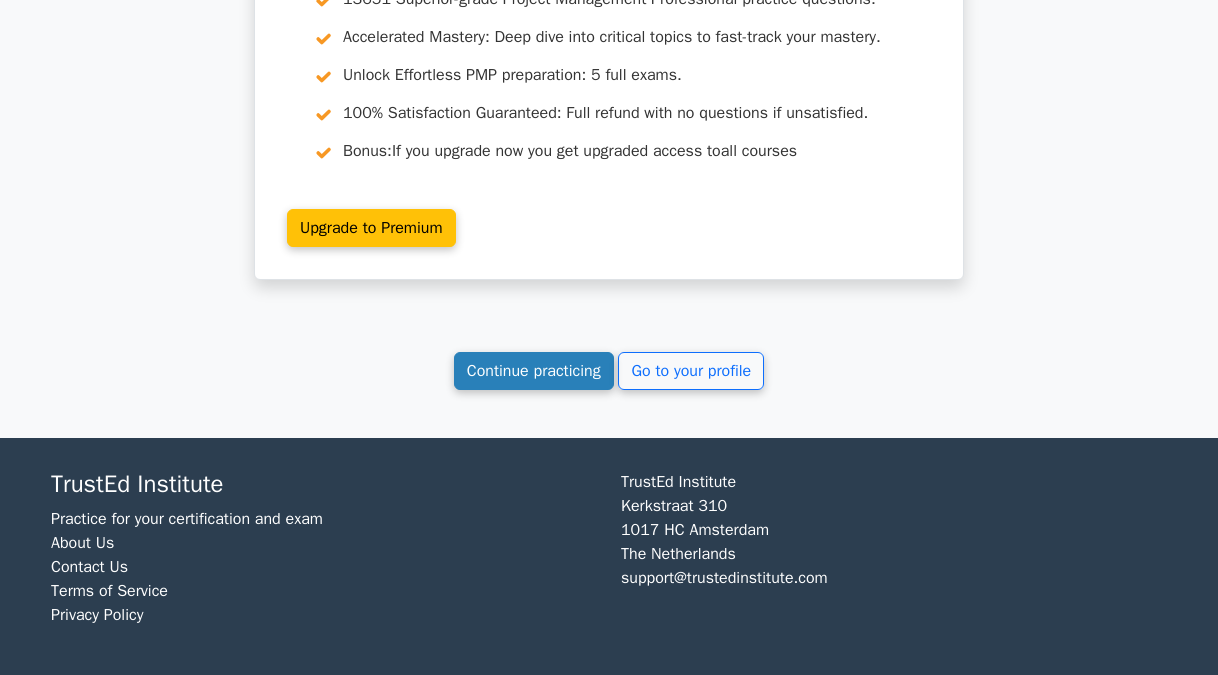 click on "Continue practicing" at bounding box center (534, 371) 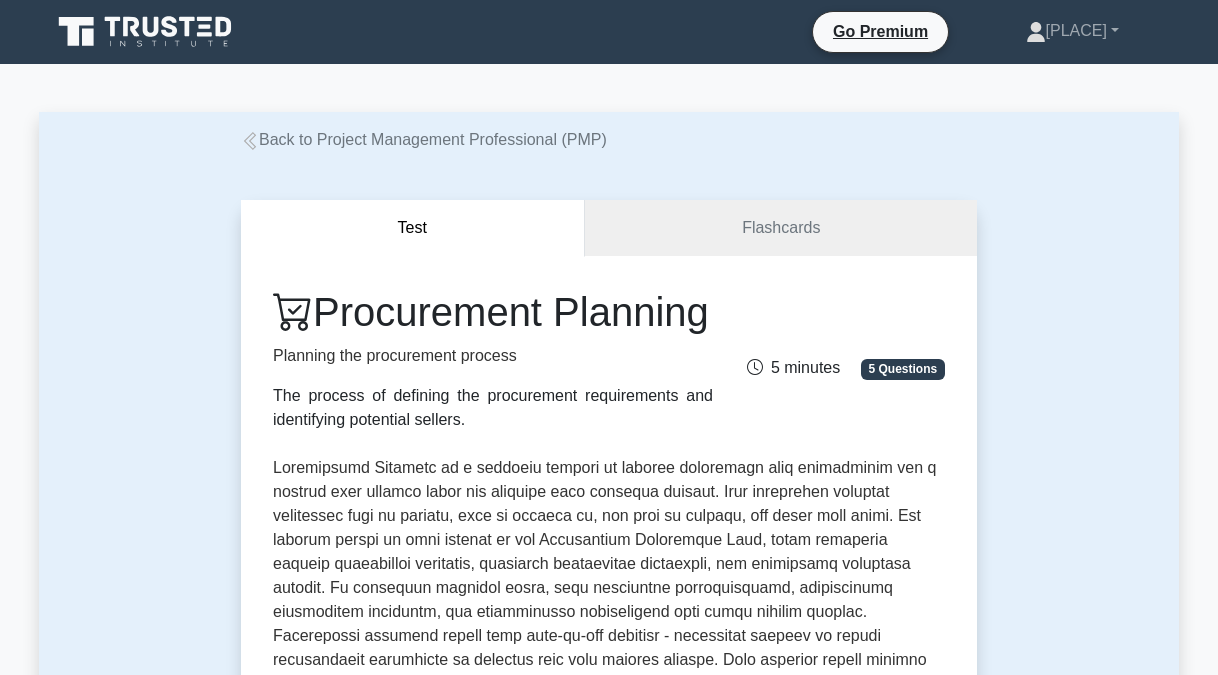 scroll, scrollTop: 0, scrollLeft: 0, axis: both 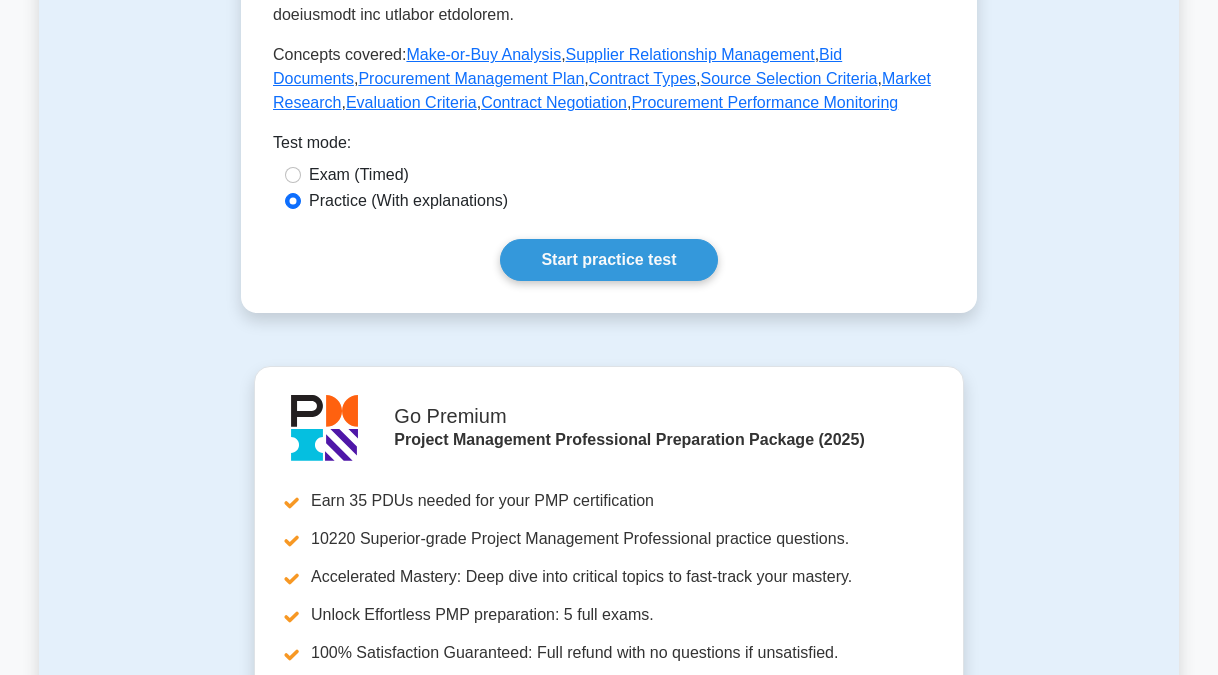 click on "Exam (Timed)" at bounding box center [359, 175] 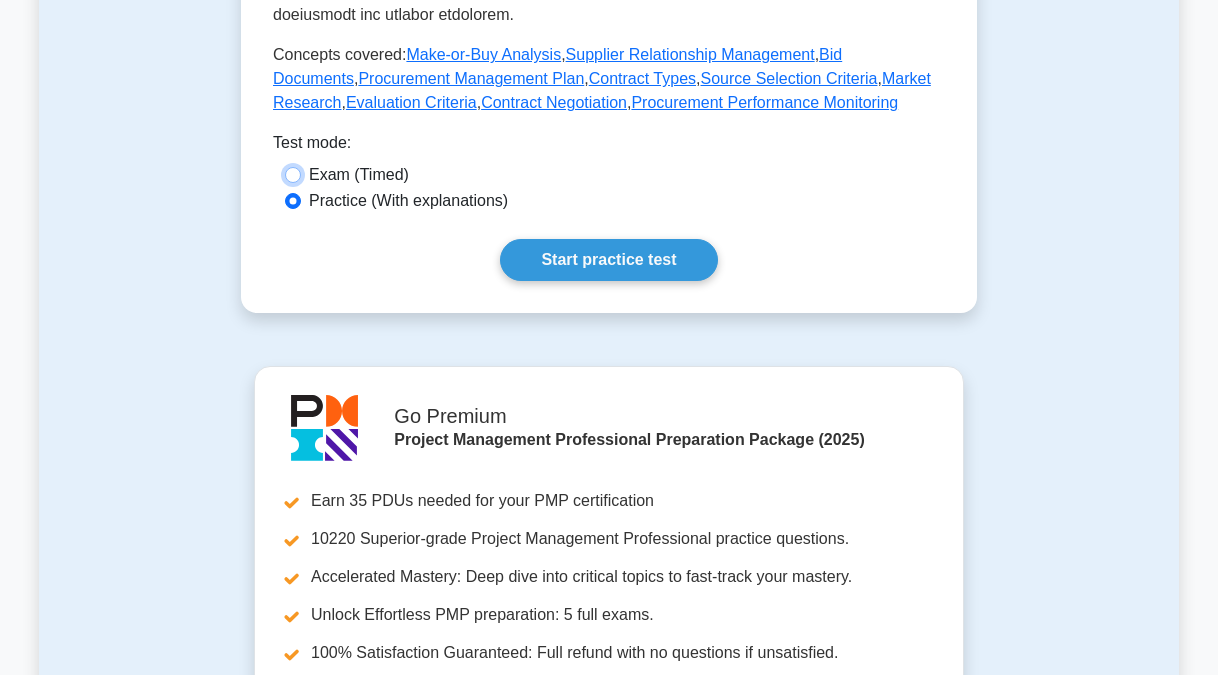 click on "Exam (Timed)" at bounding box center (293, 175) 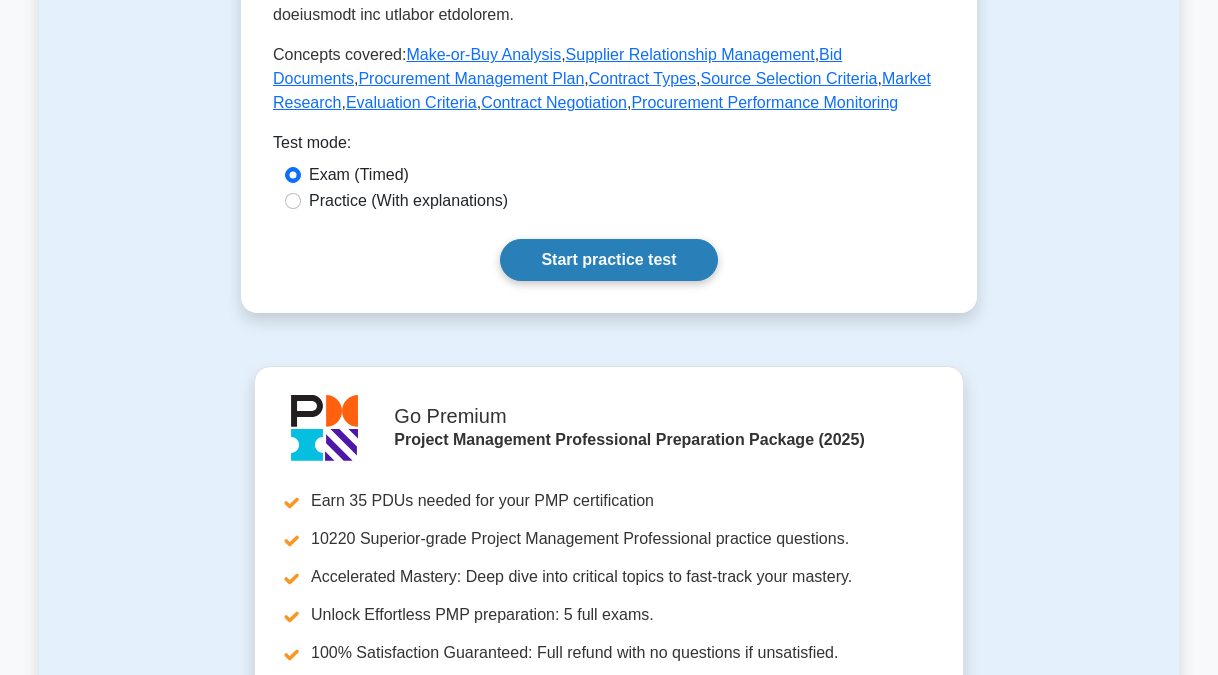 click on "Start practice test" at bounding box center (608, 260) 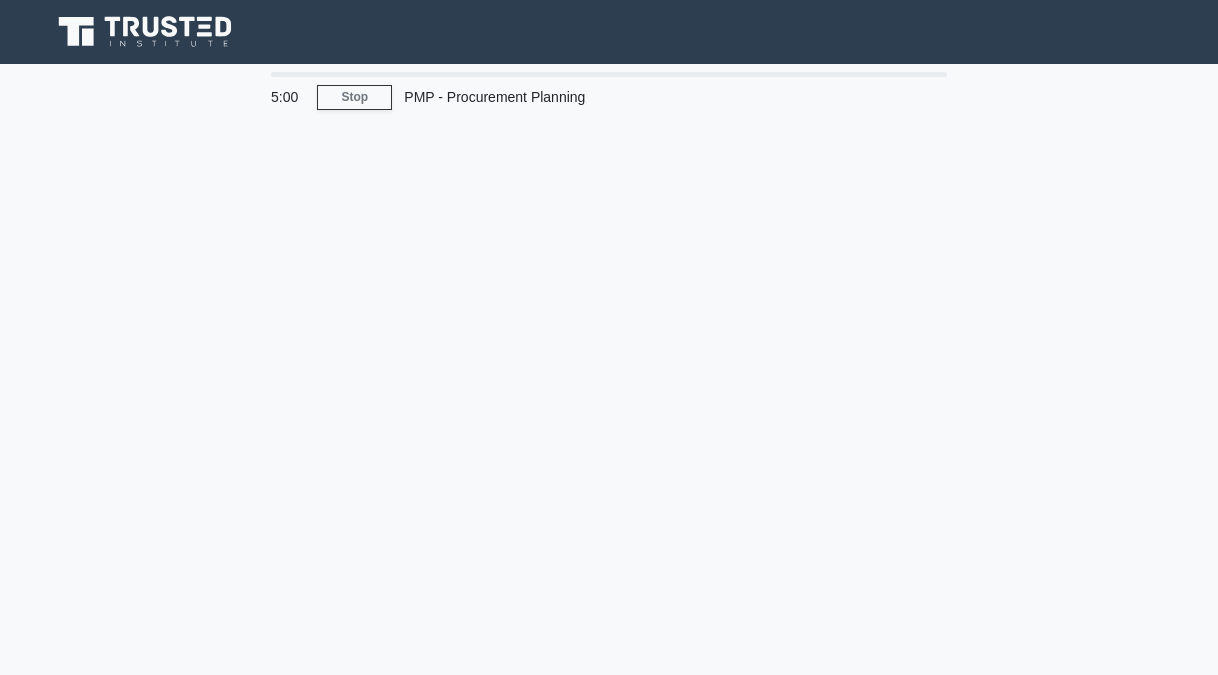 scroll, scrollTop: 0, scrollLeft: 0, axis: both 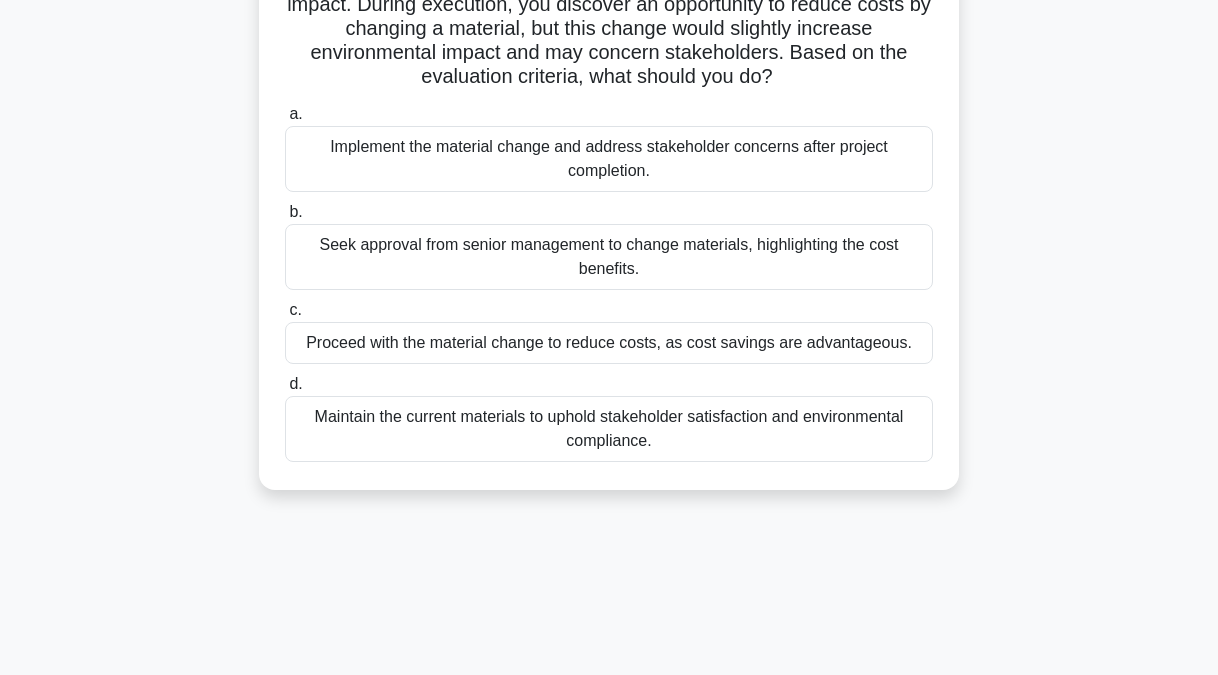 click on "Seek approval from senior management to change materials, highlighting the cost benefits." at bounding box center (609, 257) 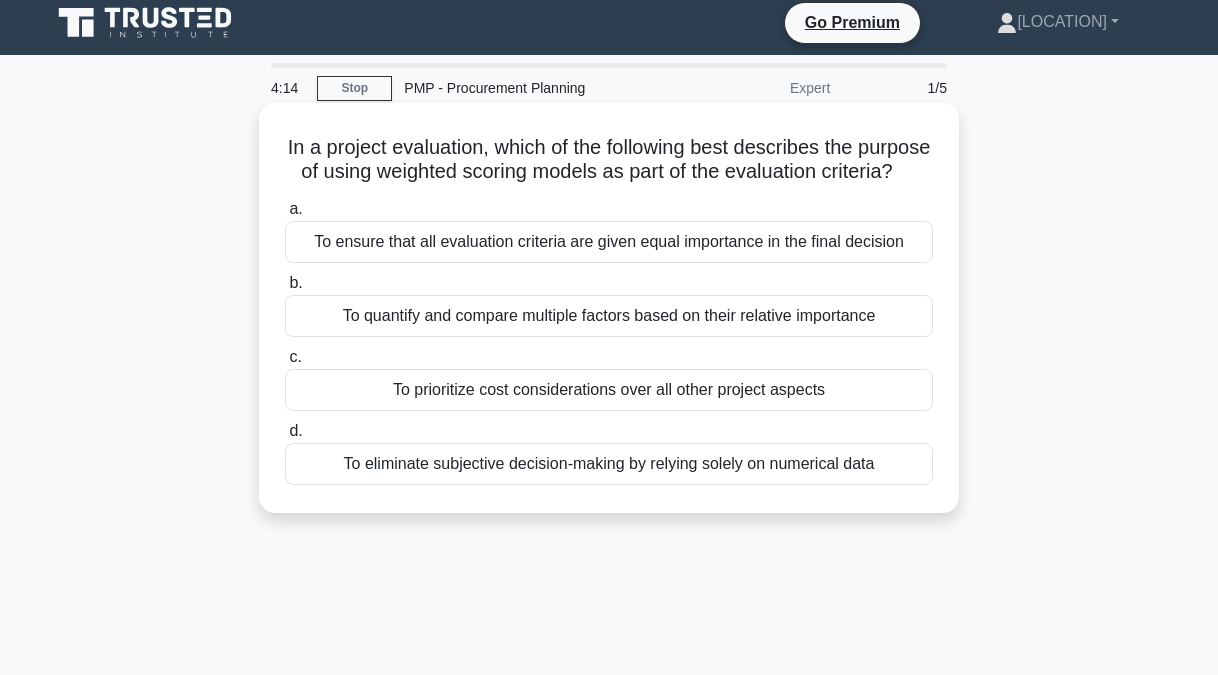 scroll, scrollTop: 0, scrollLeft: 0, axis: both 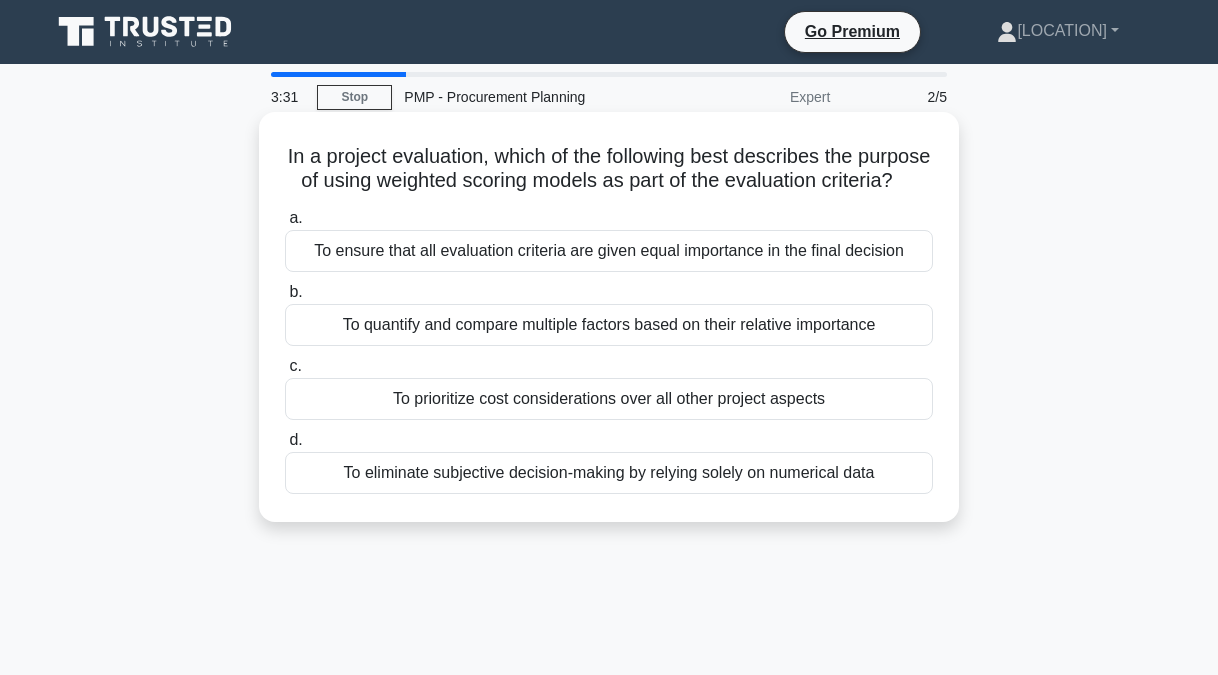click on "To quantify and compare multiple factors based on their relative importance" at bounding box center [609, 325] 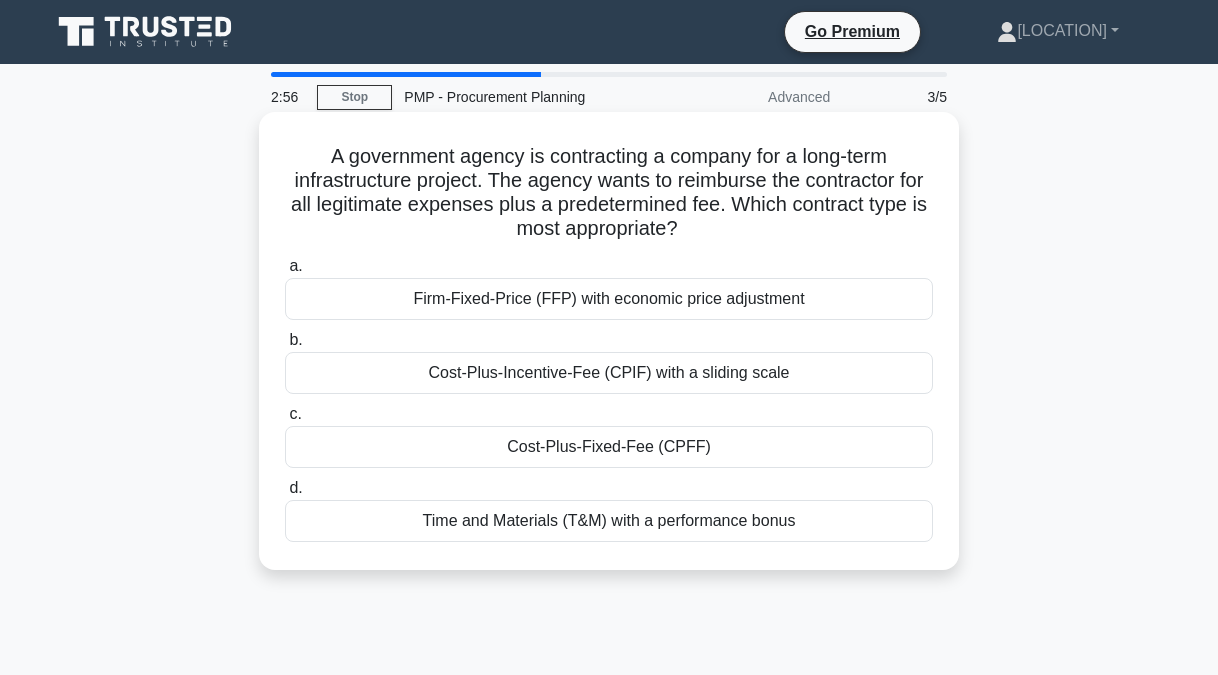 click on "Firm-Fixed-Price (FFP) with economic price adjustment" at bounding box center [609, 299] 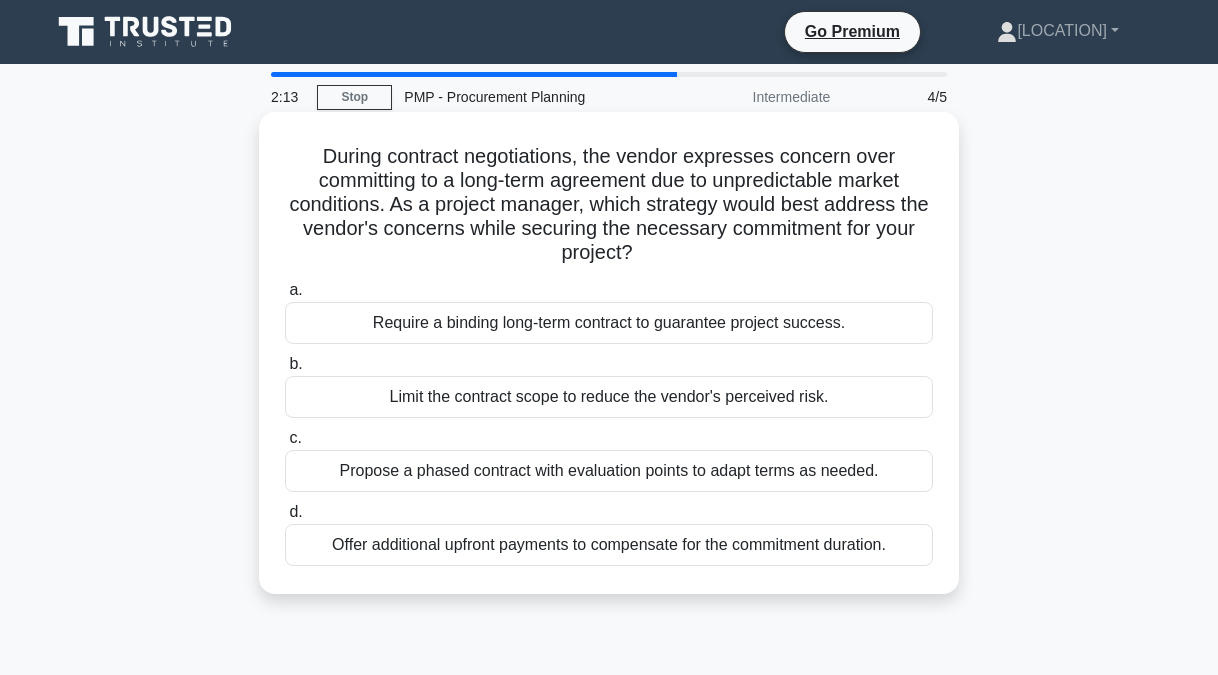 click on "Require a binding long-term contract to guarantee project success." at bounding box center (609, 323) 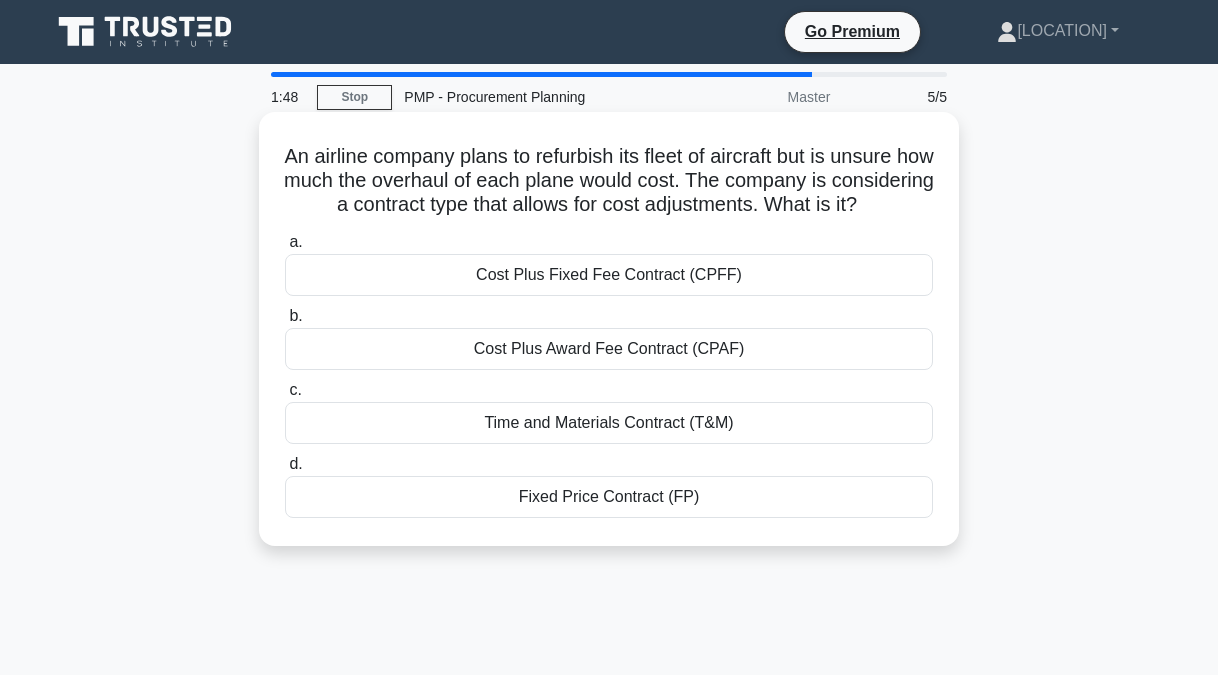 click on "Cost Plus Fixed Fee Contract (CPFF)" at bounding box center [609, 275] 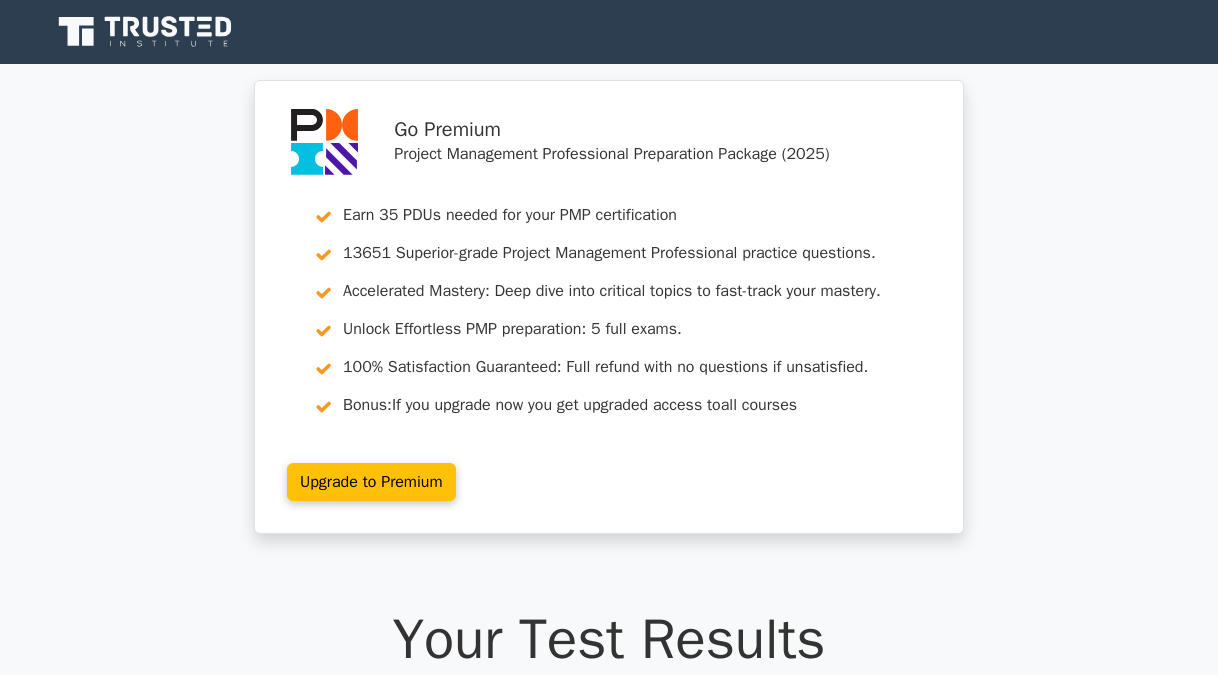 scroll, scrollTop: 0, scrollLeft: 0, axis: both 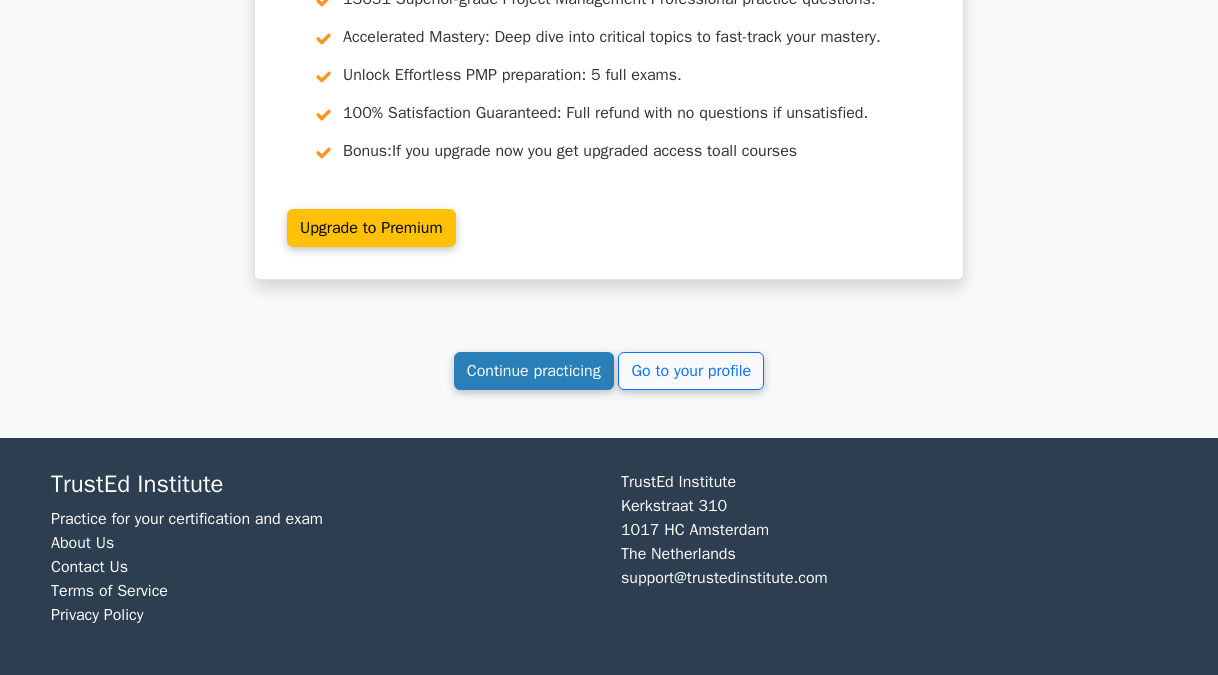 click on "Continue practicing" at bounding box center (534, 371) 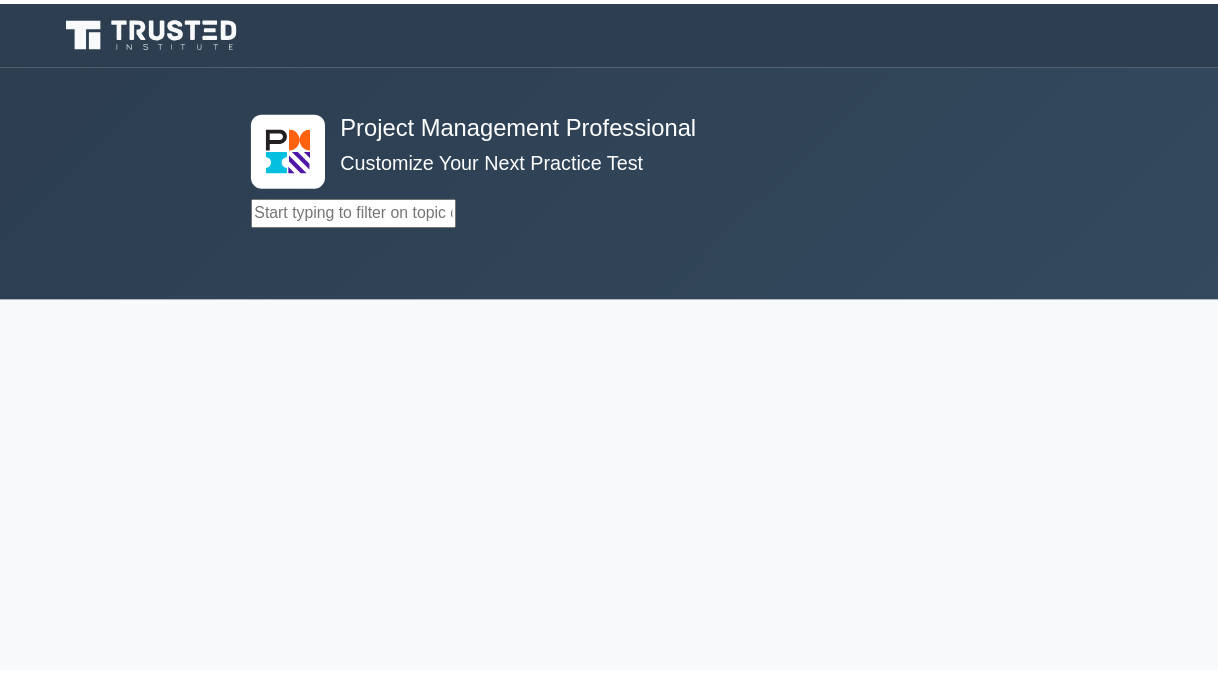 scroll, scrollTop: 0, scrollLeft: 0, axis: both 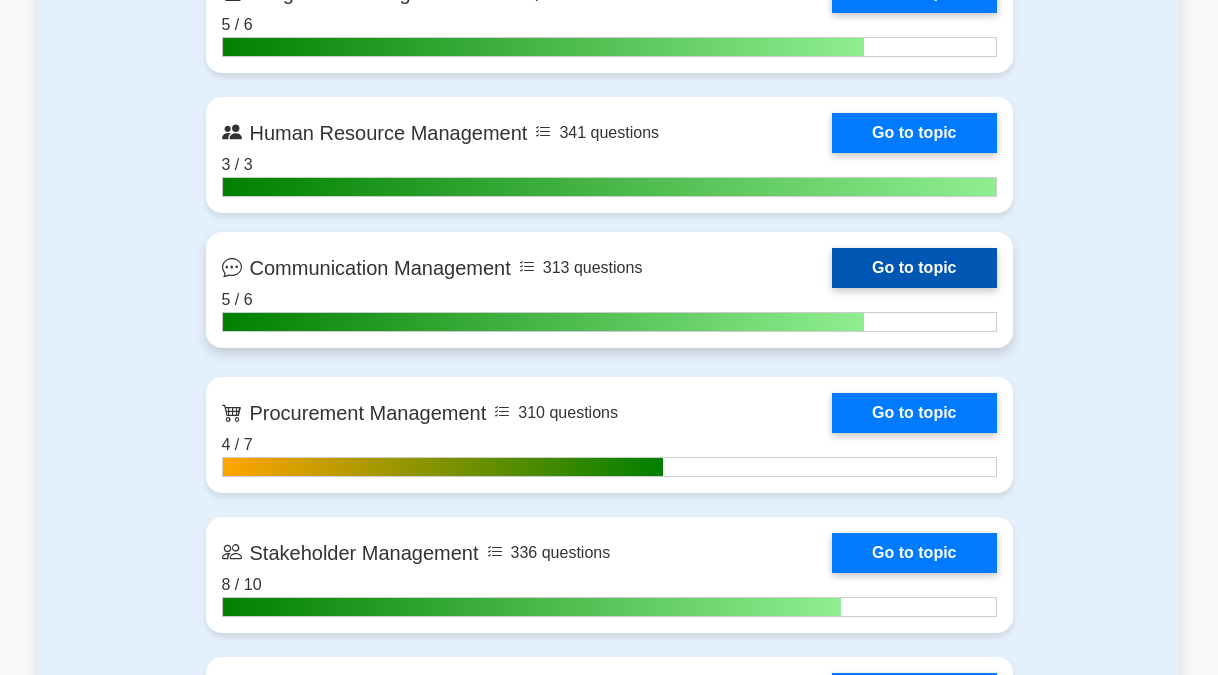 click on "Go to topic" at bounding box center (914, 268) 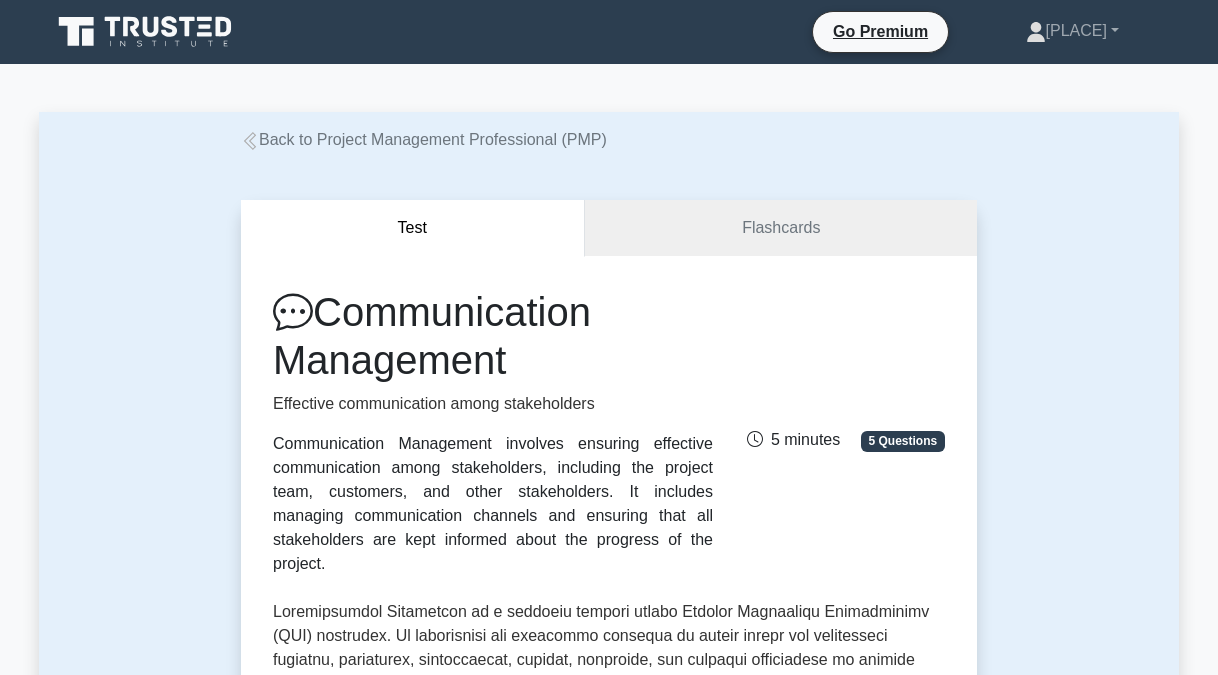 scroll, scrollTop: 0, scrollLeft: 0, axis: both 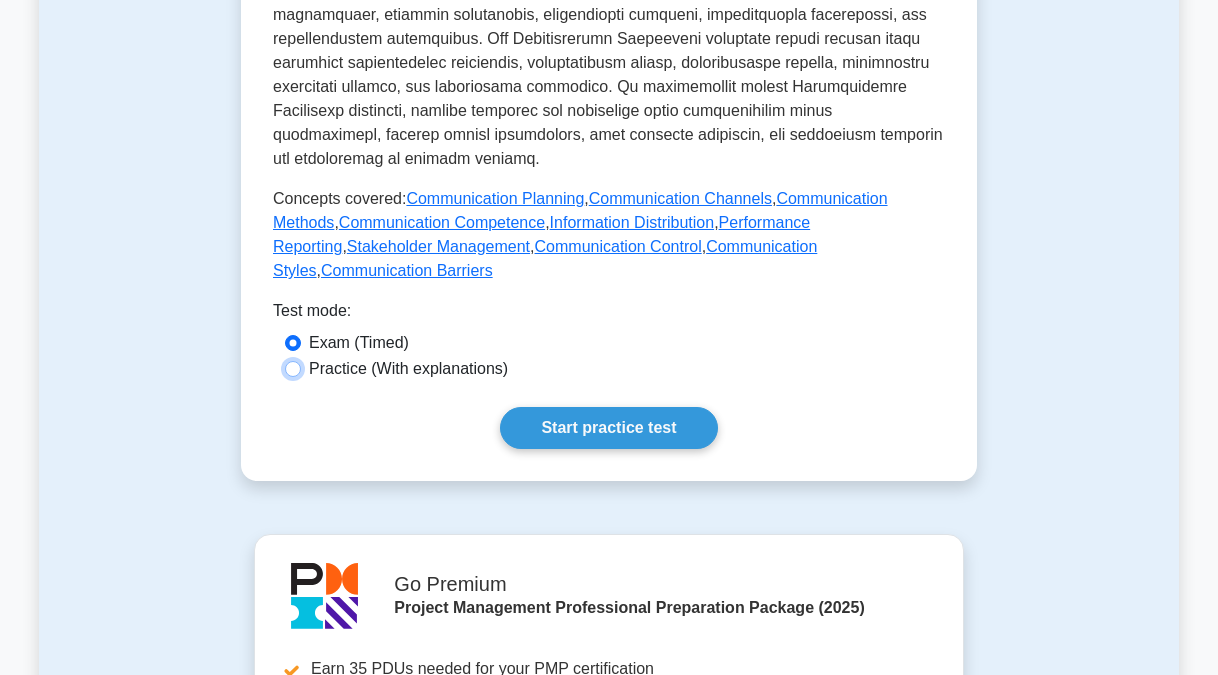 click on "Practice (With explanations)" at bounding box center (293, 369) 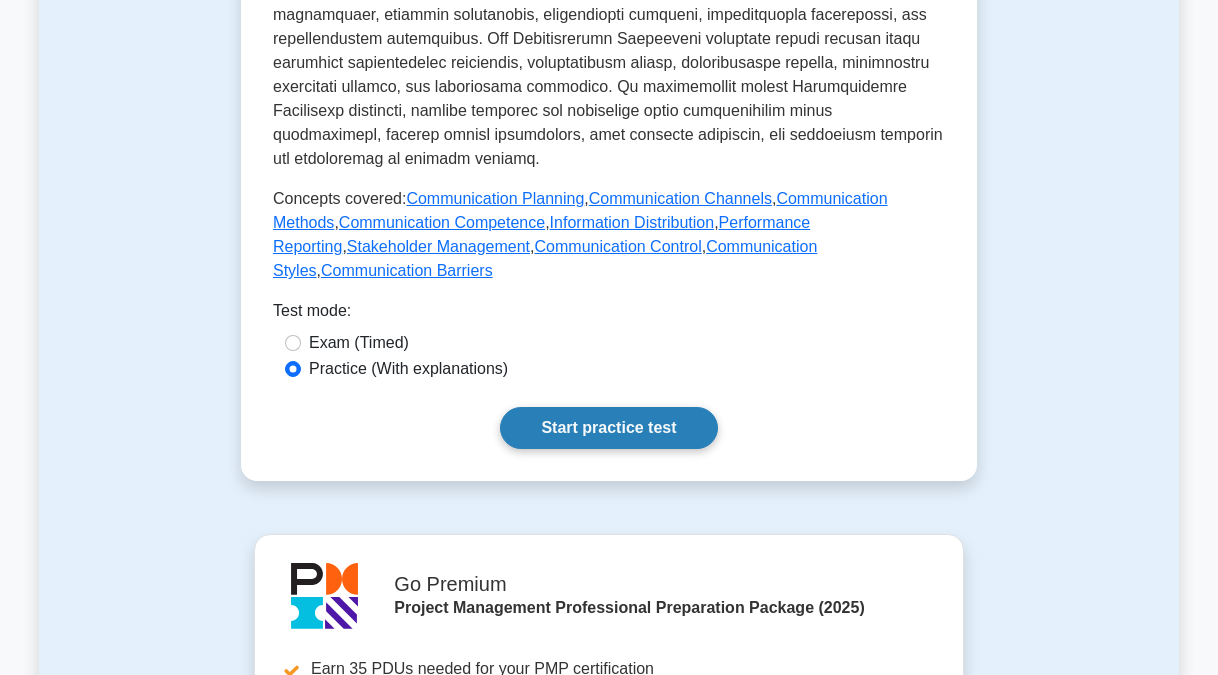click on "Start practice test" at bounding box center [608, 428] 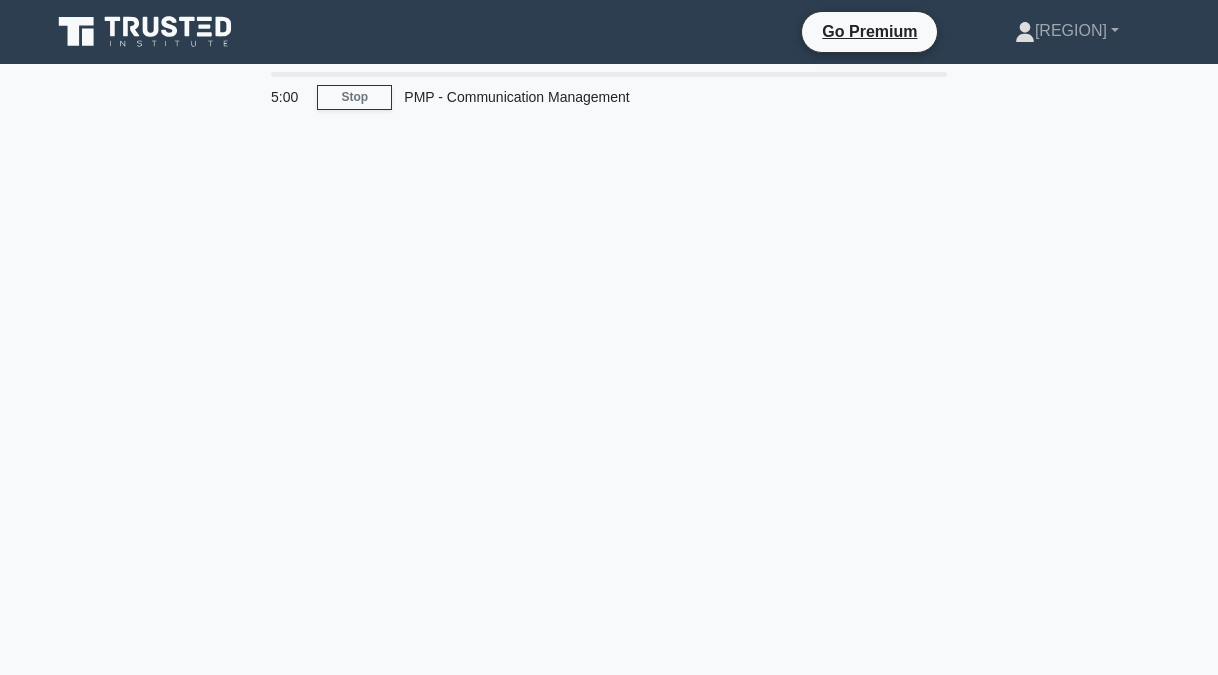 scroll, scrollTop: 0, scrollLeft: 0, axis: both 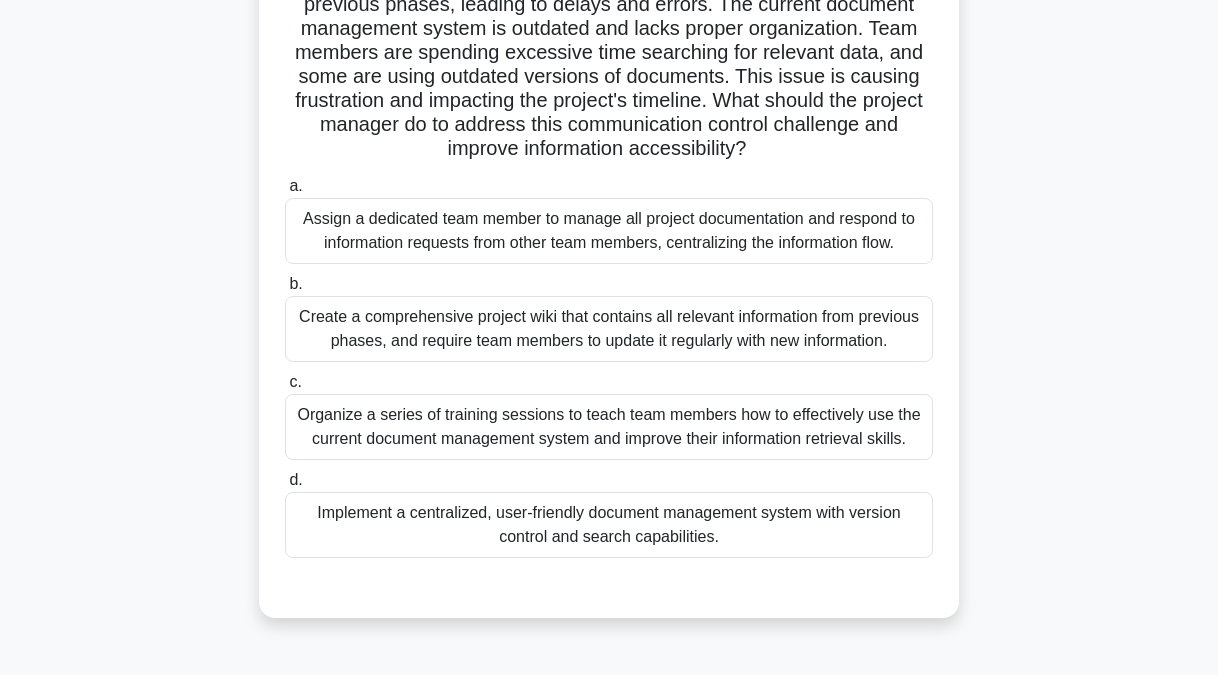 click on "Organize a series of training sessions to teach team members how to effectively use the current document management system and improve their information retrieval skills." at bounding box center (609, 427) 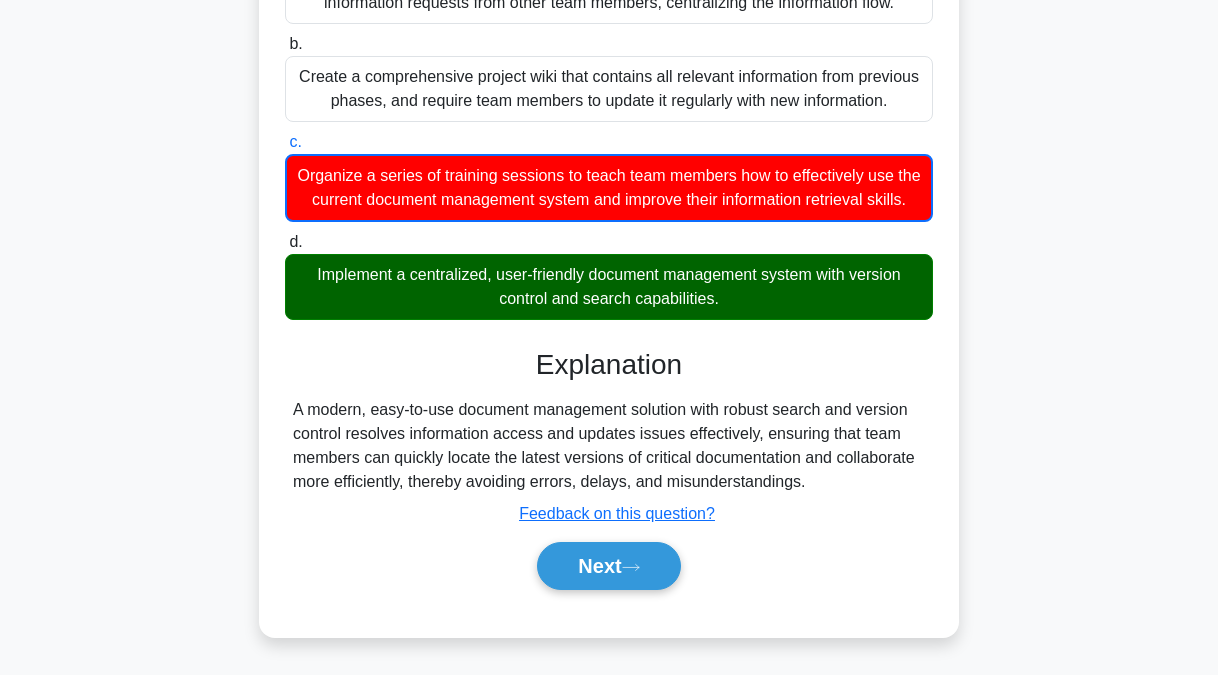 scroll, scrollTop: 465, scrollLeft: 0, axis: vertical 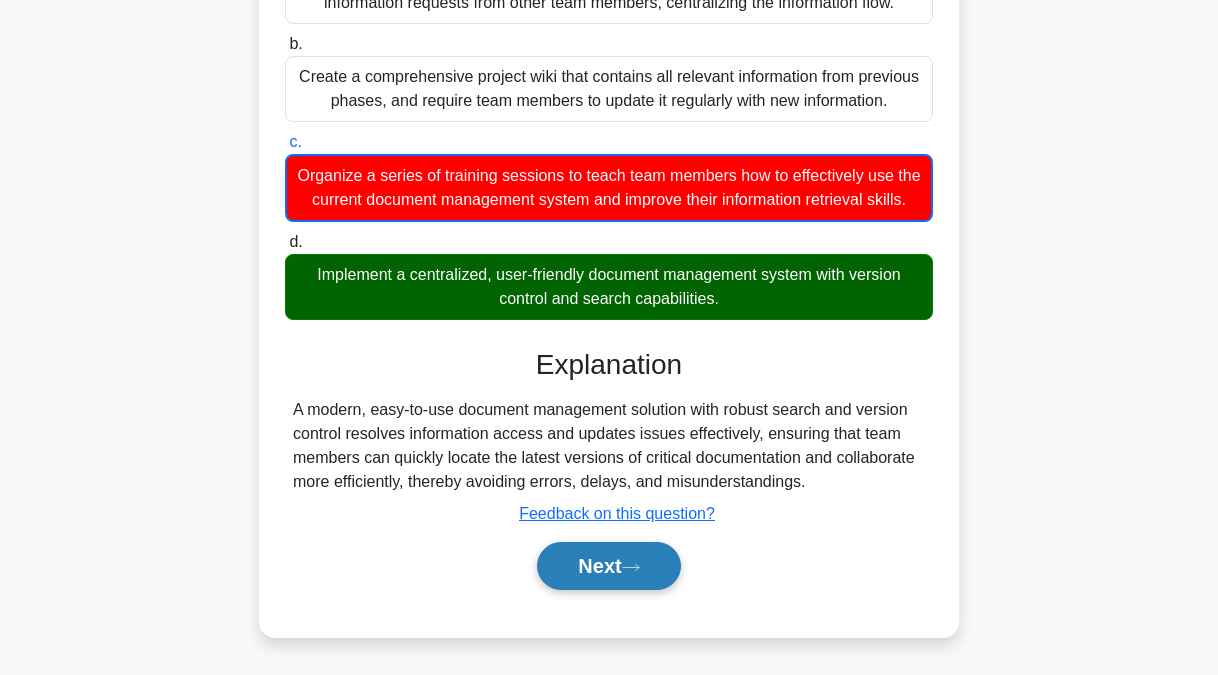 click on "Next" at bounding box center (608, 566) 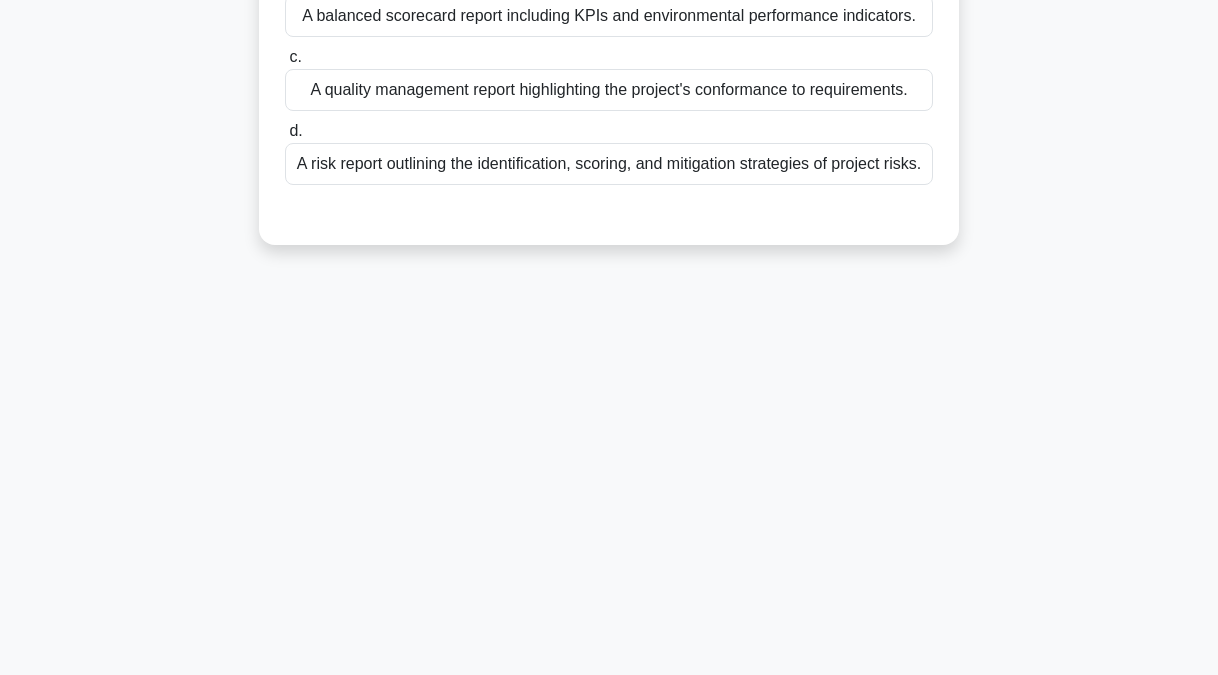 scroll, scrollTop: 0, scrollLeft: 0, axis: both 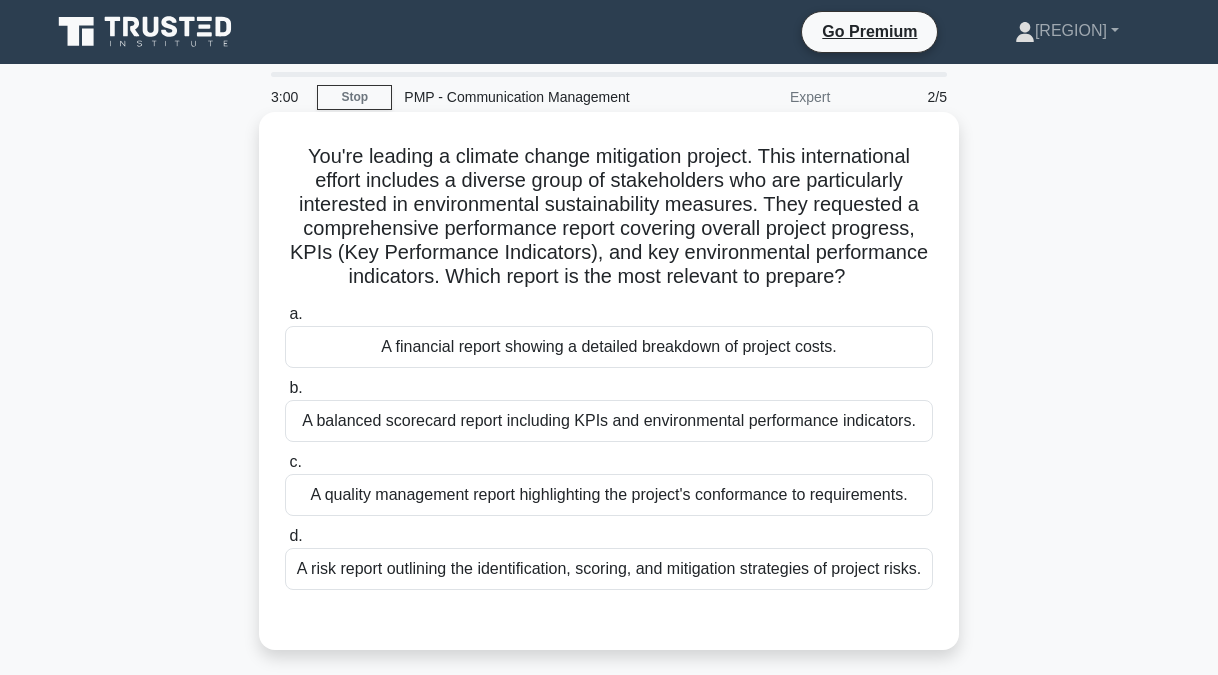 click on "A balanced scorecard report including KPIs and environmental performance indicators." at bounding box center (609, 421) 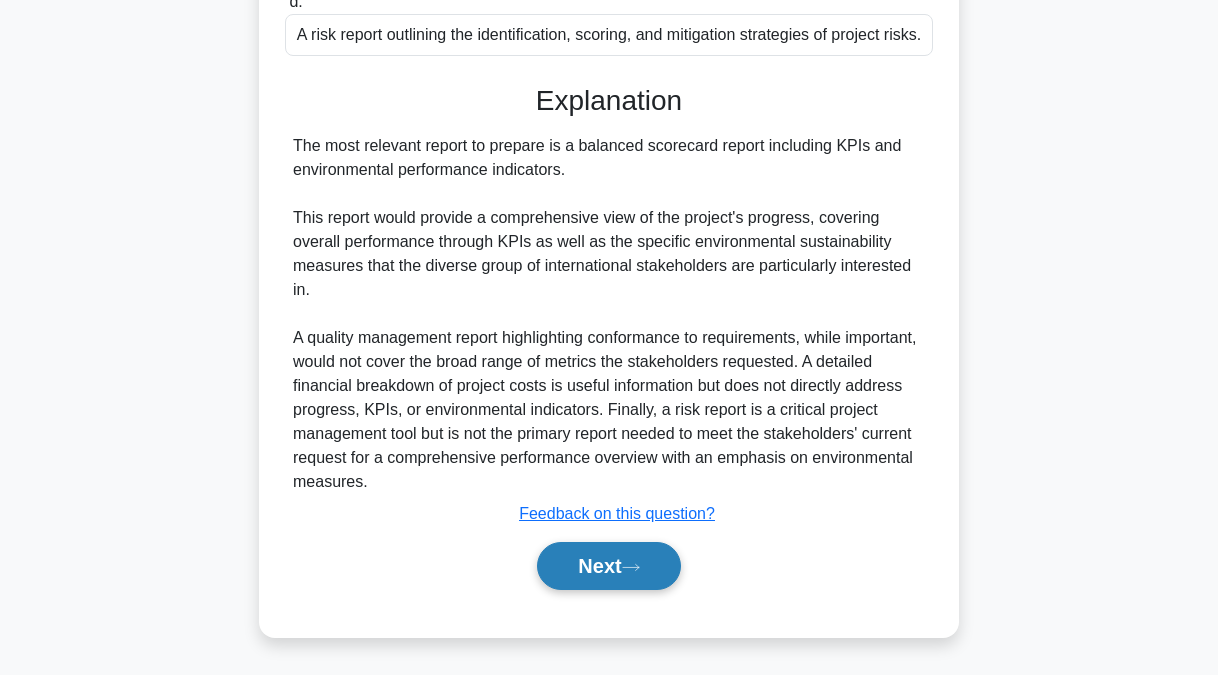 click on "Next" at bounding box center (608, 566) 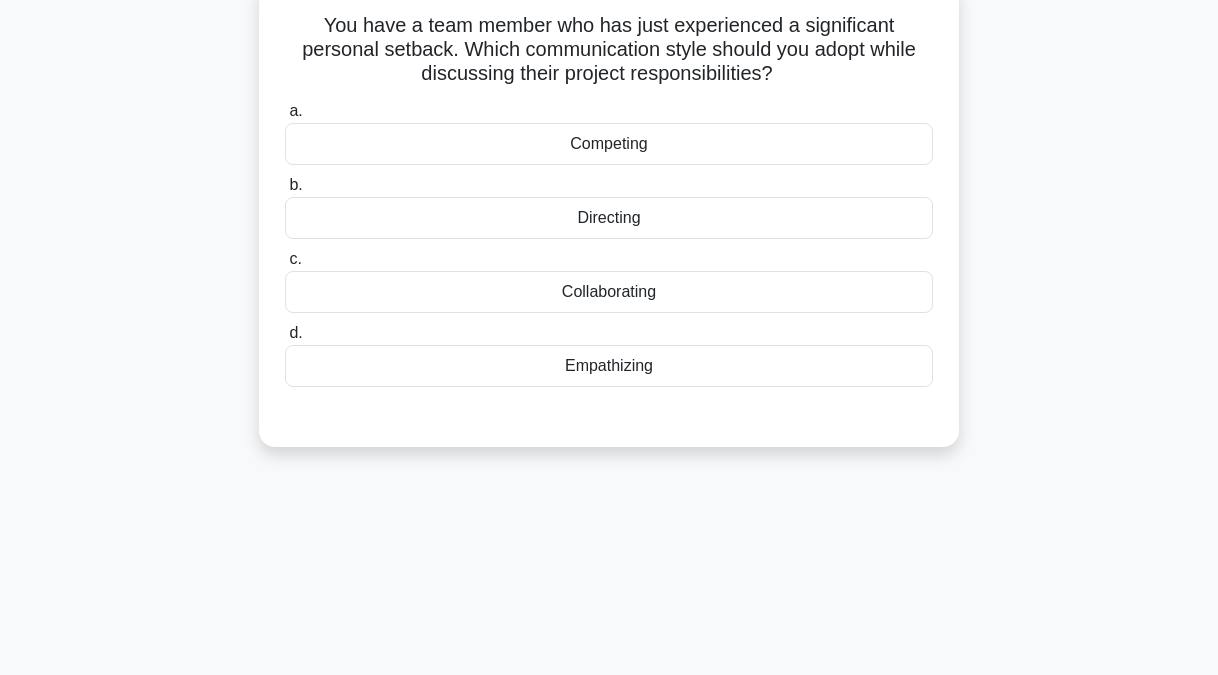 scroll, scrollTop: 0, scrollLeft: 0, axis: both 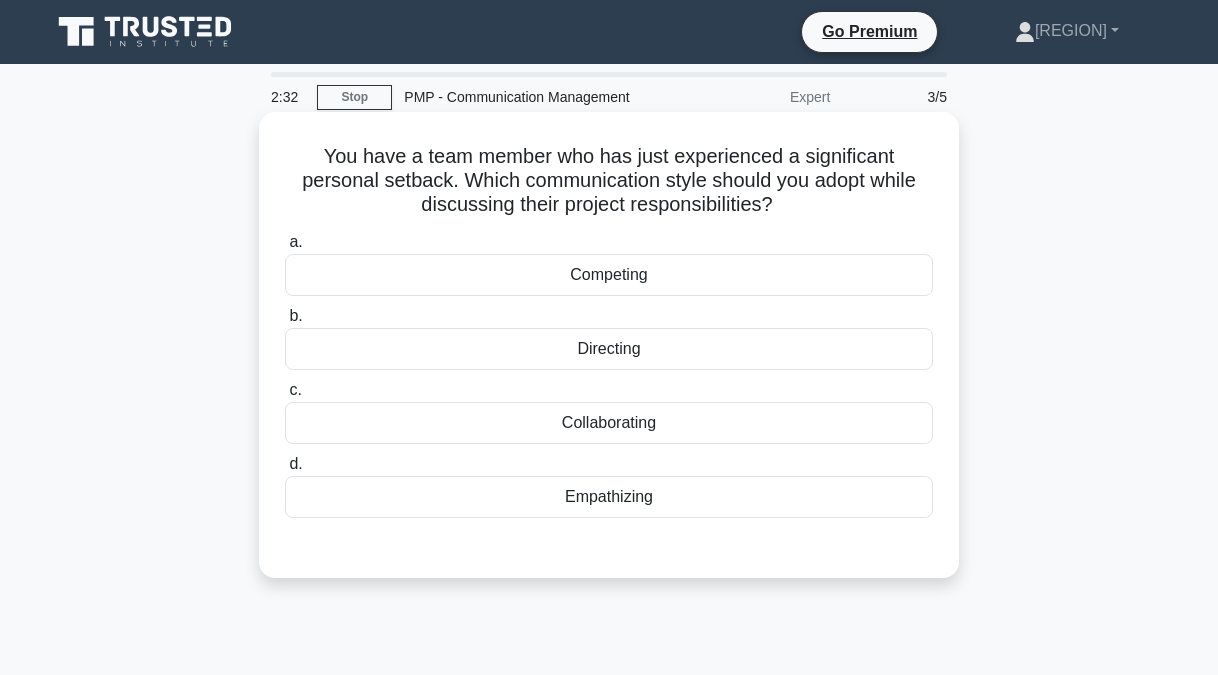 click on "Directing" at bounding box center [609, 349] 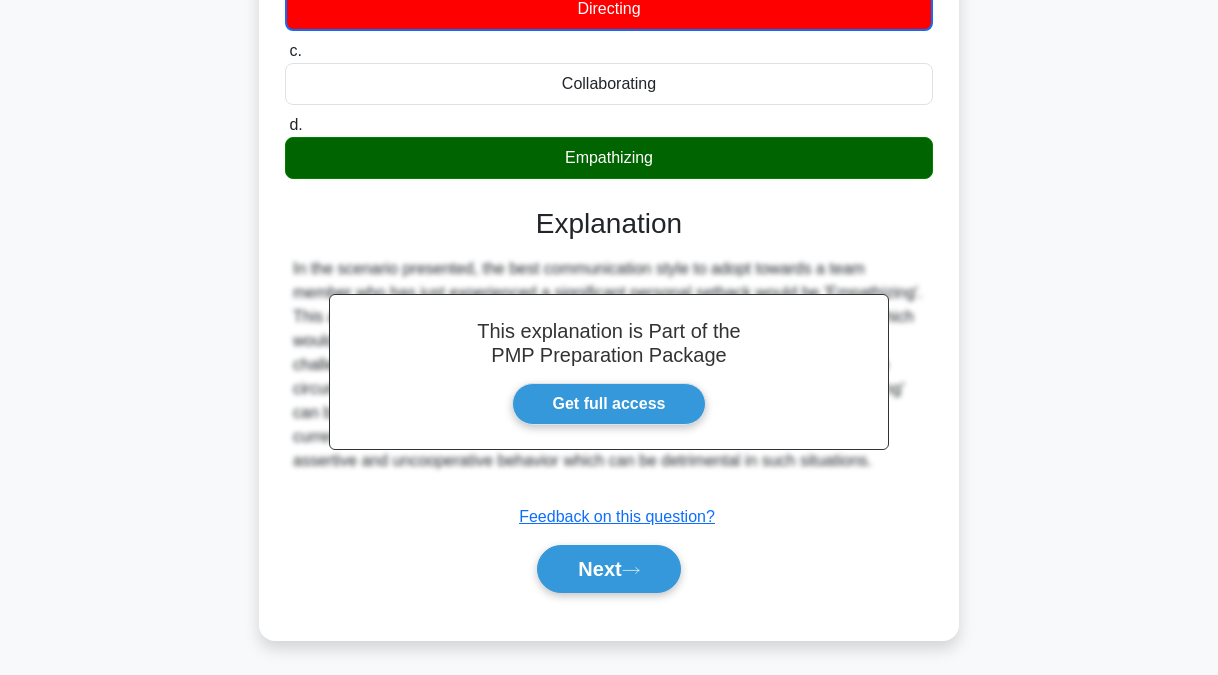 scroll, scrollTop: 400, scrollLeft: 0, axis: vertical 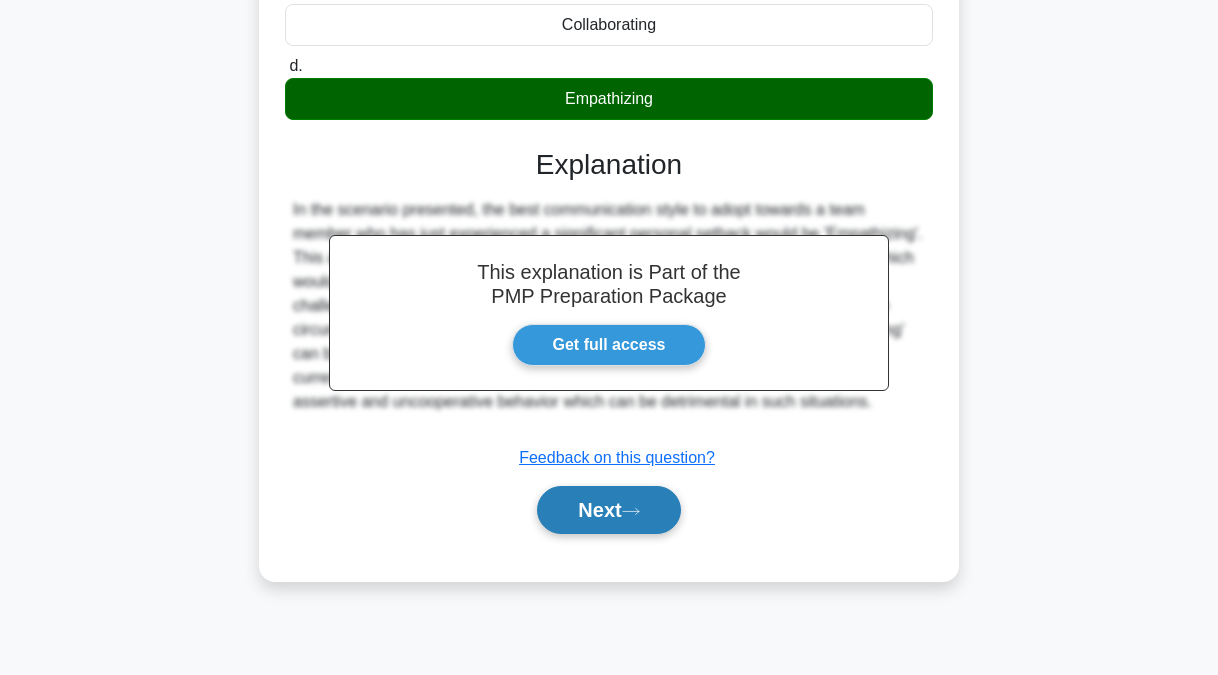 click on "Next" at bounding box center [608, 510] 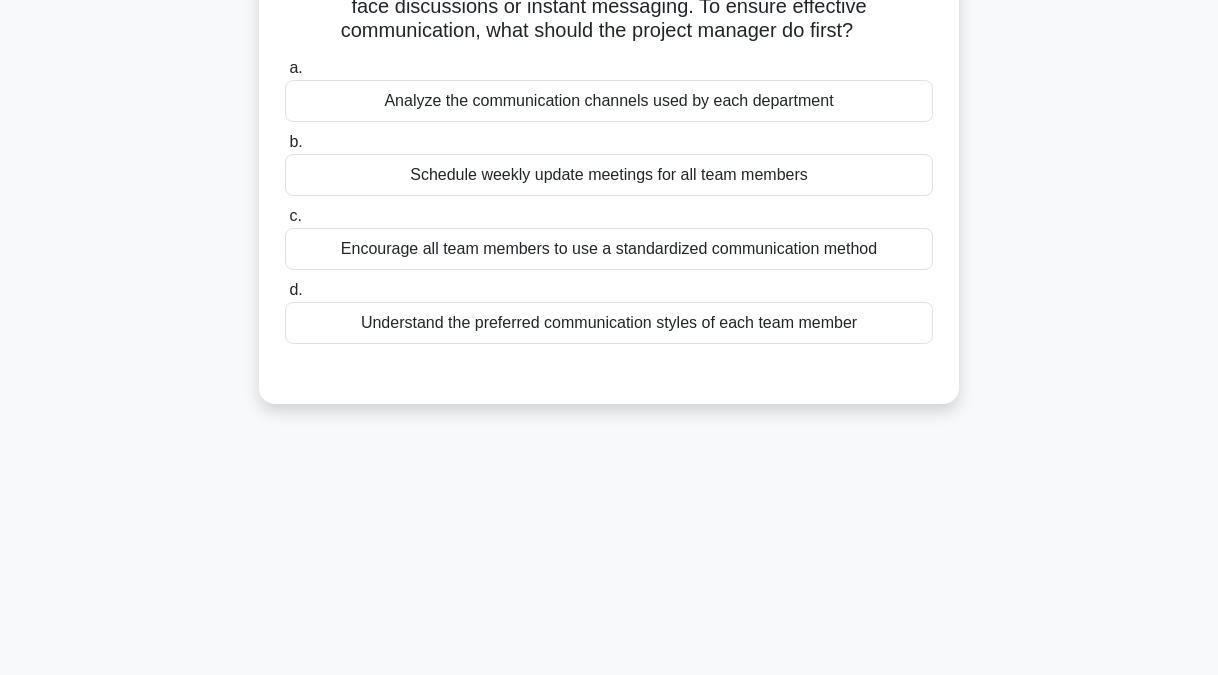scroll, scrollTop: 0, scrollLeft: 0, axis: both 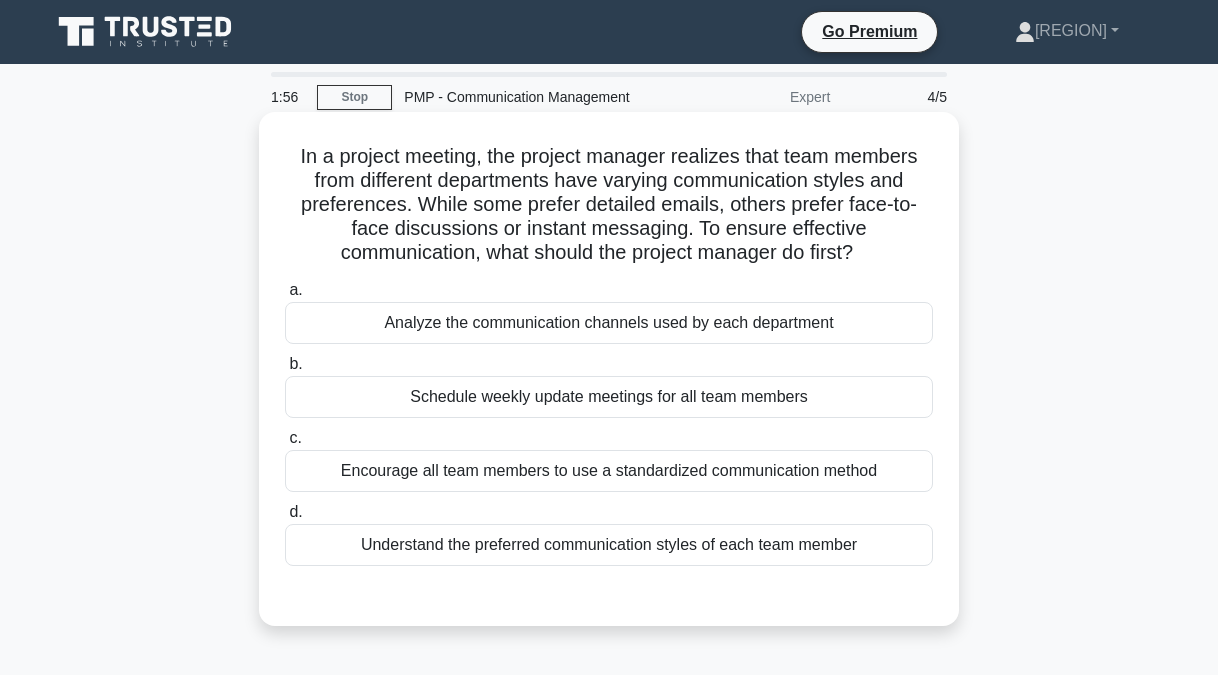 click on "Analyze the communication channels used by each department" at bounding box center [609, 323] 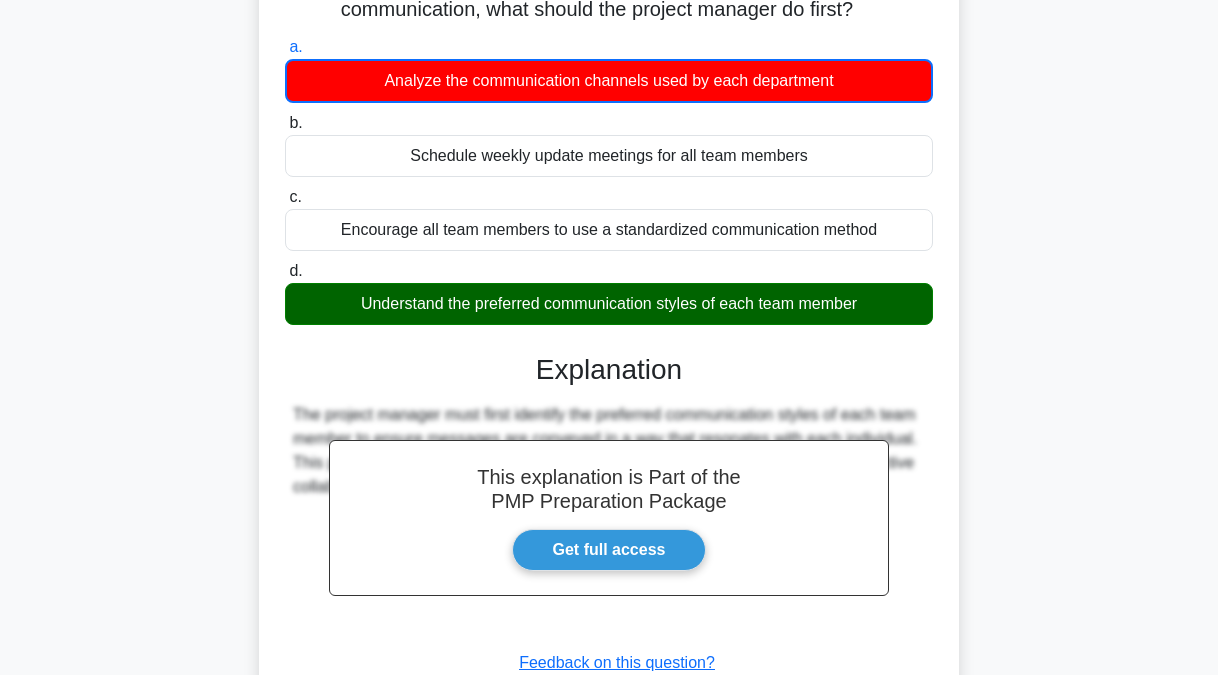 scroll, scrollTop: 300, scrollLeft: 0, axis: vertical 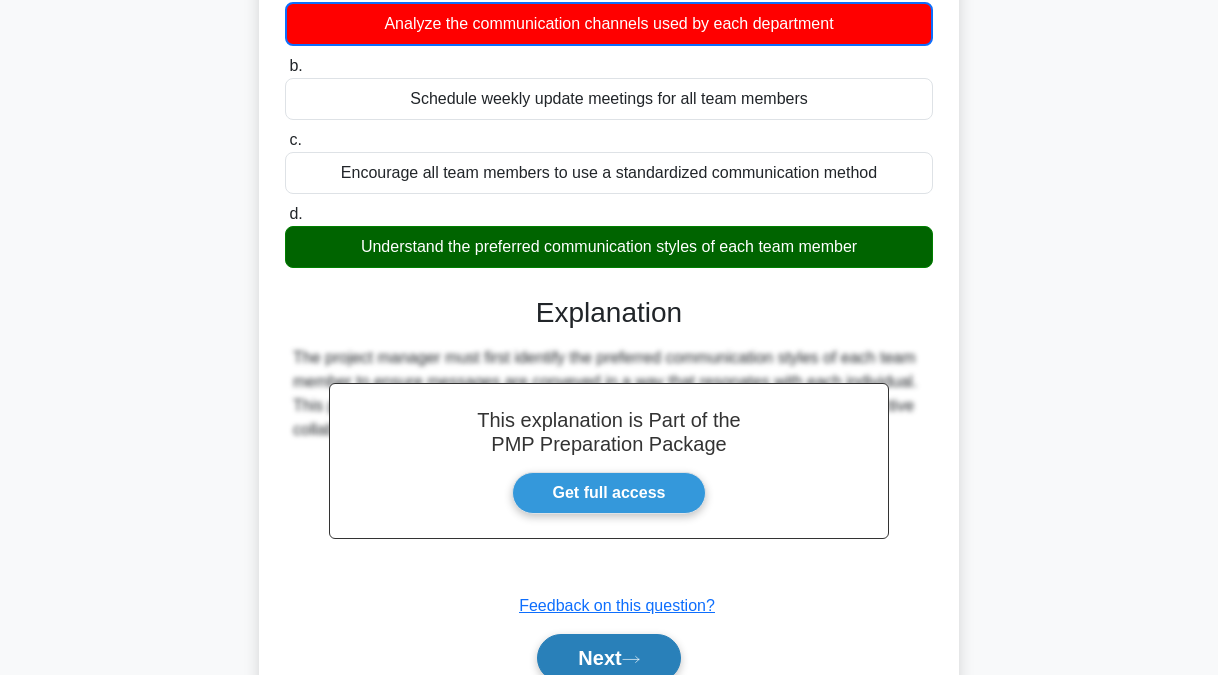 click on "Next" at bounding box center [608, 658] 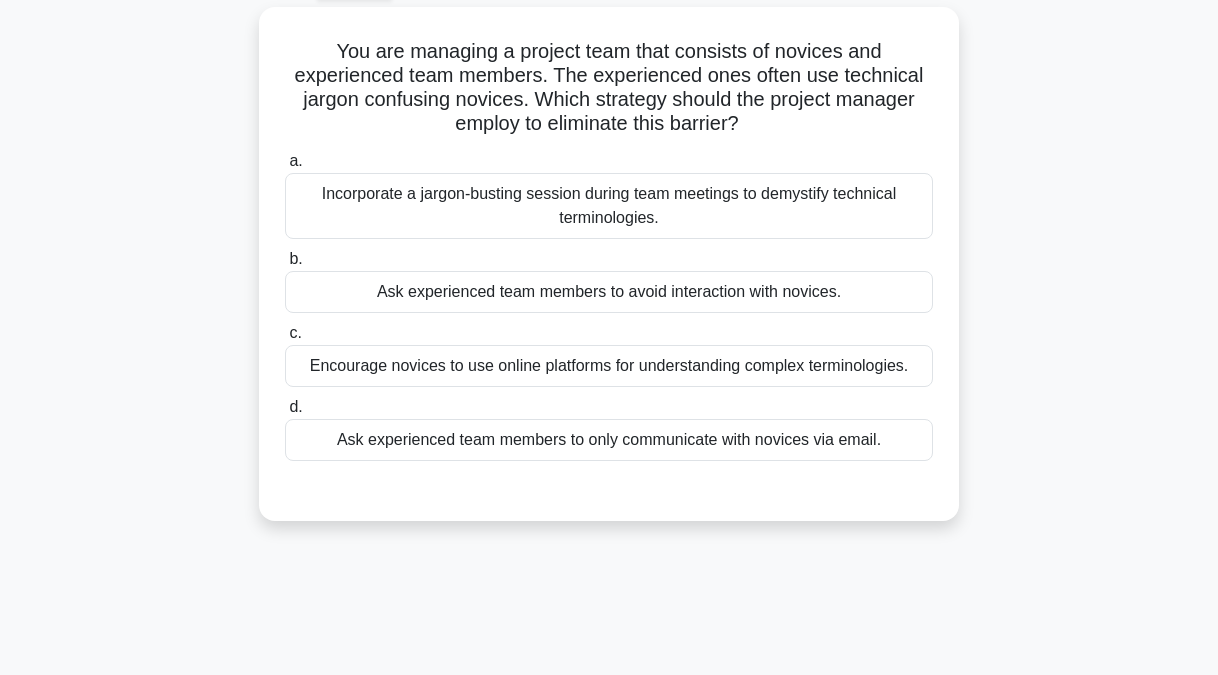 scroll, scrollTop: 0, scrollLeft: 0, axis: both 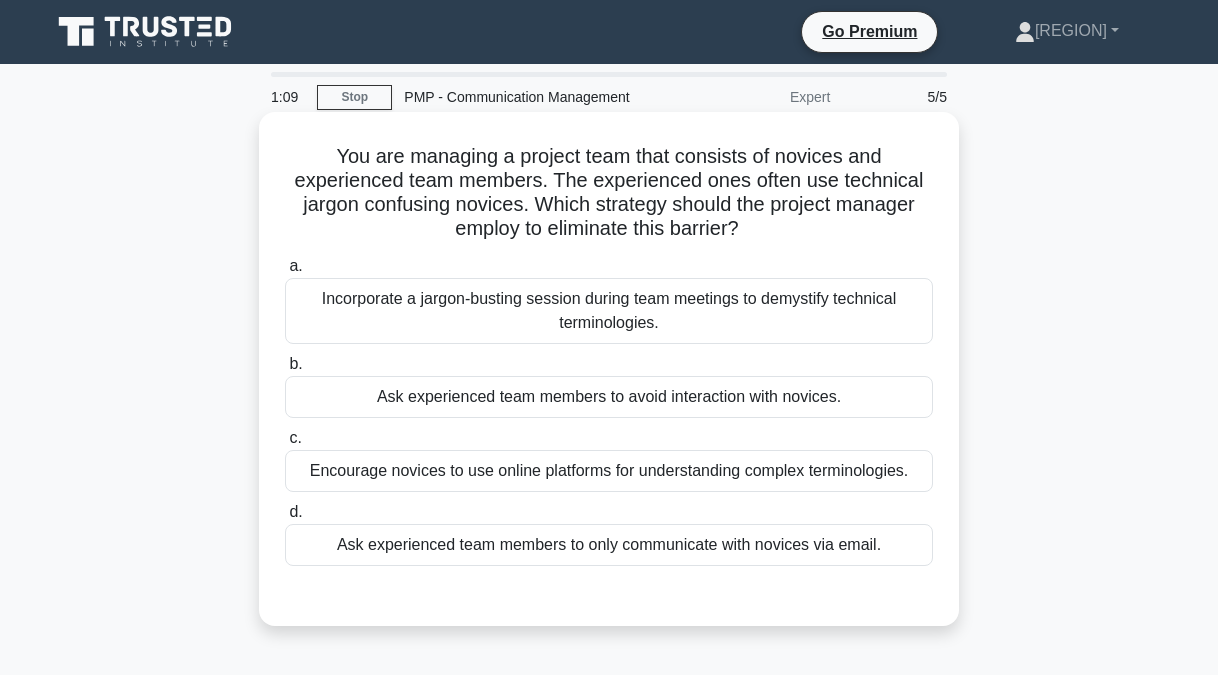 click on "Incorporate a jargon-busting session during team meetings to demystify technical terminologies." at bounding box center [609, 311] 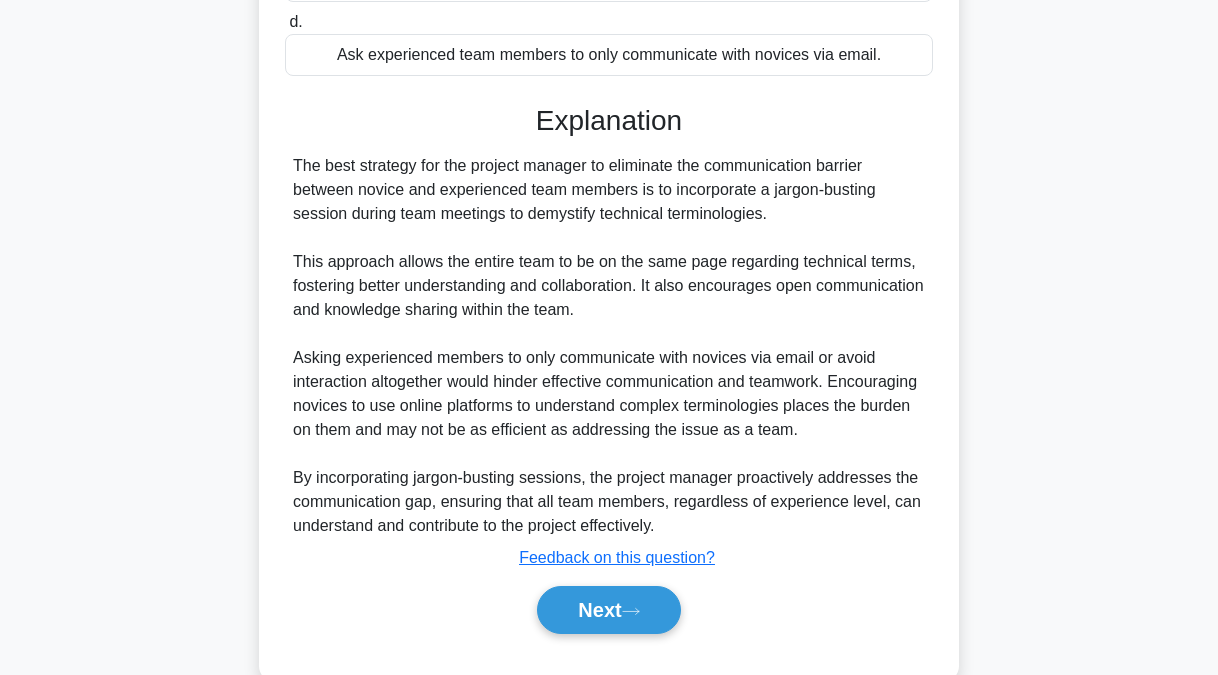 scroll, scrollTop: 535, scrollLeft: 0, axis: vertical 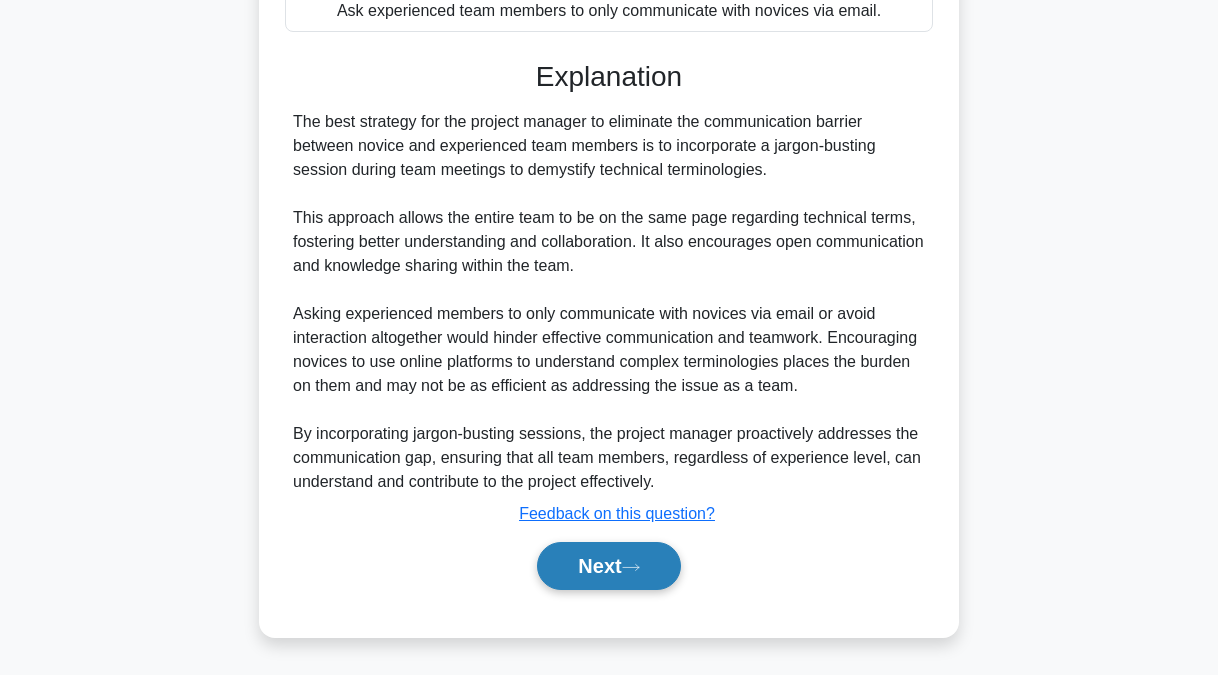 click on "Next" at bounding box center (608, 566) 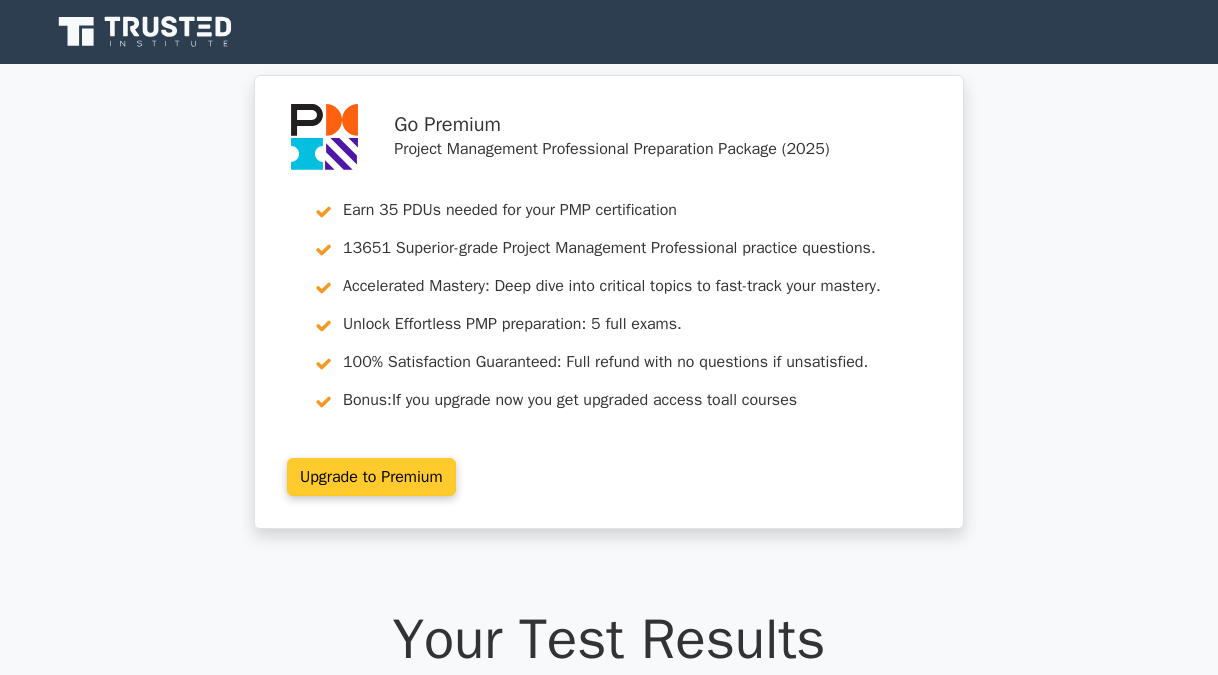 scroll, scrollTop: 0, scrollLeft: 0, axis: both 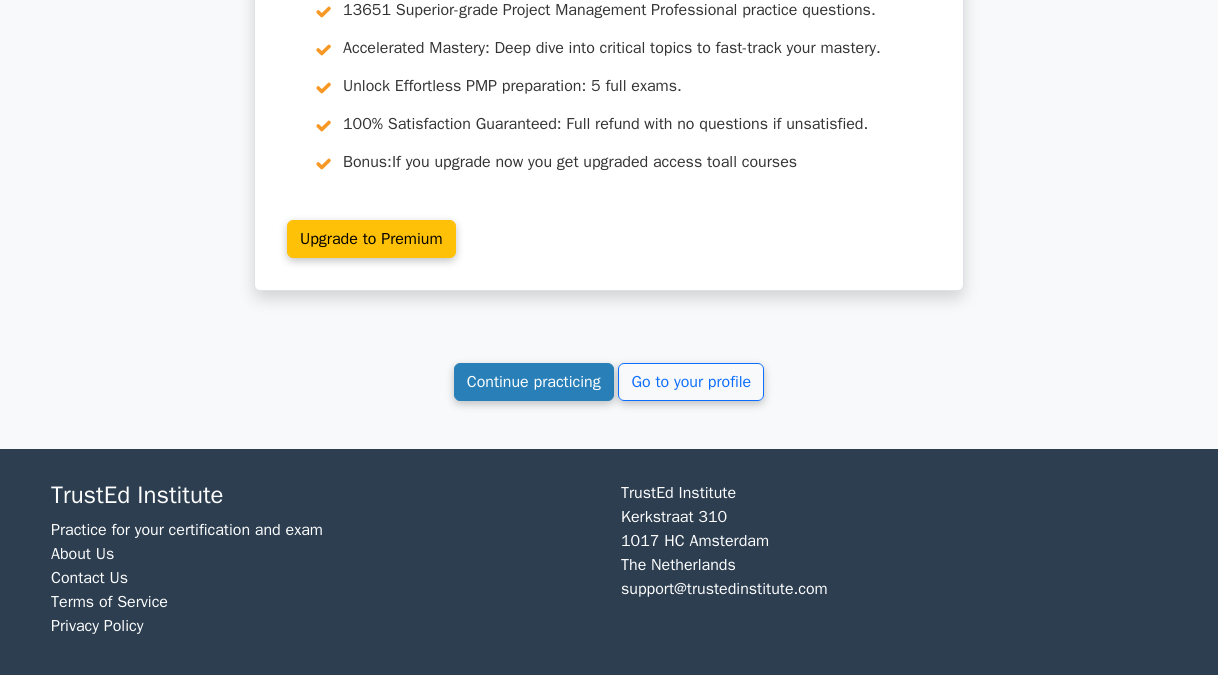 click on "Continue practicing" at bounding box center (534, 382) 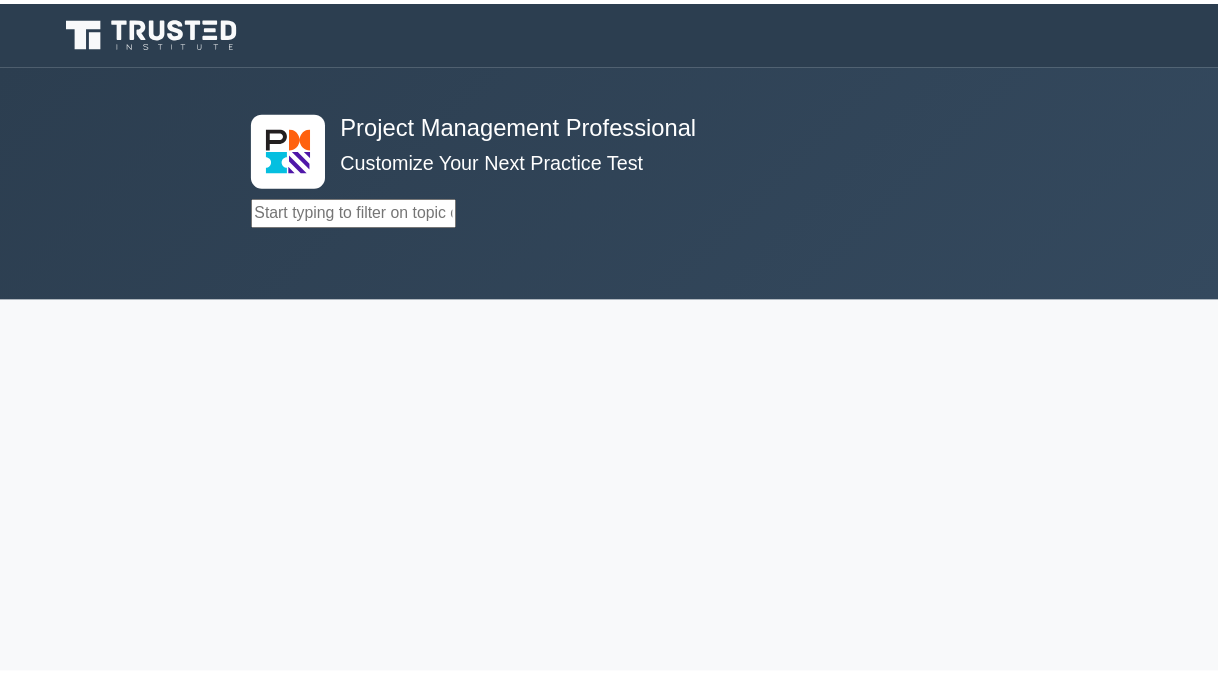 scroll, scrollTop: 0, scrollLeft: 0, axis: both 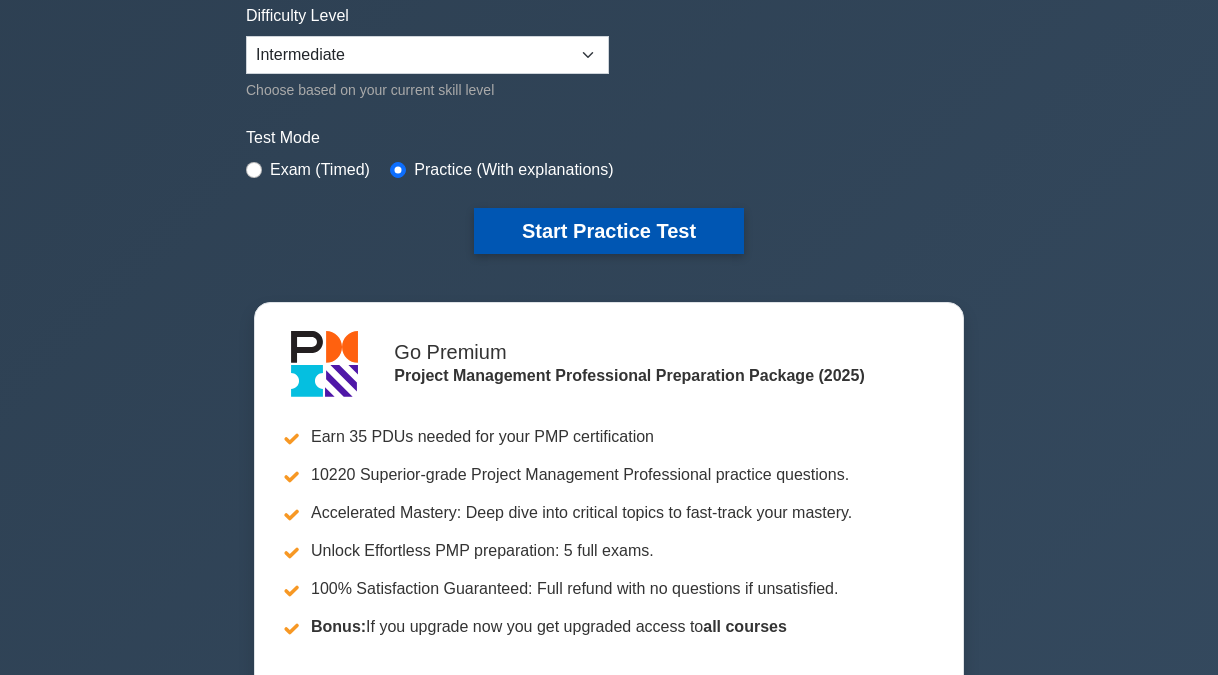click on "Start Practice Test" at bounding box center (609, 231) 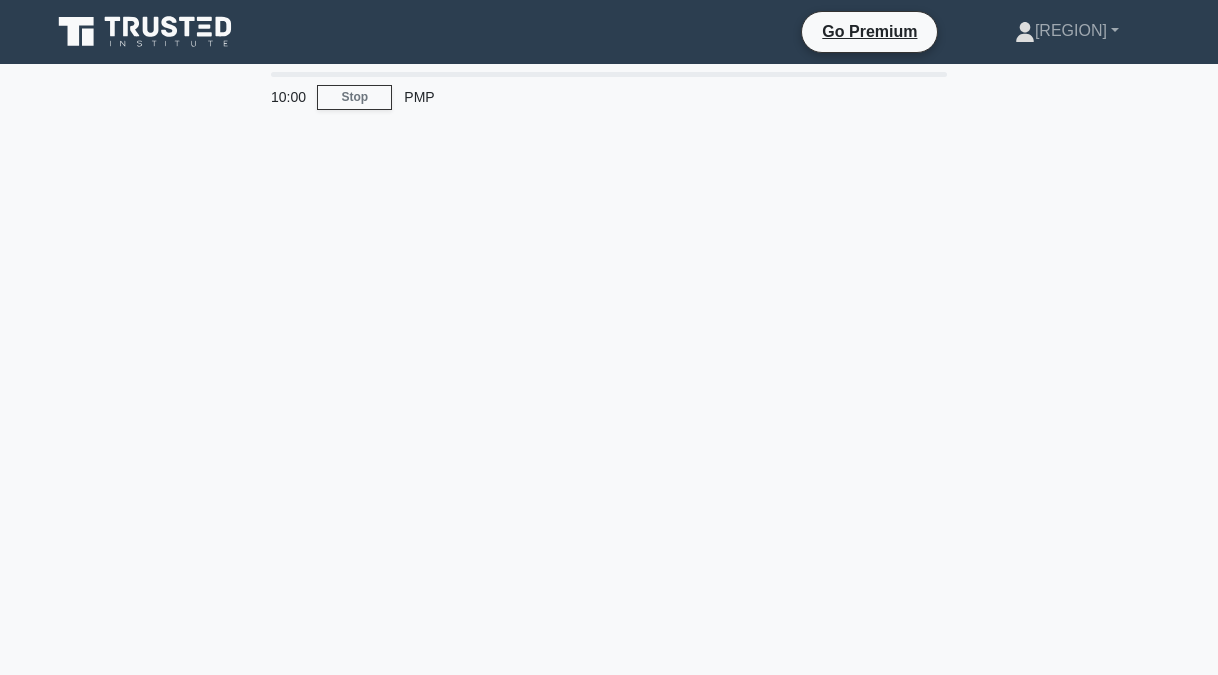 scroll, scrollTop: 0, scrollLeft: 0, axis: both 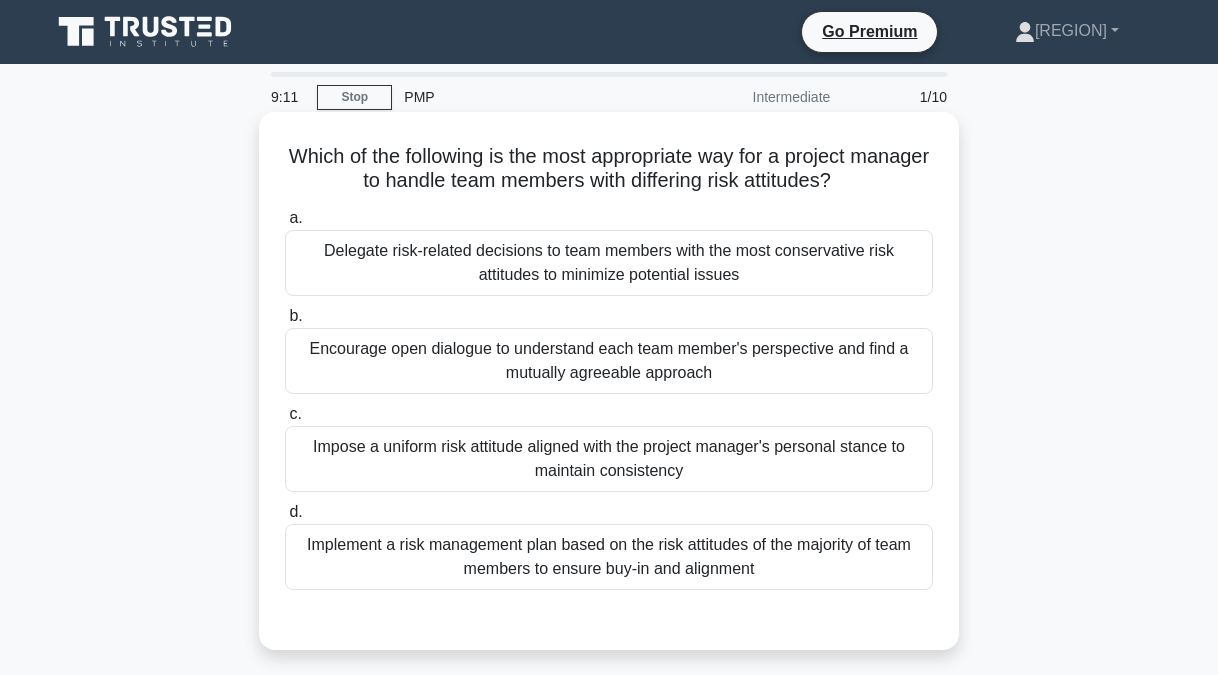 click on "Encourage open dialogue to understand each team member's perspective and find a mutually agreeable approach" at bounding box center (609, 361) 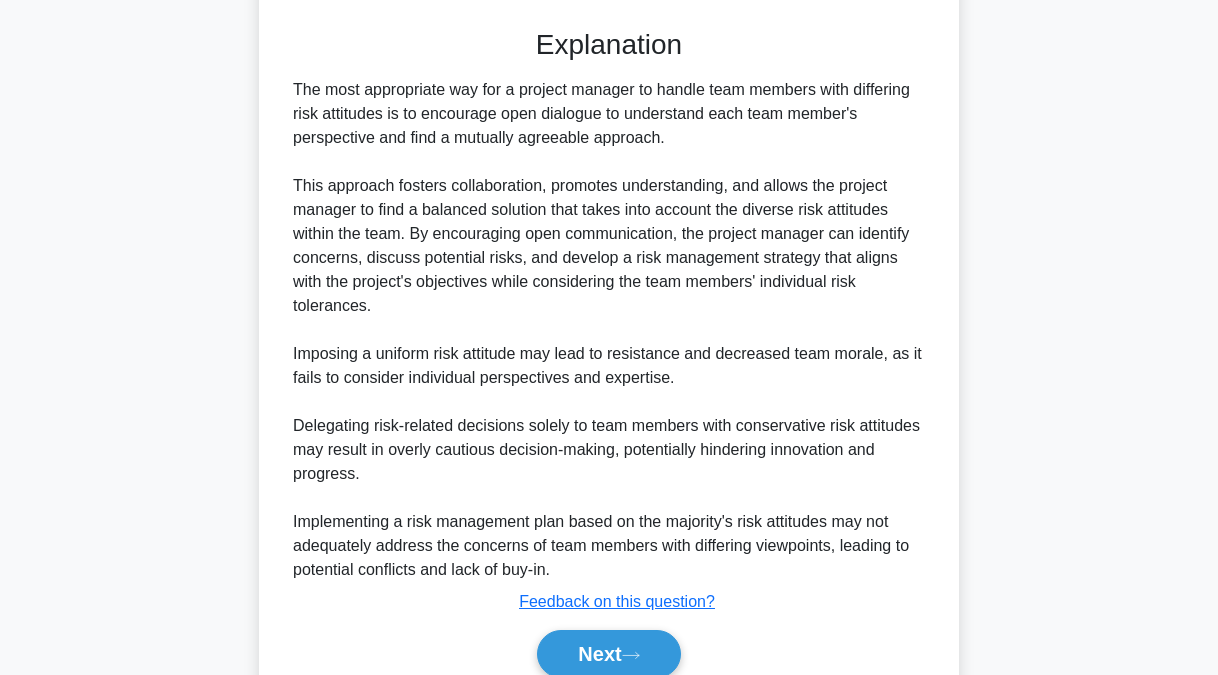 scroll, scrollTop: 655, scrollLeft: 0, axis: vertical 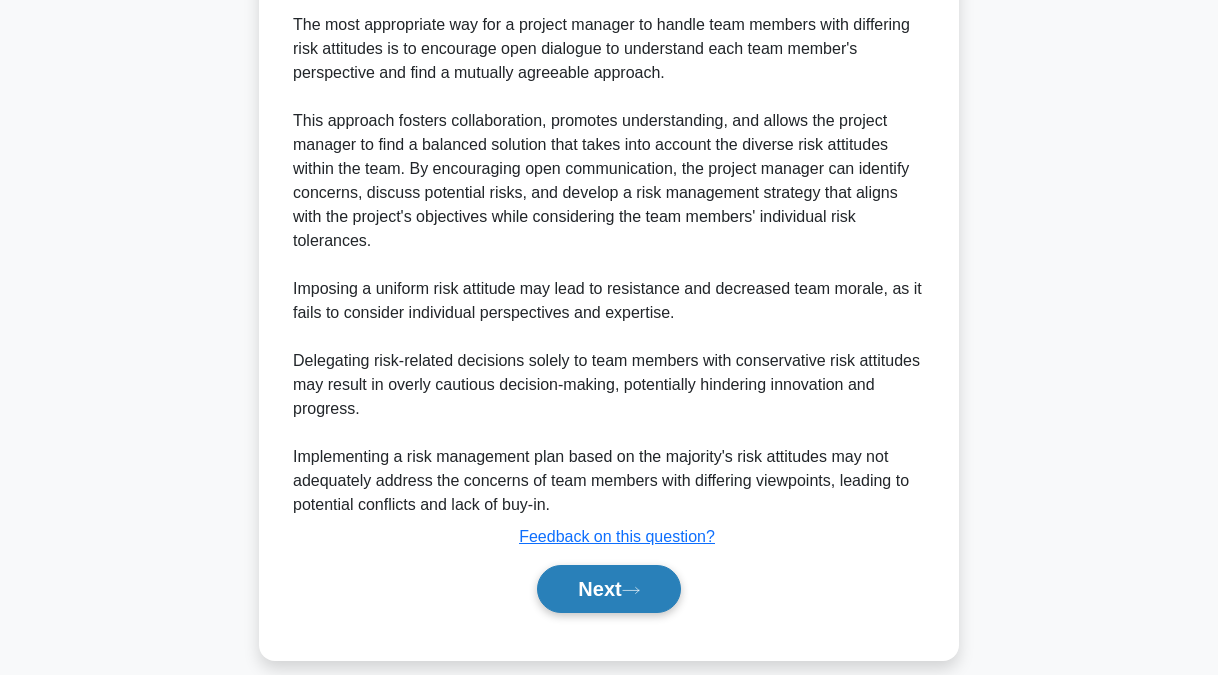 click on "Next" at bounding box center [608, 589] 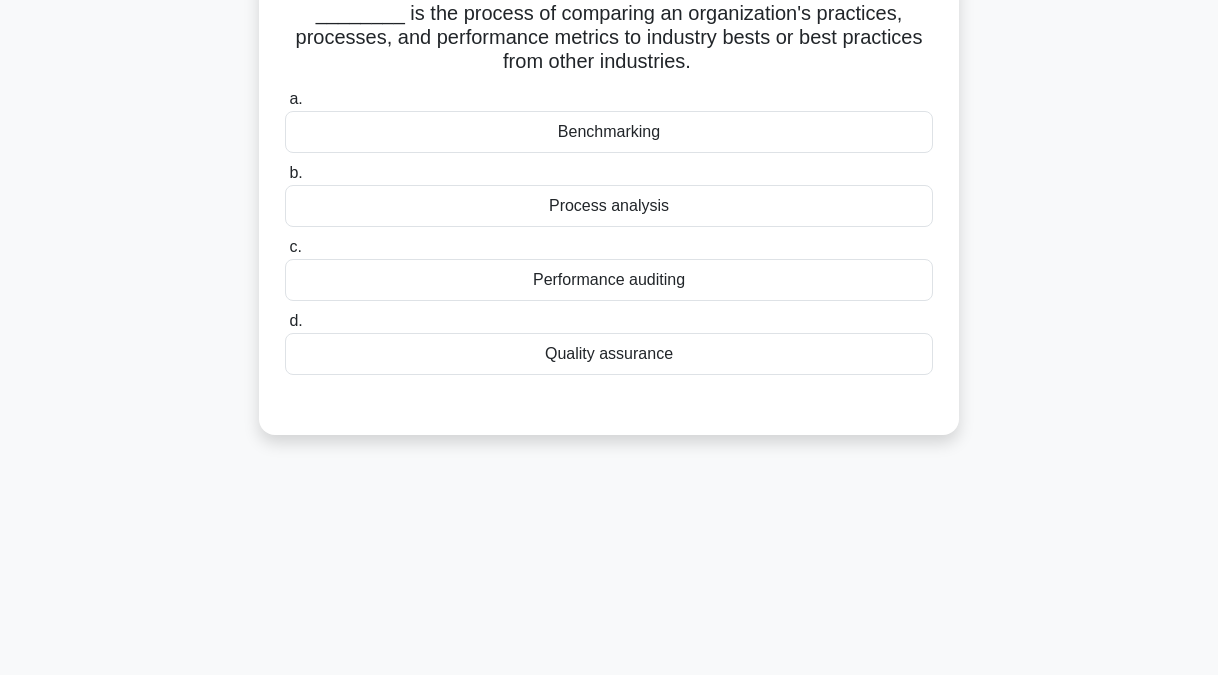 scroll, scrollTop: 0, scrollLeft: 0, axis: both 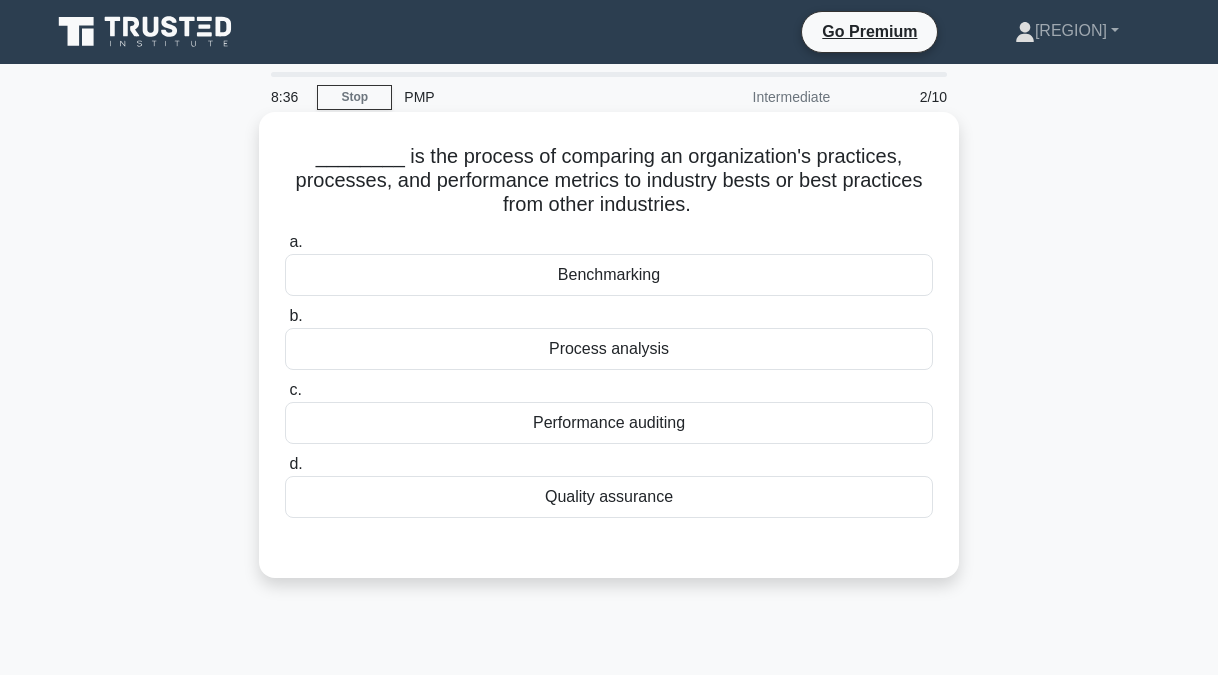 click on "Performance auditing" at bounding box center (609, 423) 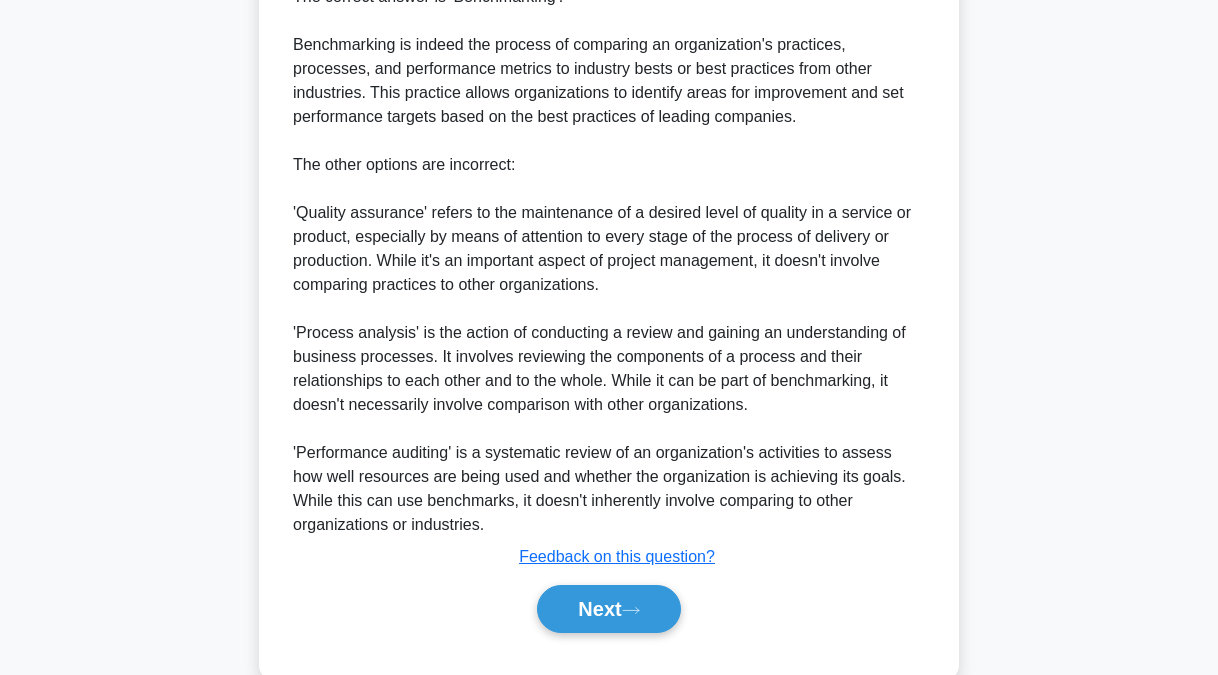 scroll, scrollTop: 657, scrollLeft: 0, axis: vertical 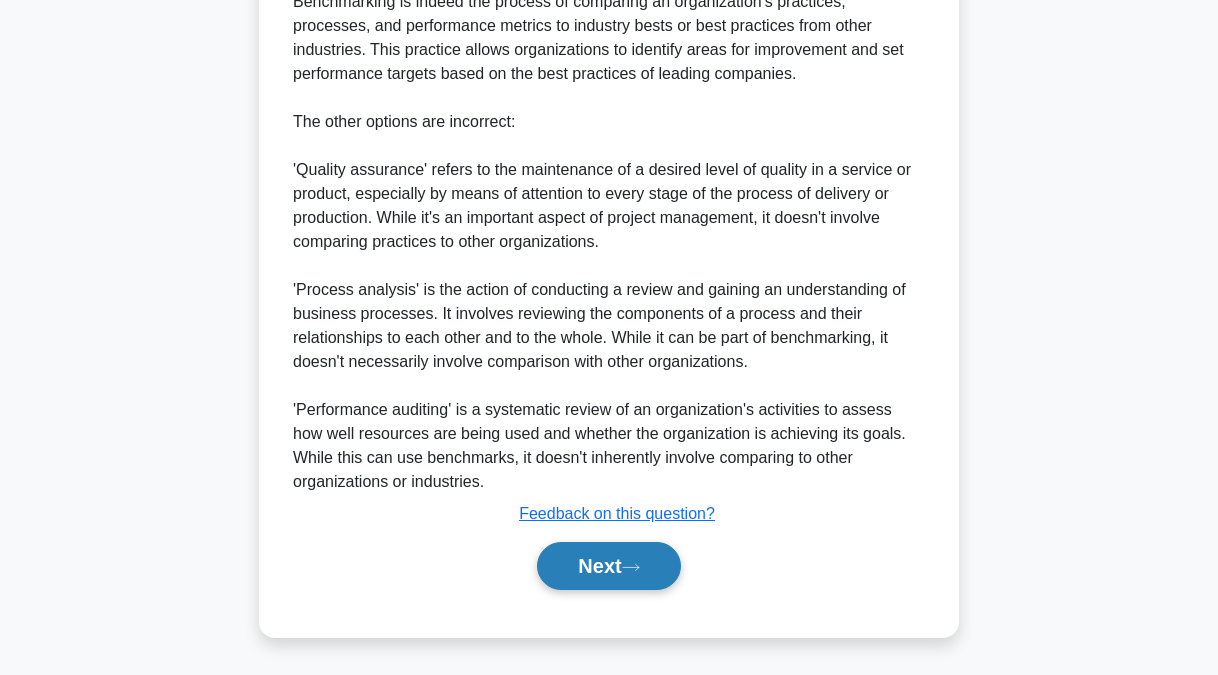 click on "Next" at bounding box center [608, 566] 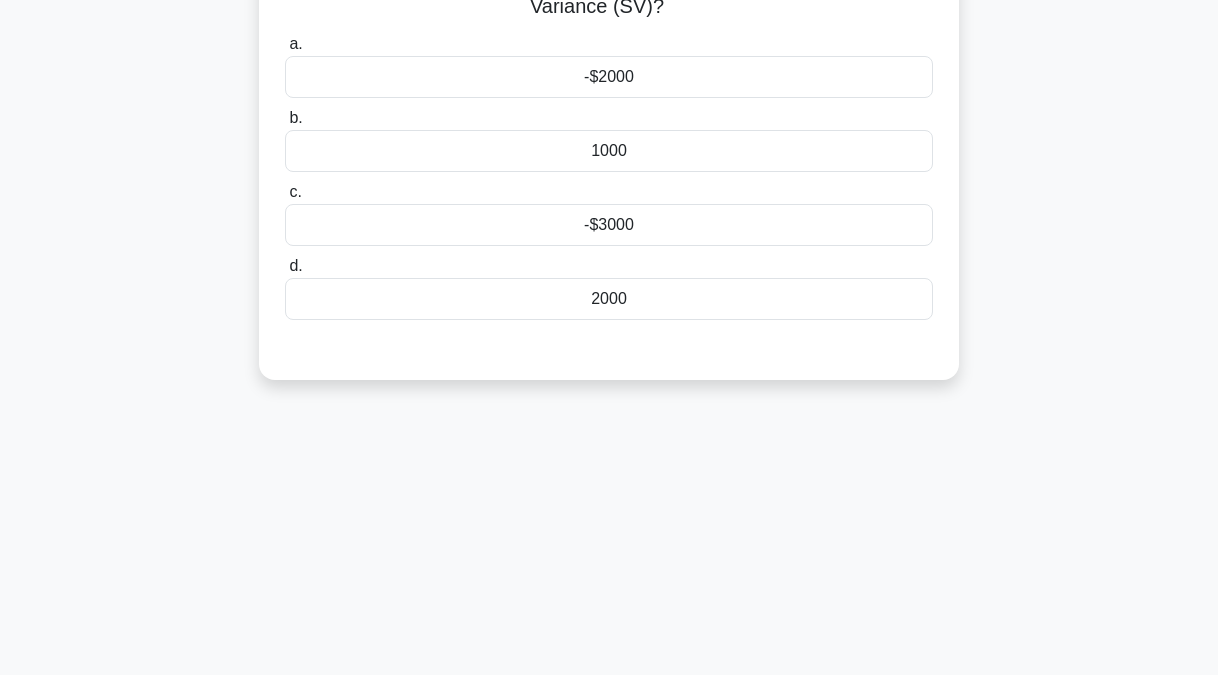 scroll, scrollTop: 0, scrollLeft: 0, axis: both 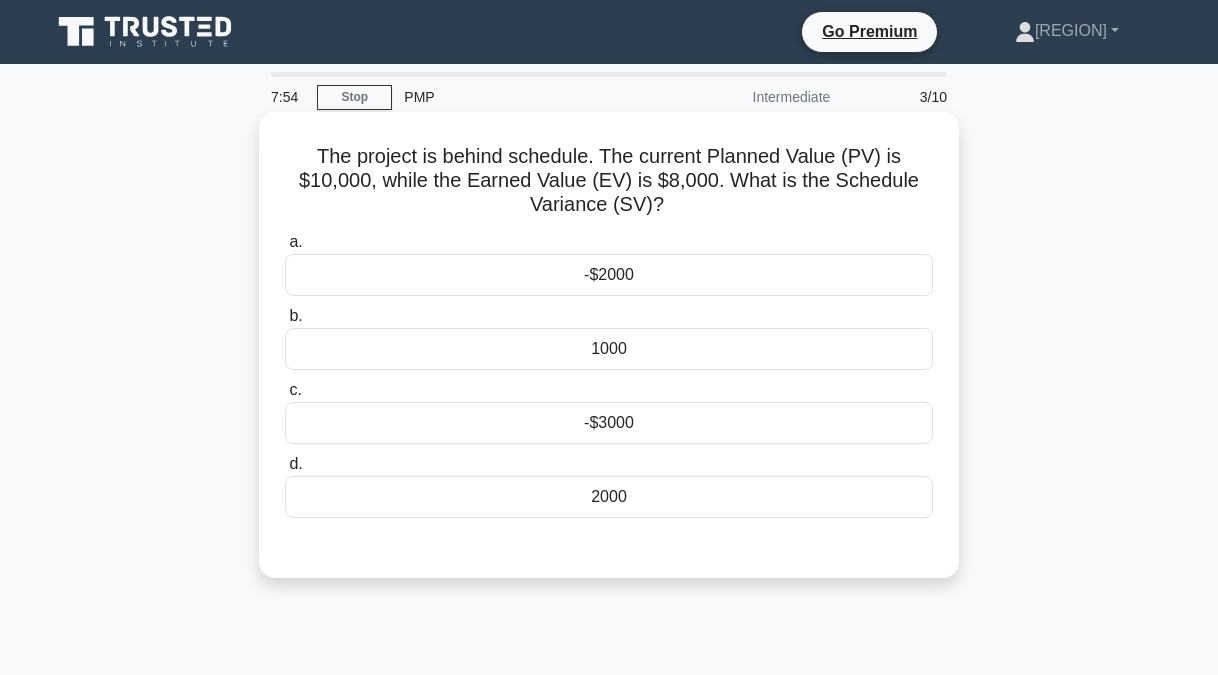 click on "-$2000" at bounding box center [609, 275] 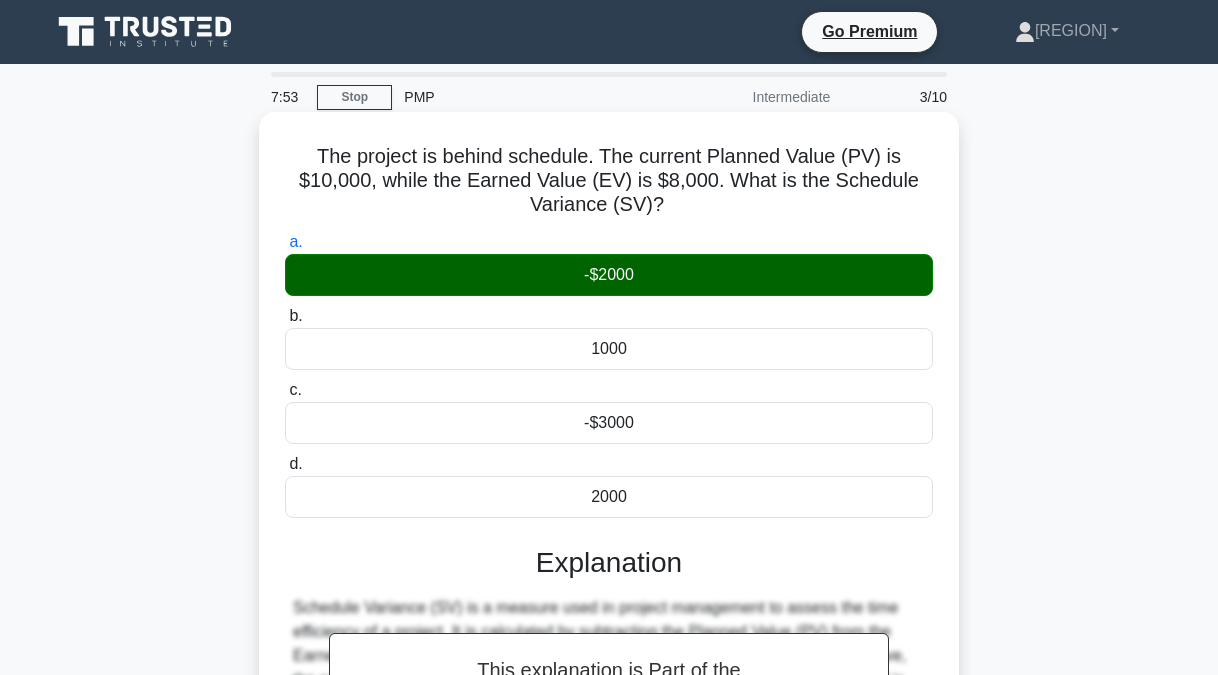 scroll, scrollTop: 405, scrollLeft: 0, axis: vertical 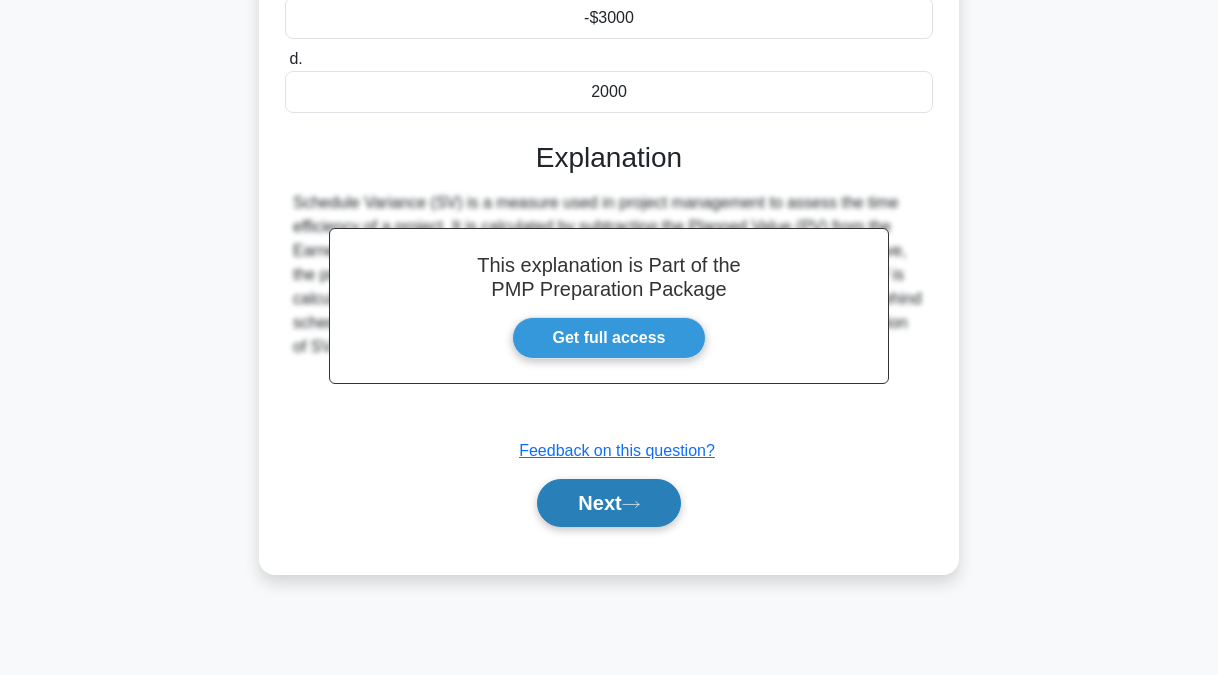 click on "Next" at bounding box center [608, 503] 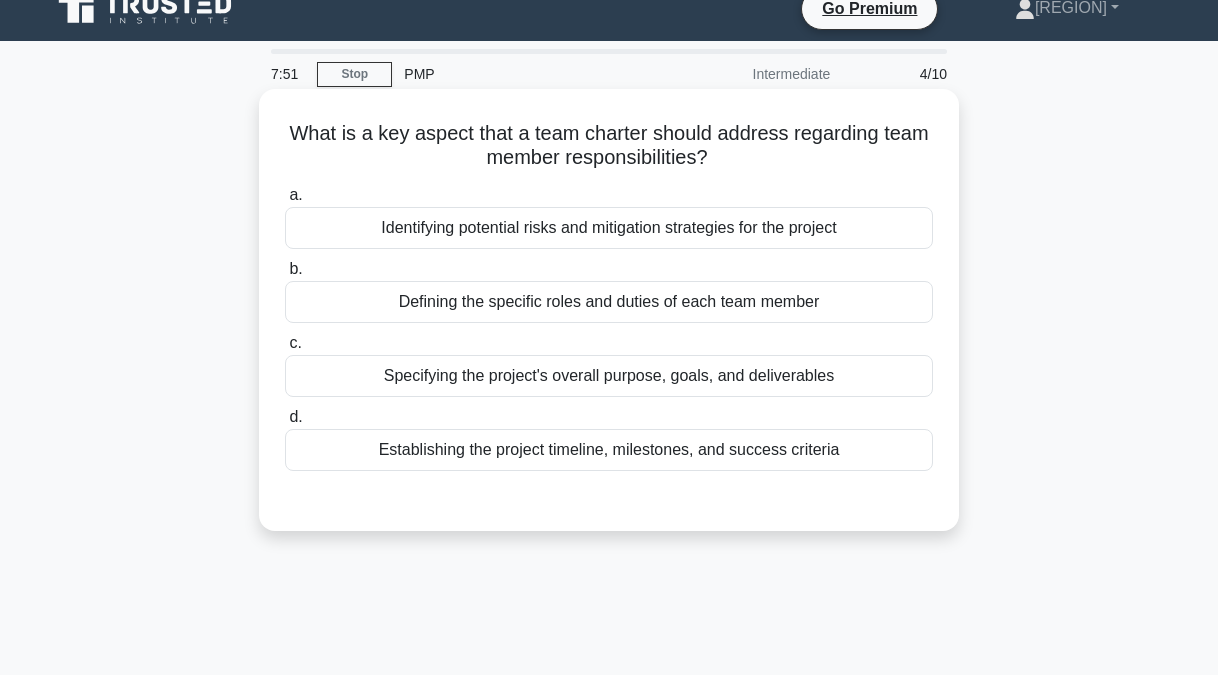scroll, scrollTop: 0, scrollLeft: 0, axis: both 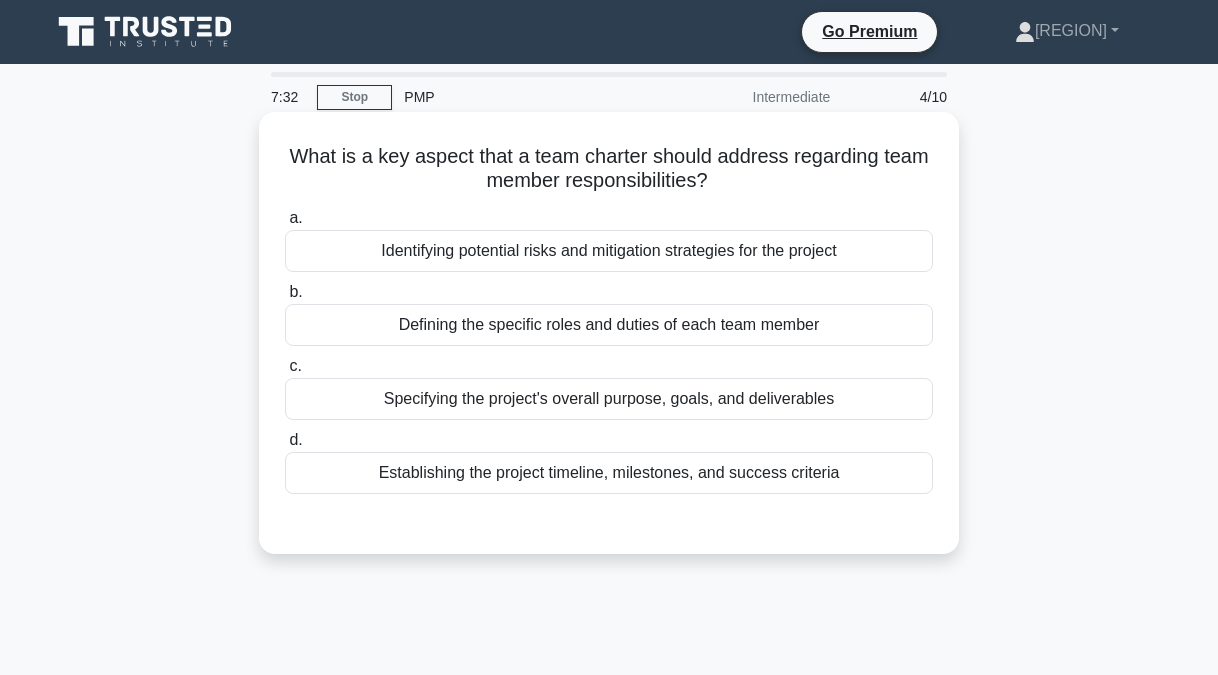 click on "Defining the specific roles and duties of each team member" at bounding box center (609, 325) 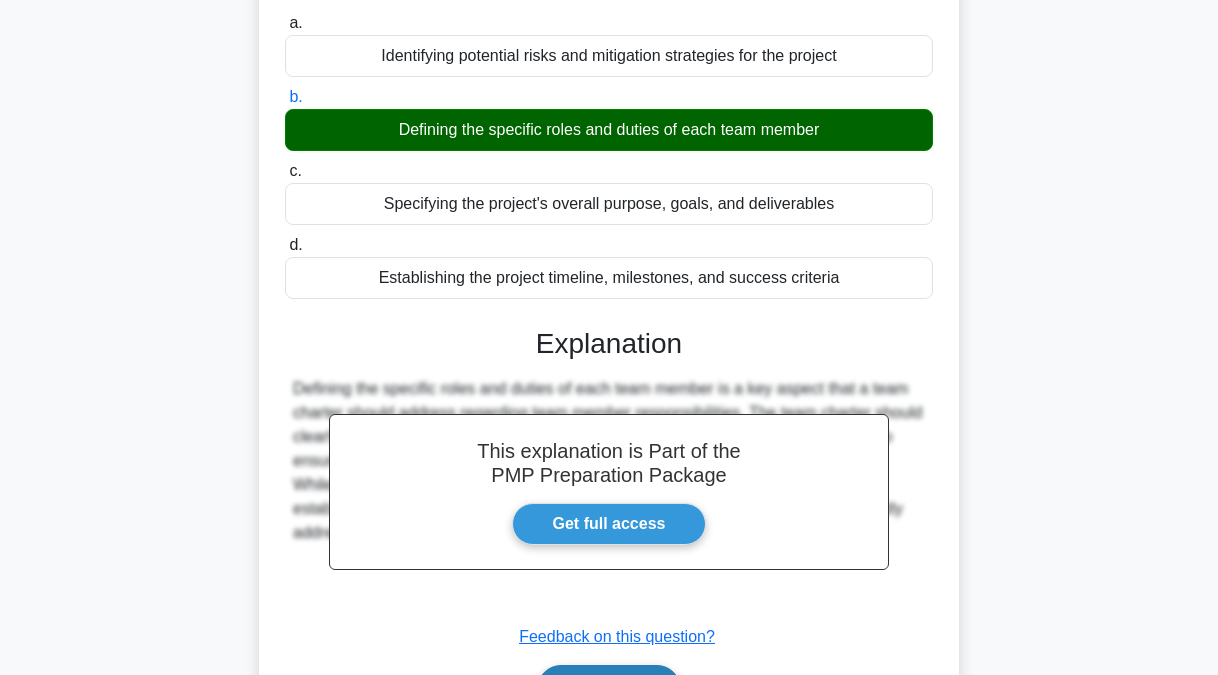 scroll, scrollTop: 405, scrollLeft: 0, axis: vertical 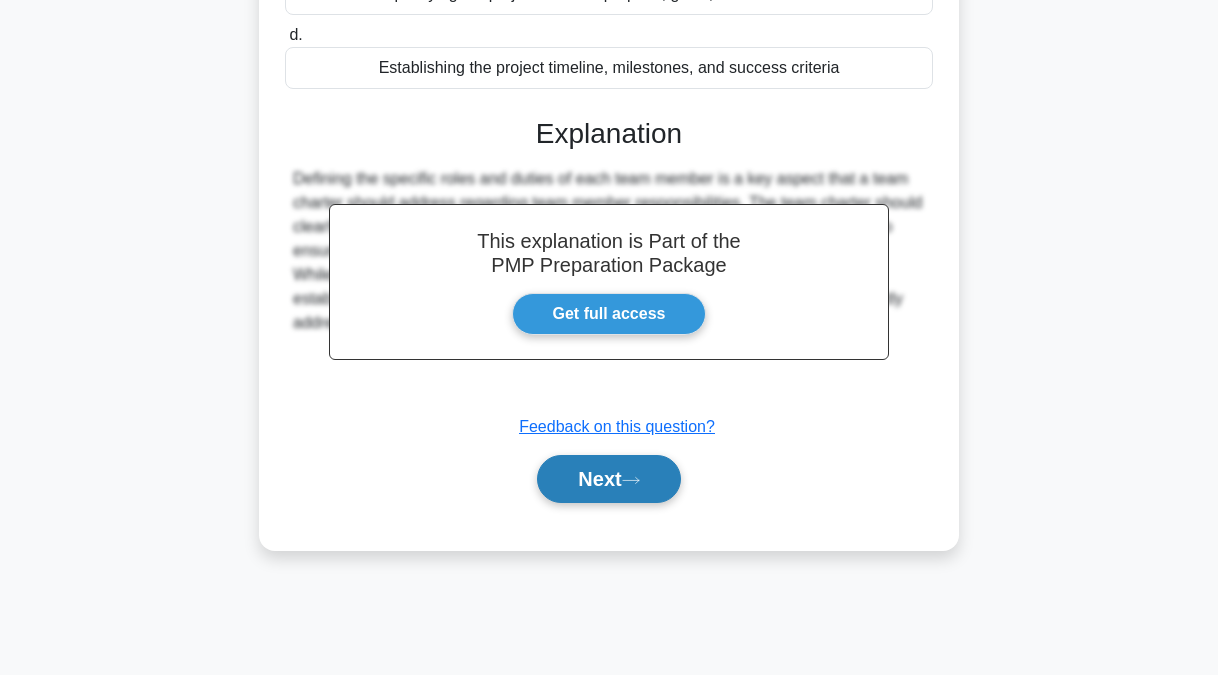 click on "Next" at bounding box center [608, 479] 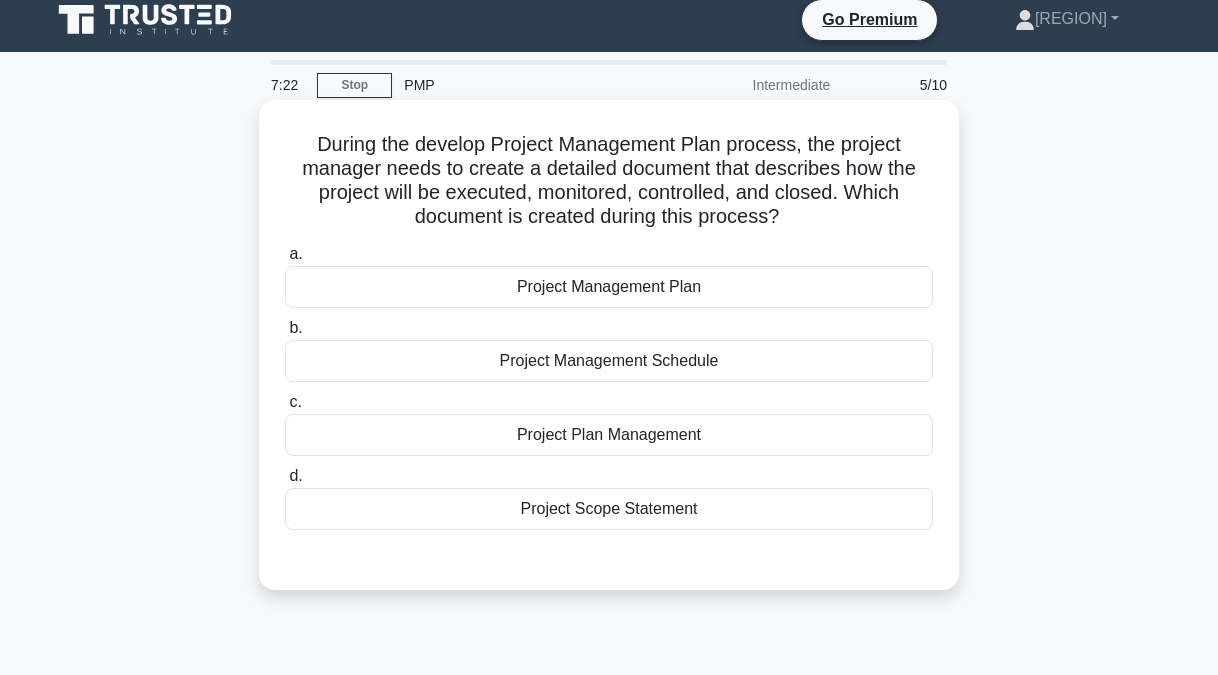 scroll, scrollTop: 0, scrollLeft: 0, axis: both 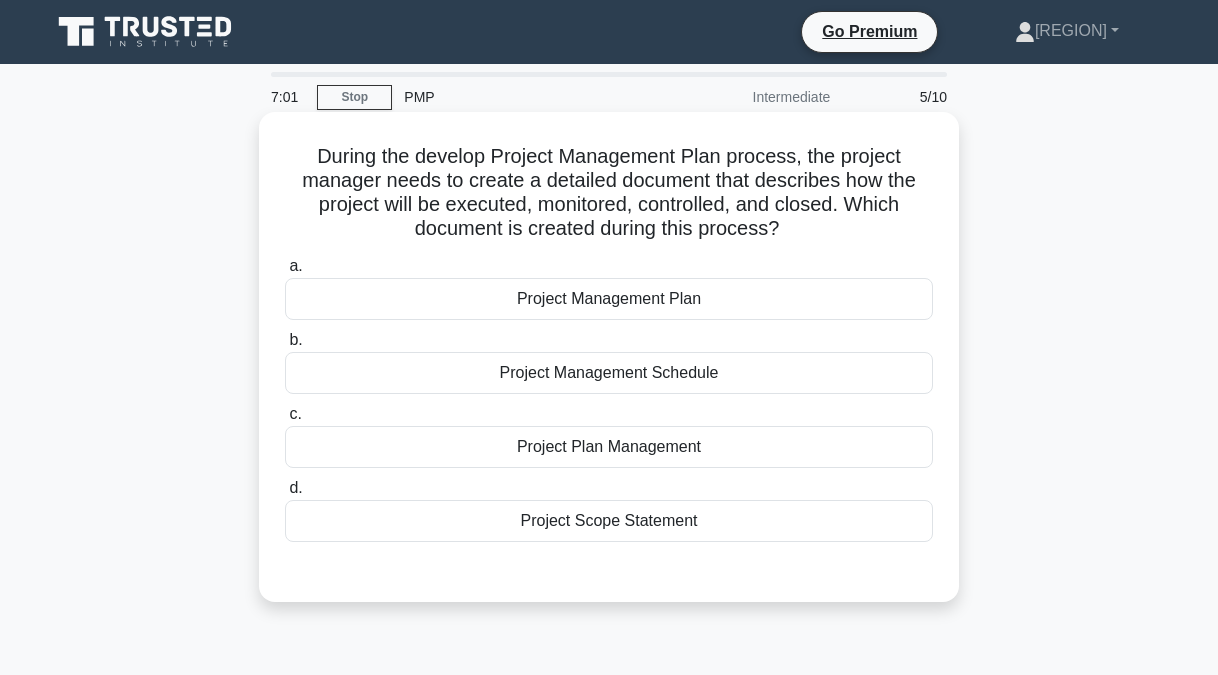 click on "Project Management Plan" at bounding box center [609, 299] 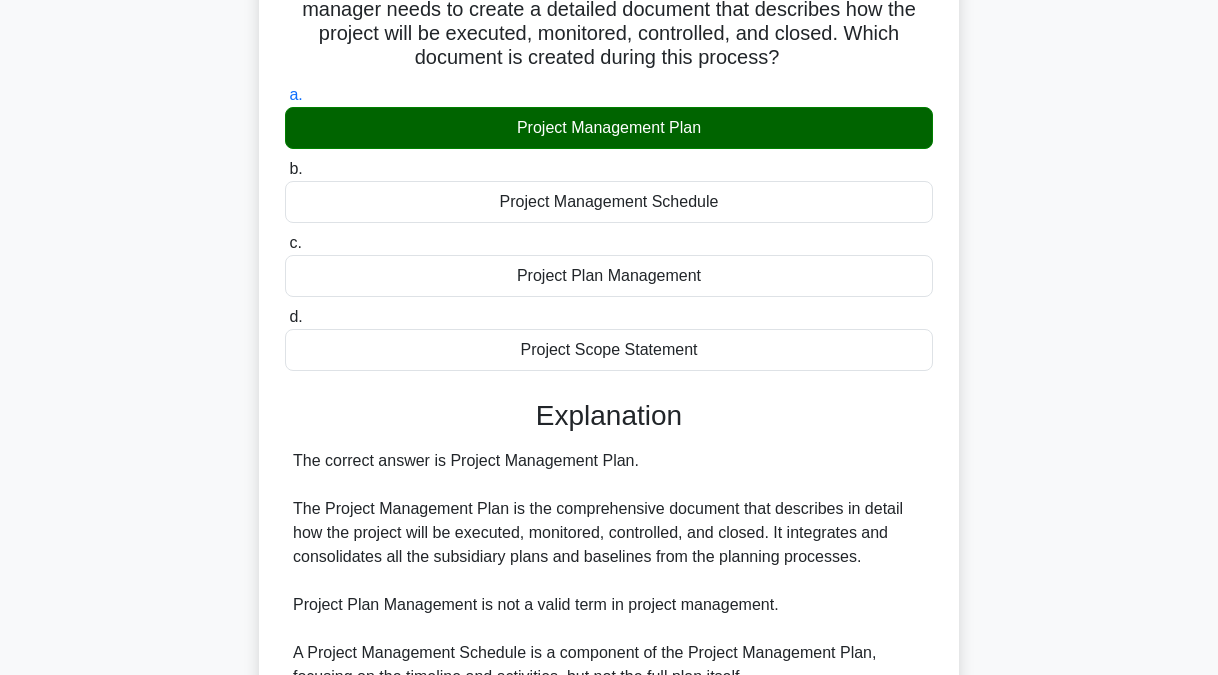 scroll, scrollTop: 463, scrollLeft: 0, axis: vertical 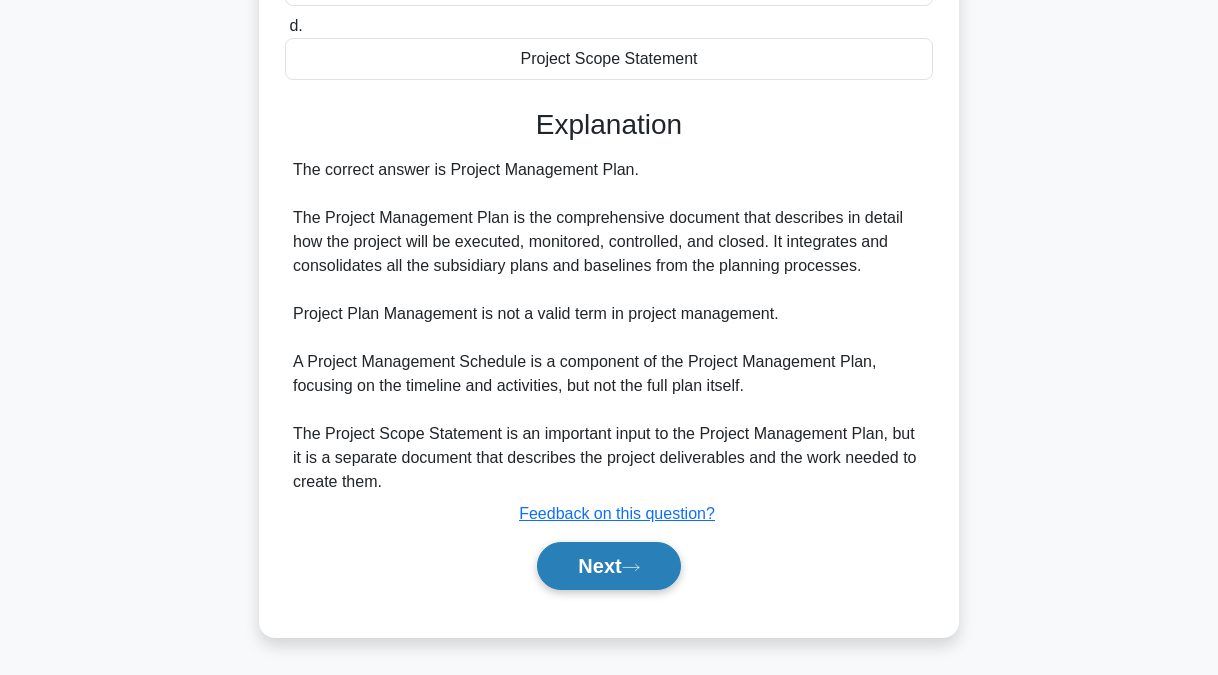 click on "Next" at bounding box center [608, 566] 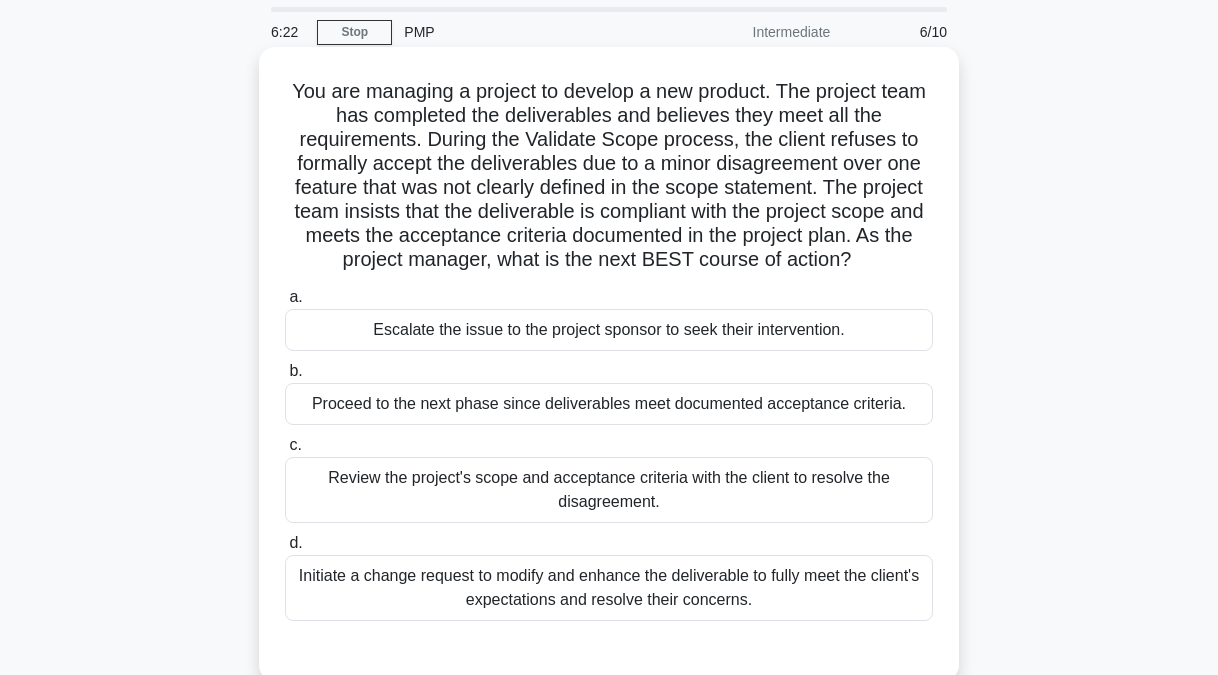 scroll, scrollTop: 100, scrollLeft: 0, axis: vertical 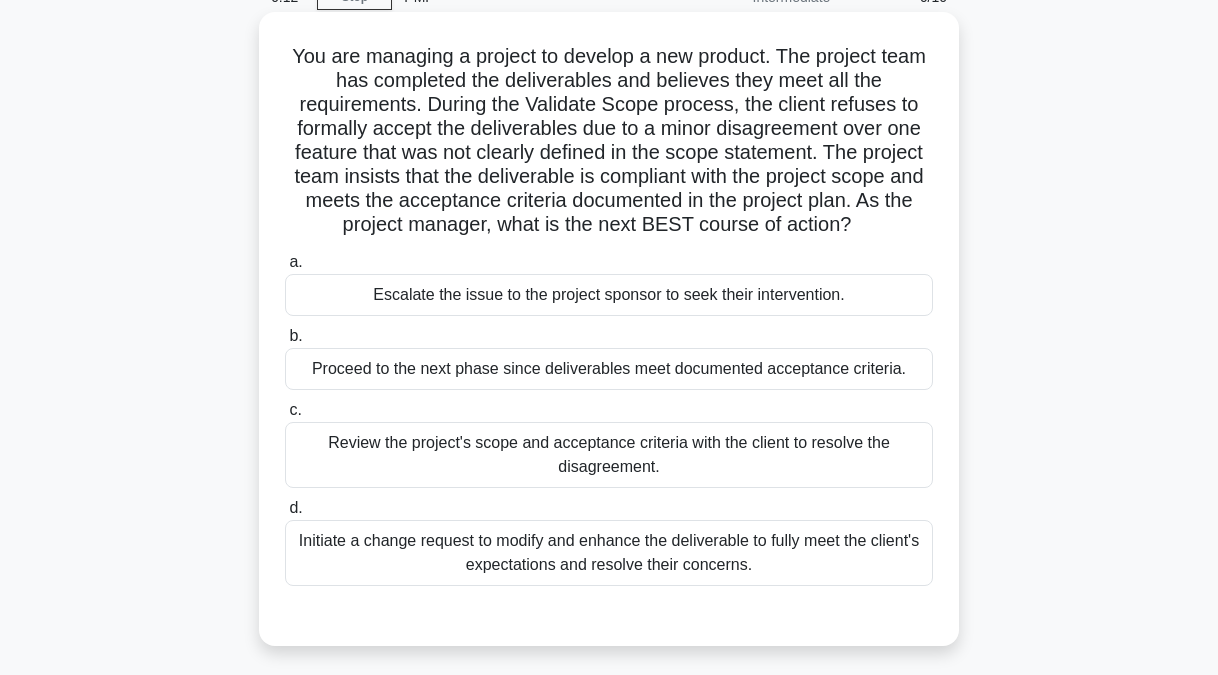 click on "Review the project's scope and acceptance criteria with the client to resolve the disagreement." at bounding box center (609, 455) 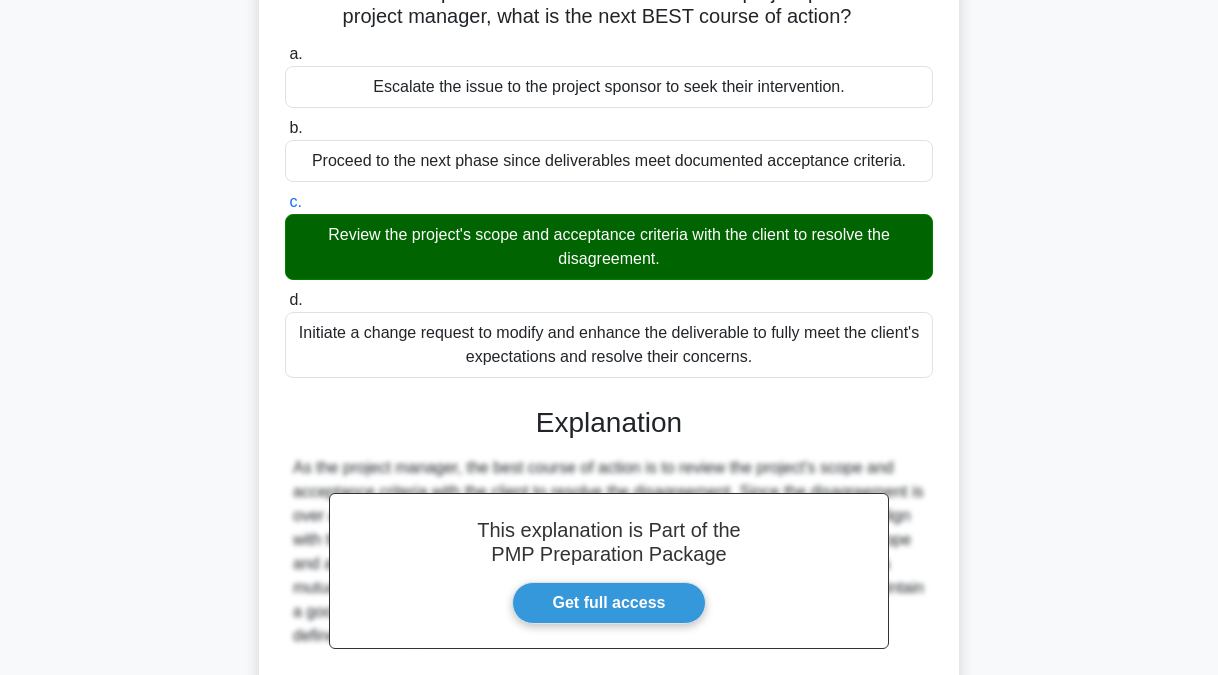 scroll, scrollTop: 511, scrollLeft: 0, axis: vertical 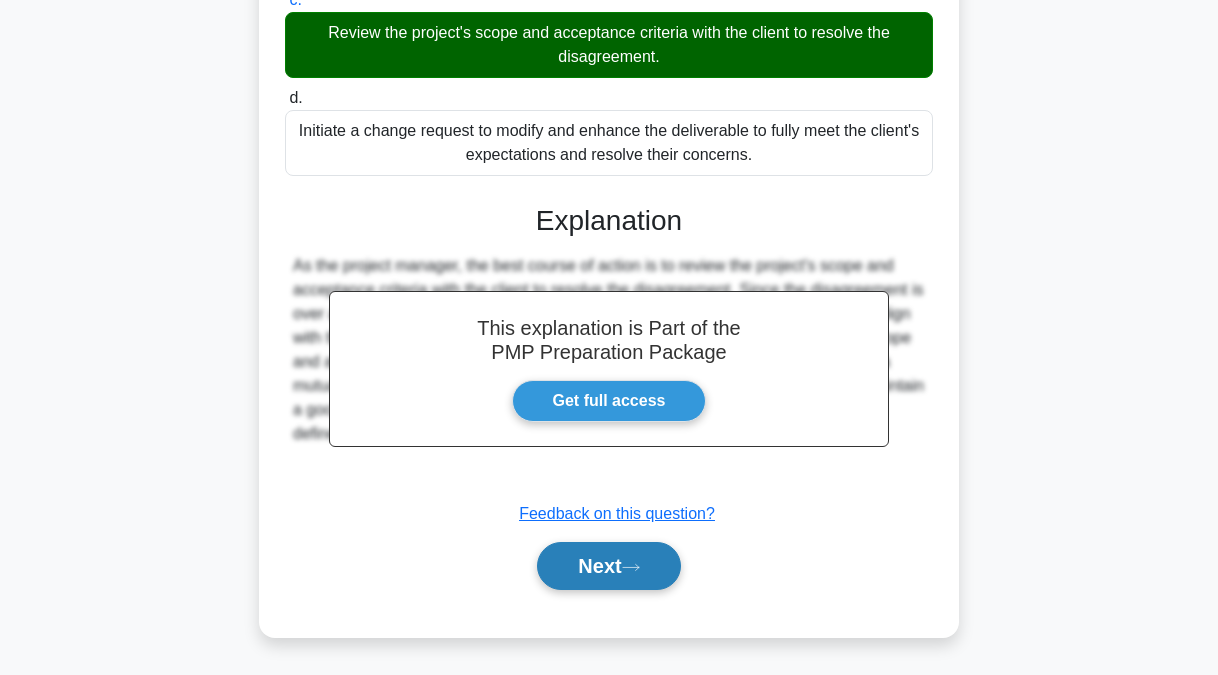 click on "Next" at bounding box center [608, 566] 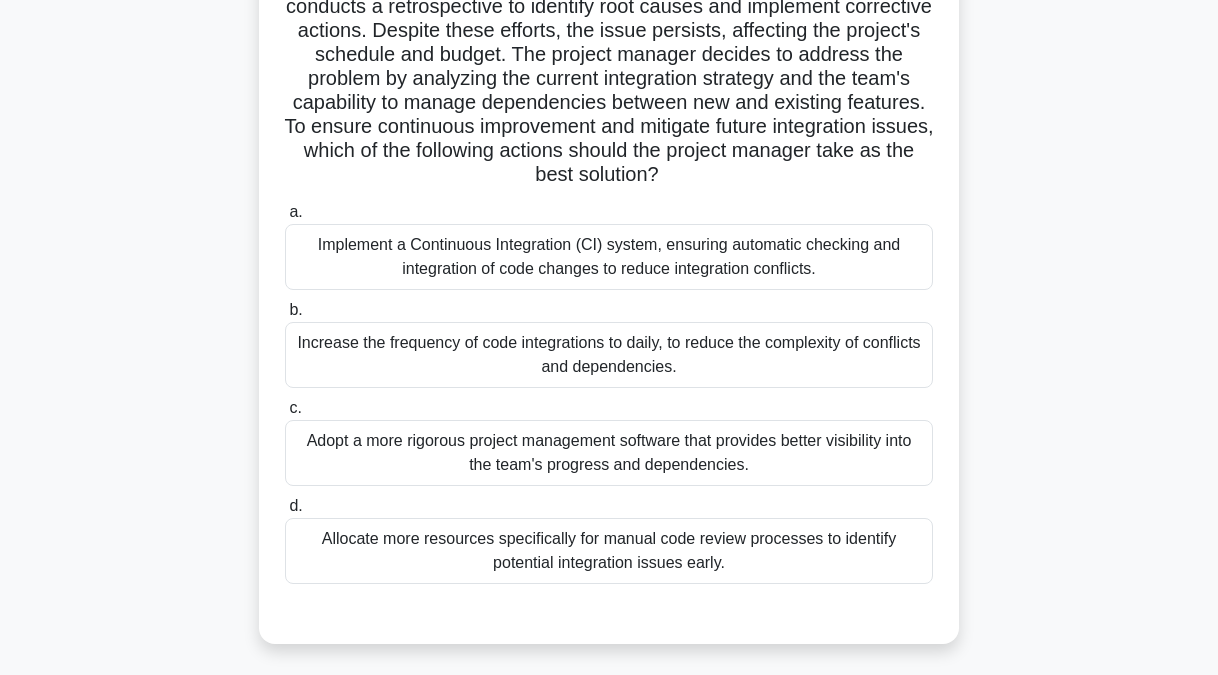 scroll, scrollTop: 305, scrollLeft: 0, axis: vertical 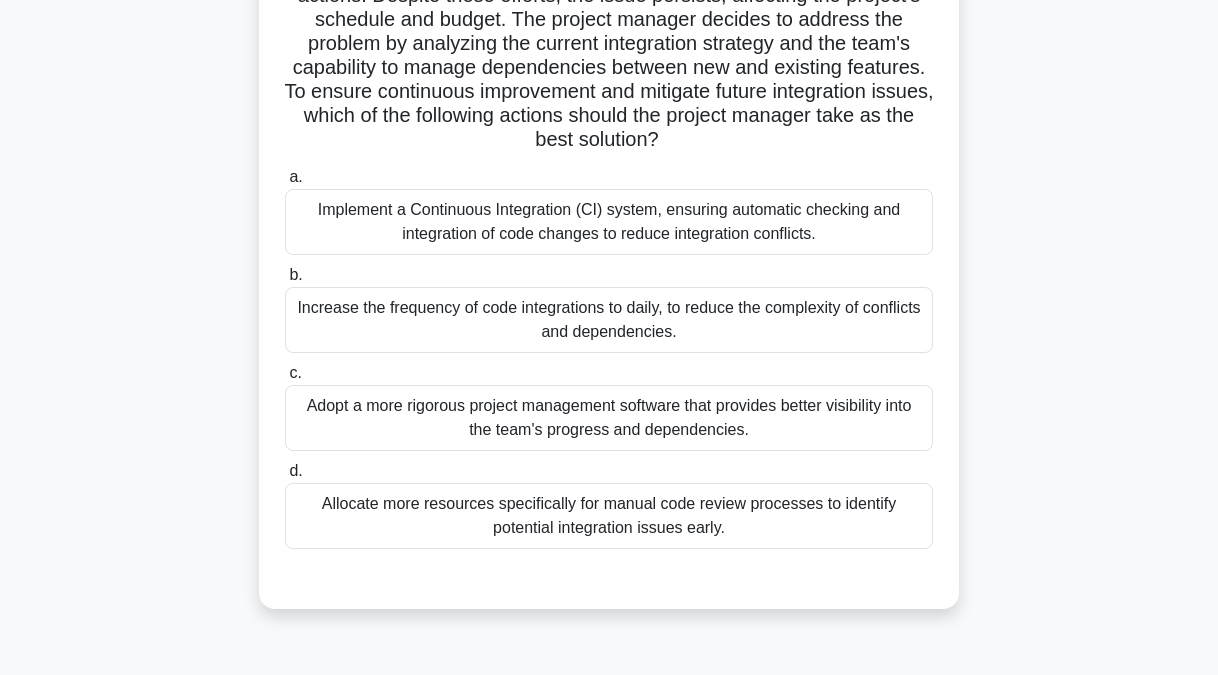 click on "Adopt a more rigorous project management software that provides better visibility into the team's progress and dependencies." at bounding box center (609, 418) 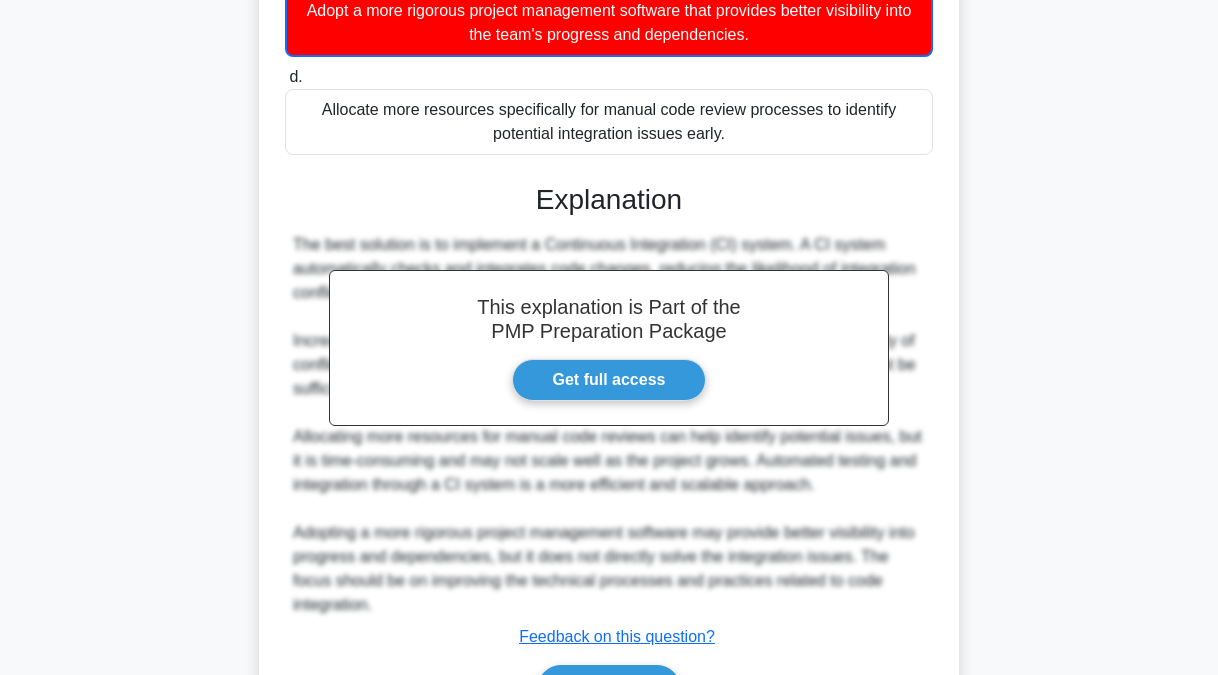 scroll, scrollTop: 805, scrollLeft: 0, axis: vertical 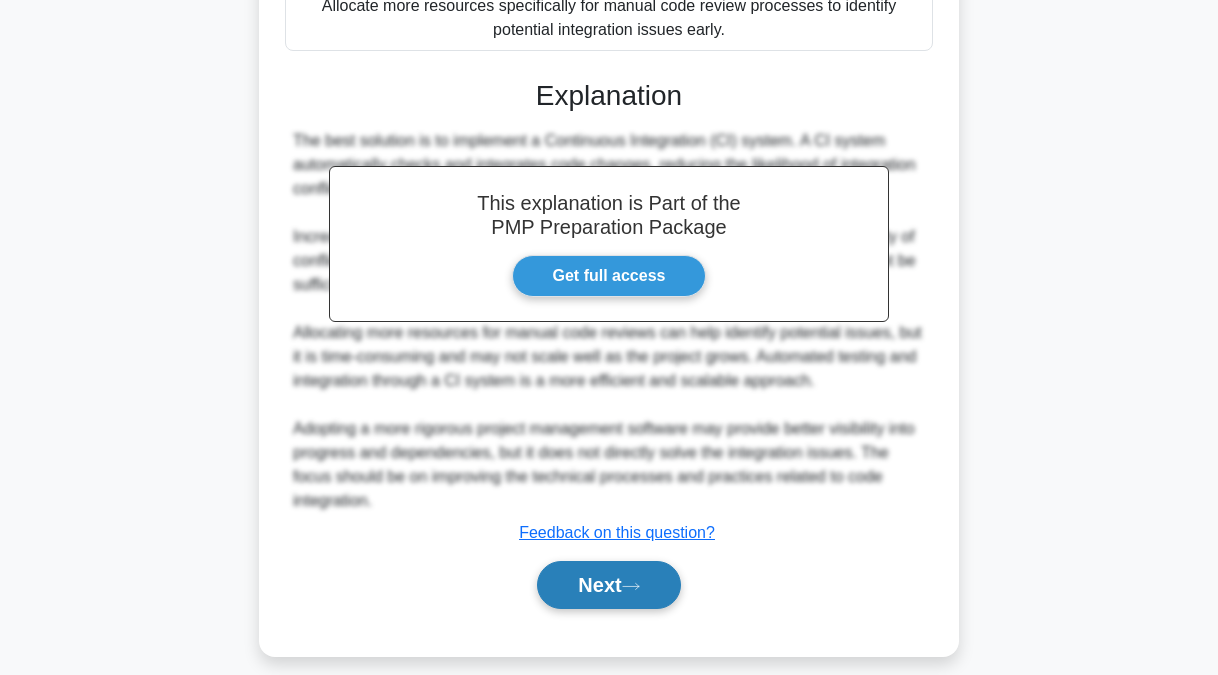 click on "Next" at bounding box center (608, 585) 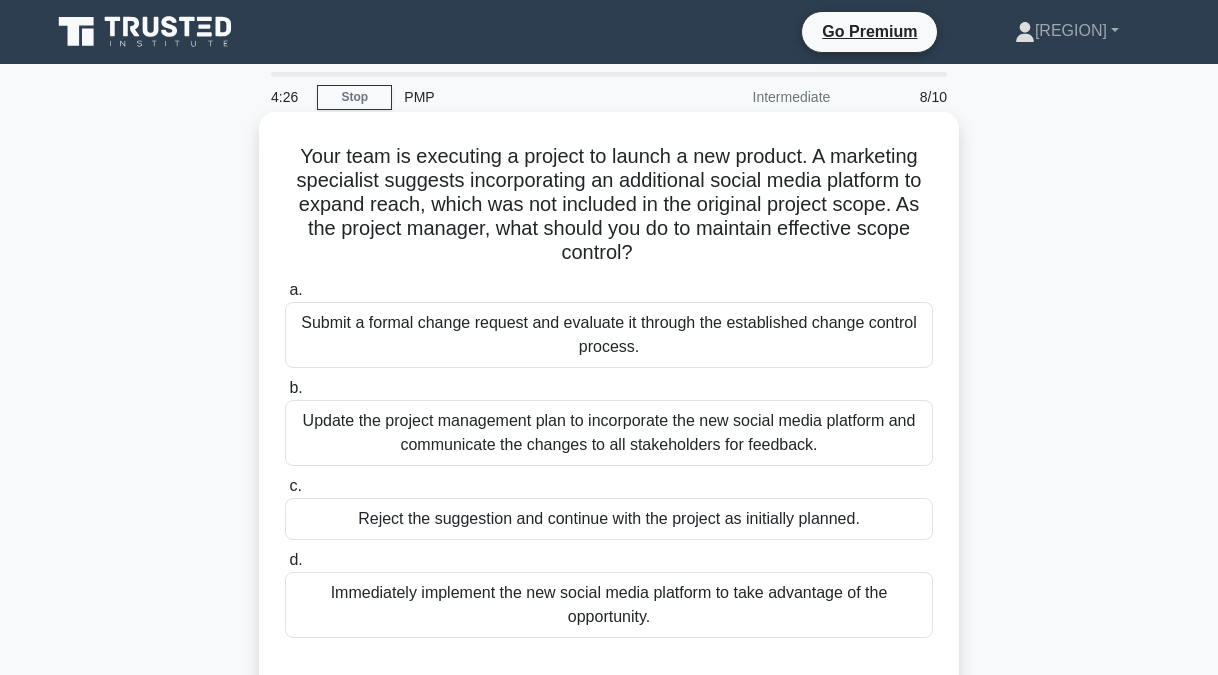scroll, scrollTop: 100, scrollLeft: 0, axis: vertical 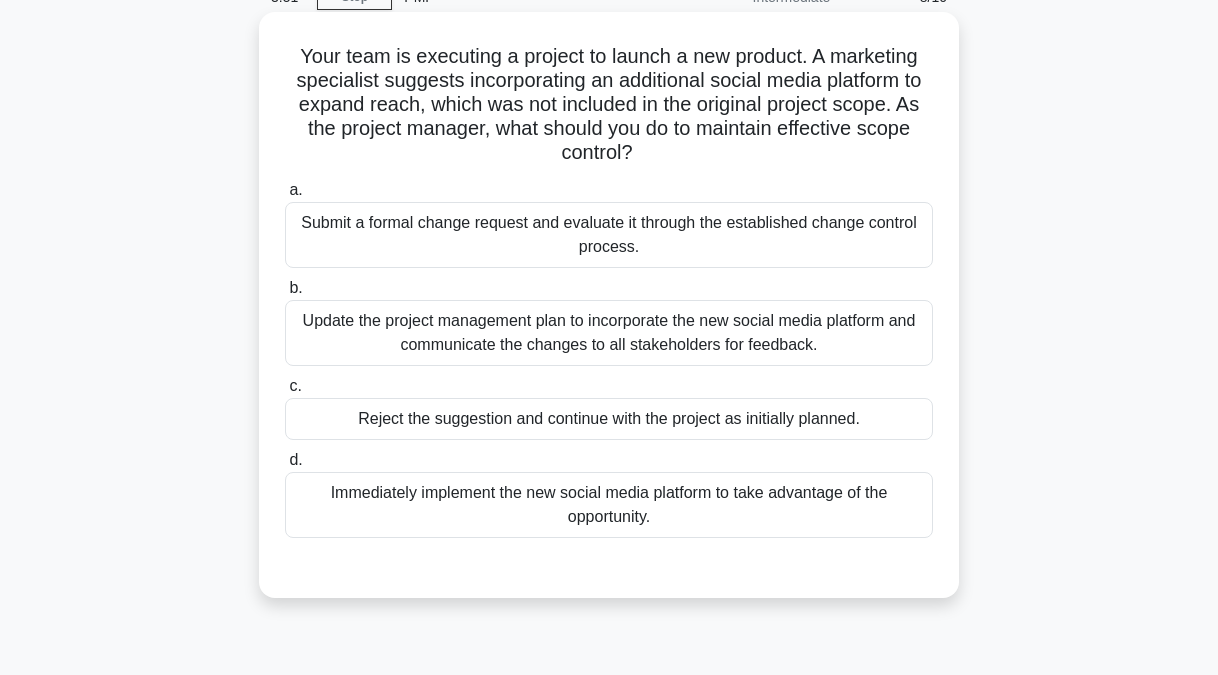 click on "Submit a formal change request and evaluate it through the established change control process." at bounding box center [609, 235] 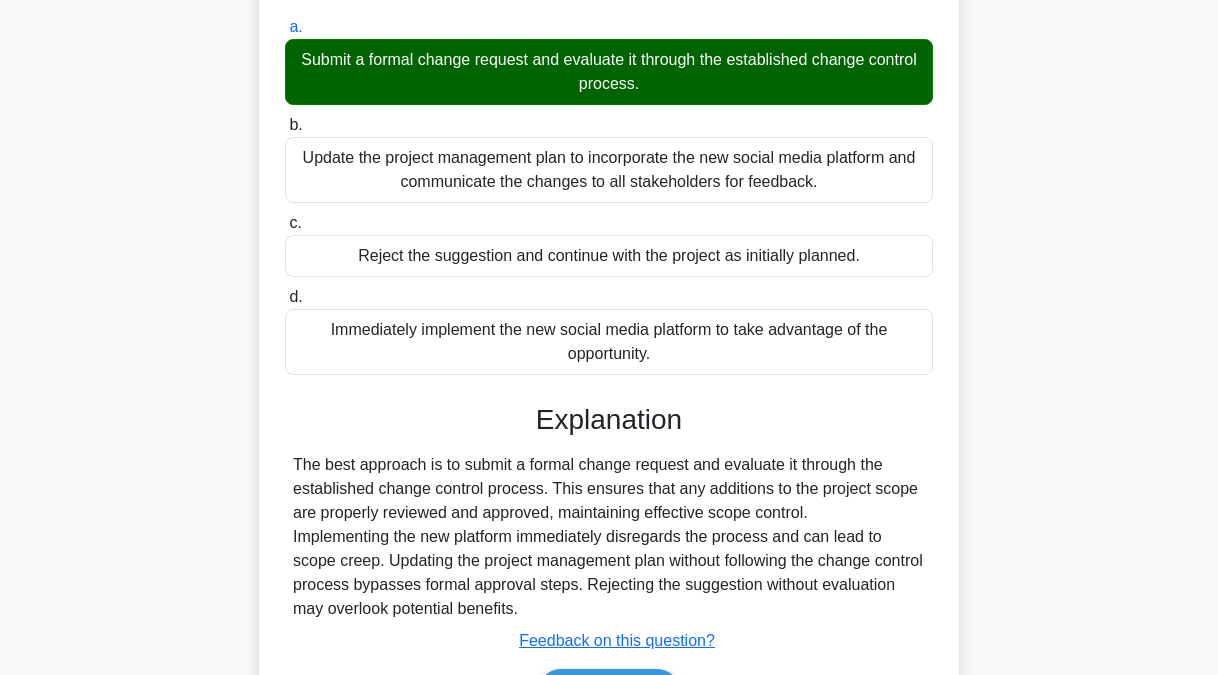 scroll, scrollTop: 405, scrollLeft: 0, axis: vertical 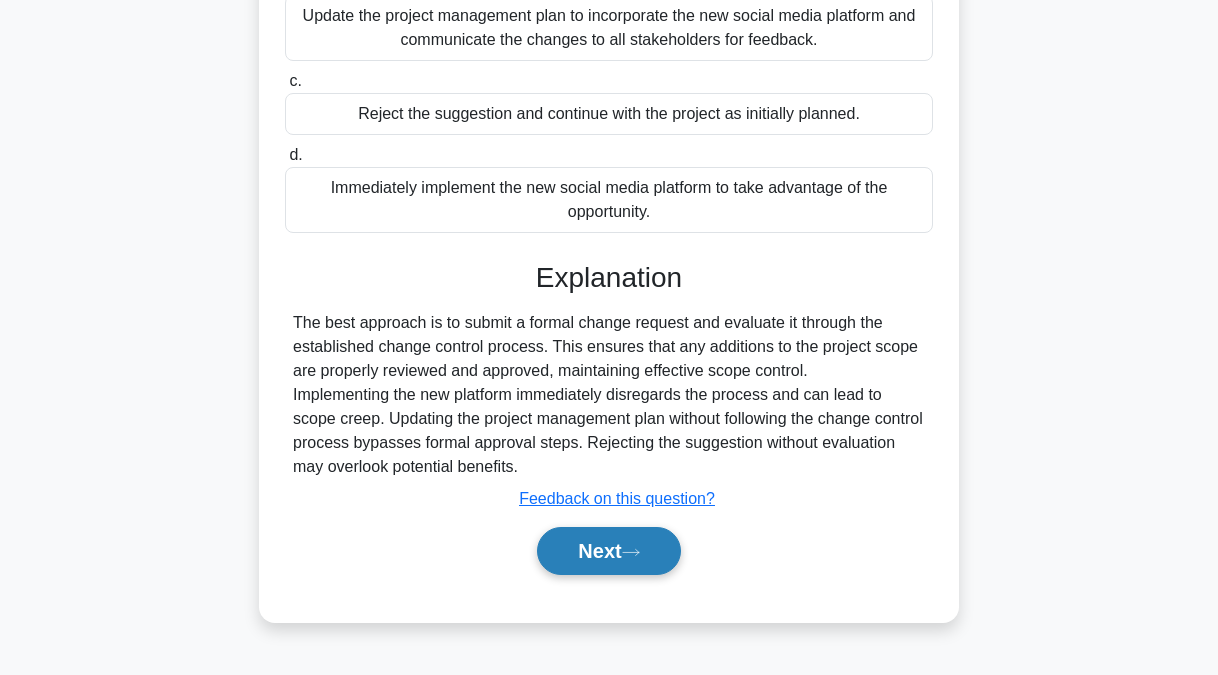 click on "Next" at bounding box center (608, 551) 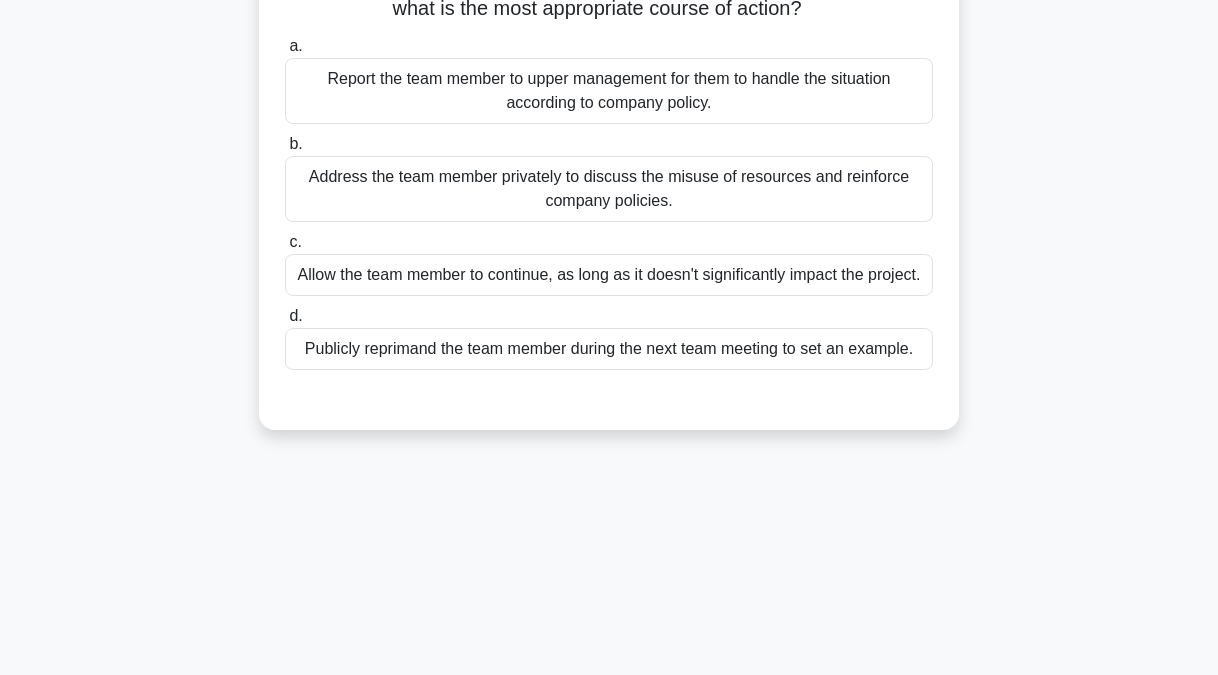 scroll, scrollTop: 0, scrollLeft: 0, axis: both 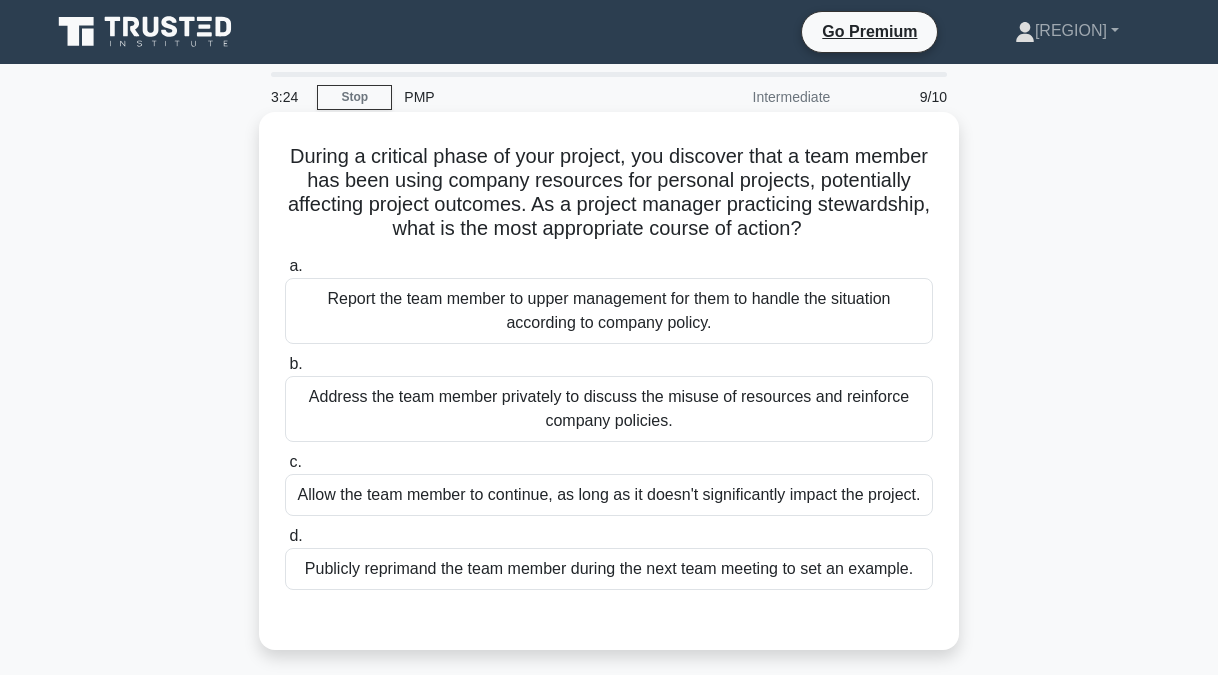 click on "Address the team member privately to discuss the misuse of resources and reinforce company policies." at bounding box center [609, 409] 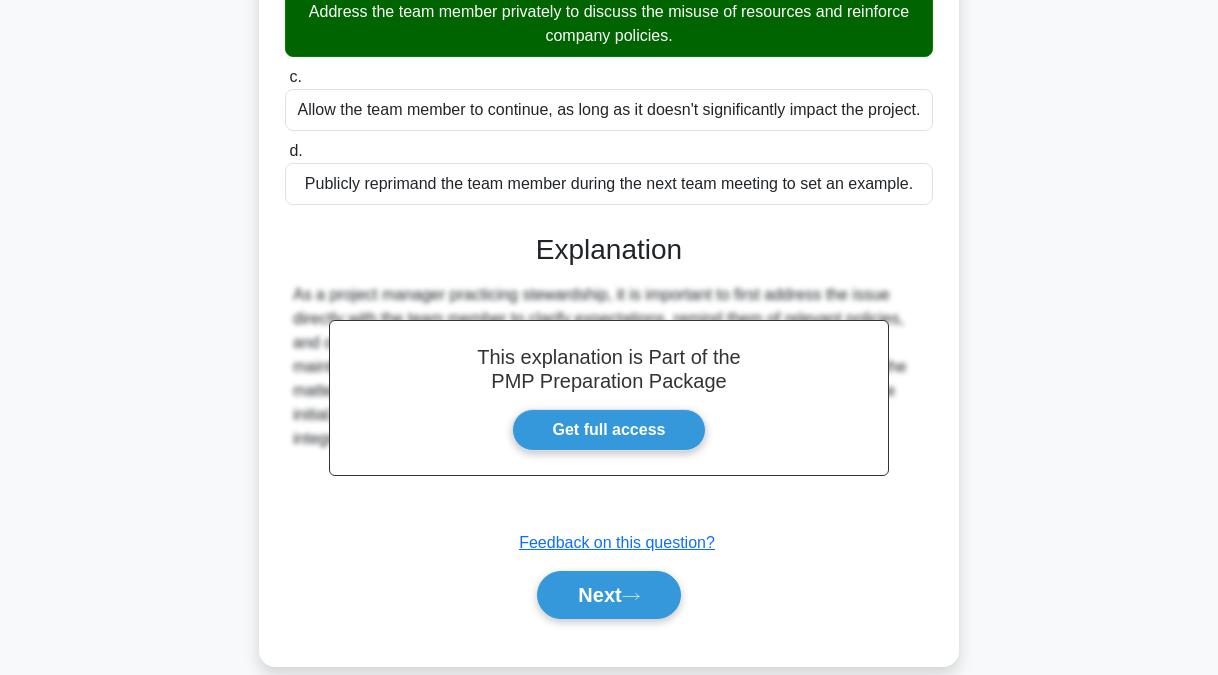 scroll, scrollTop: 315, scrollLeft: 0, axis: vertical 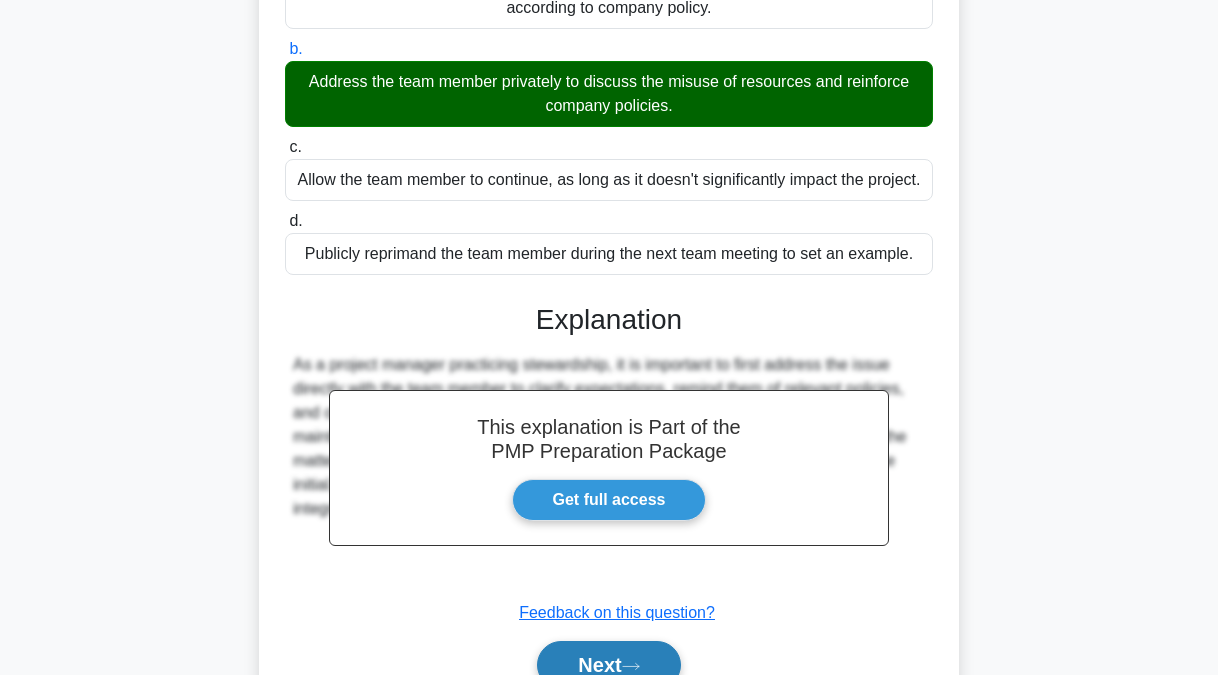 click on "Next" at bounding box center (608, 665) 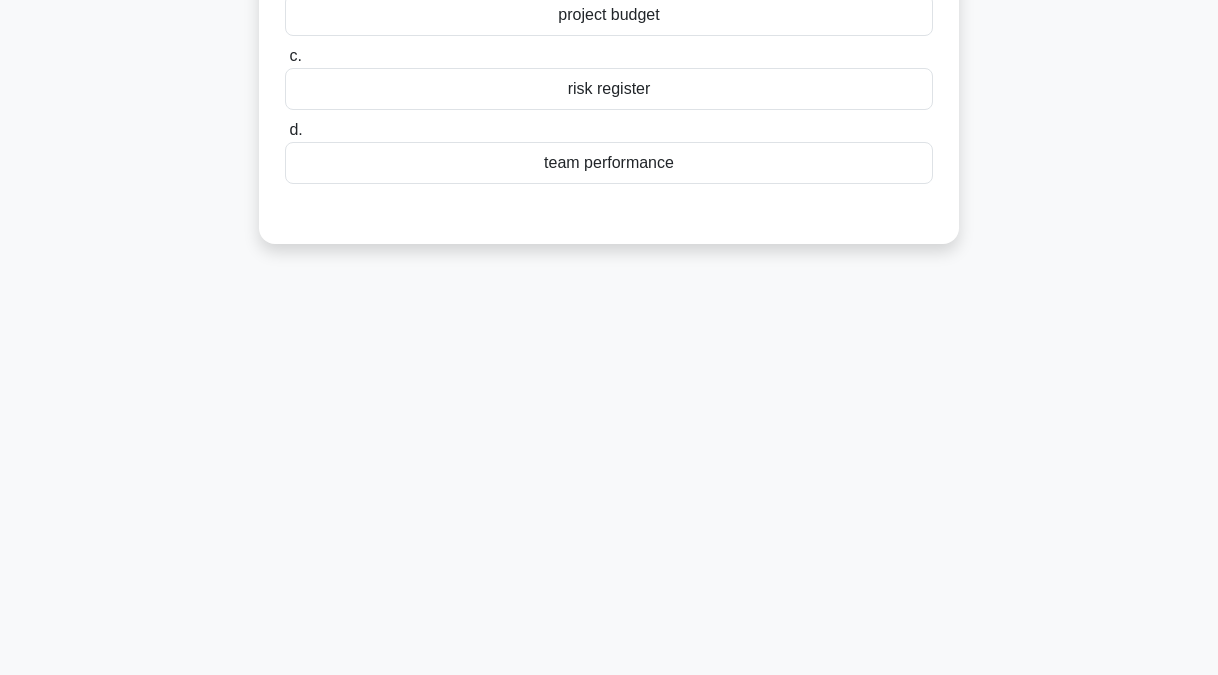 scroll, scrollTop: 0, scrollLeft: 0, axis: both 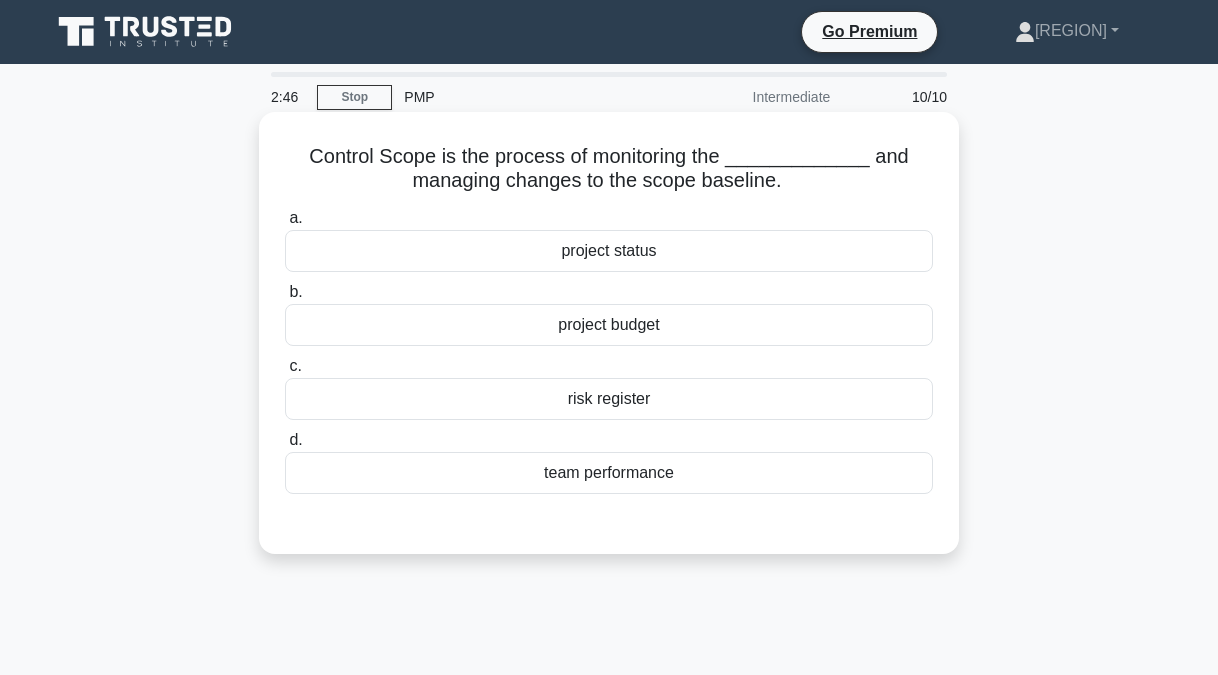 click on "project status" at bounding box center [609, 251] 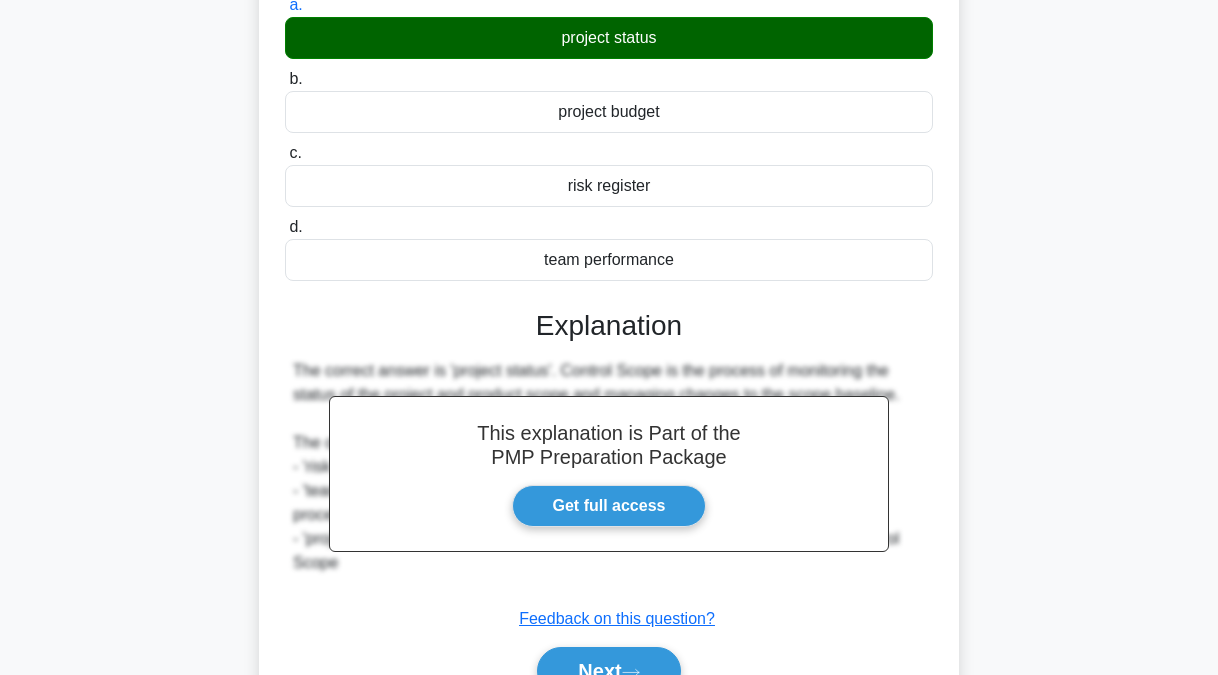 scroll, scrollTop: 405, scrollLeft: 0, axis: vertical 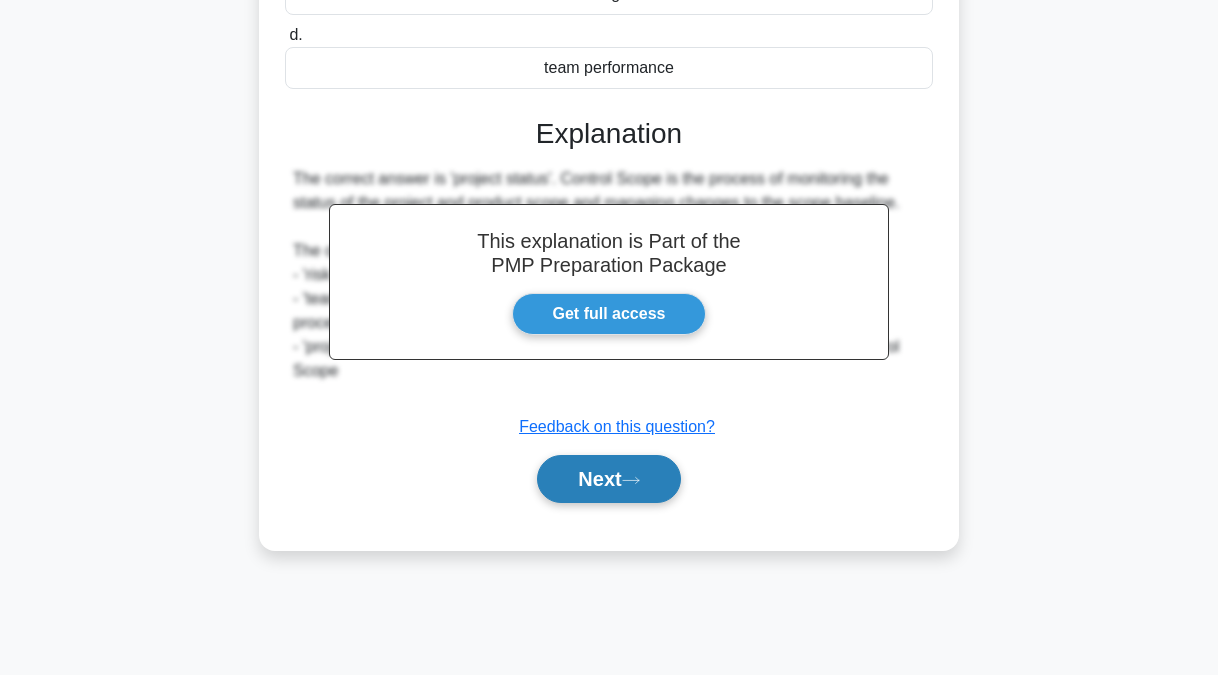 click on "Next" at bounding box center [608, 479] 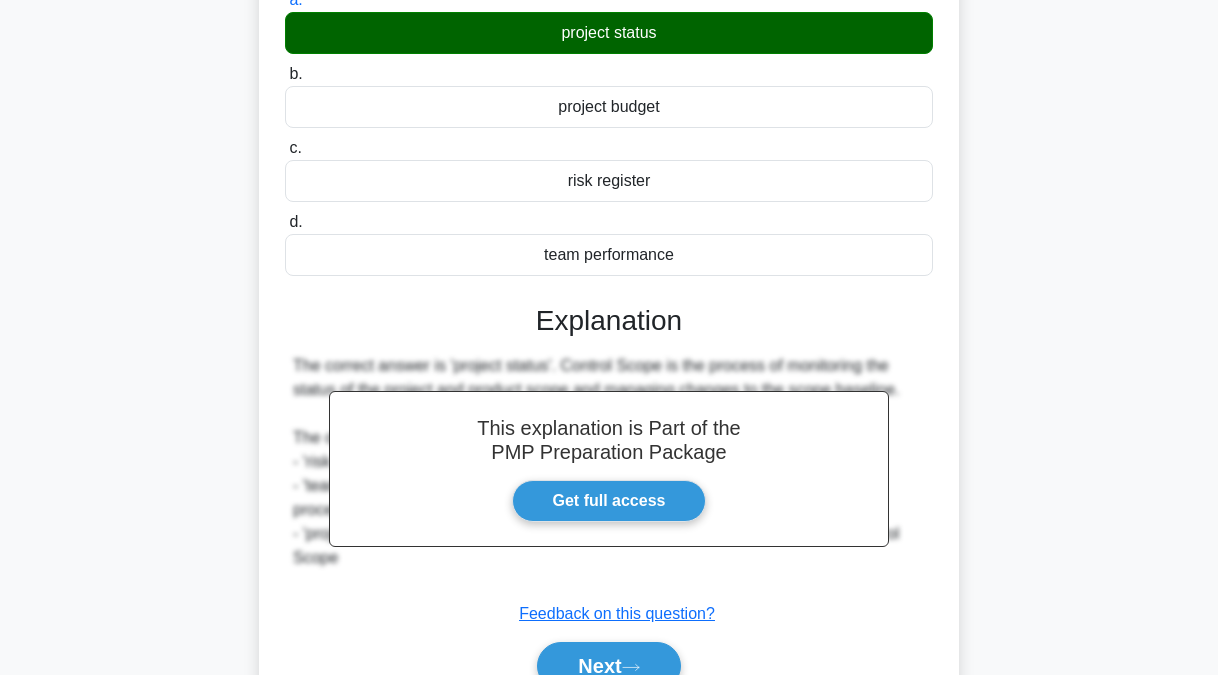 scroll, scrollTop: 0, scrollLeft: 0, axis: both 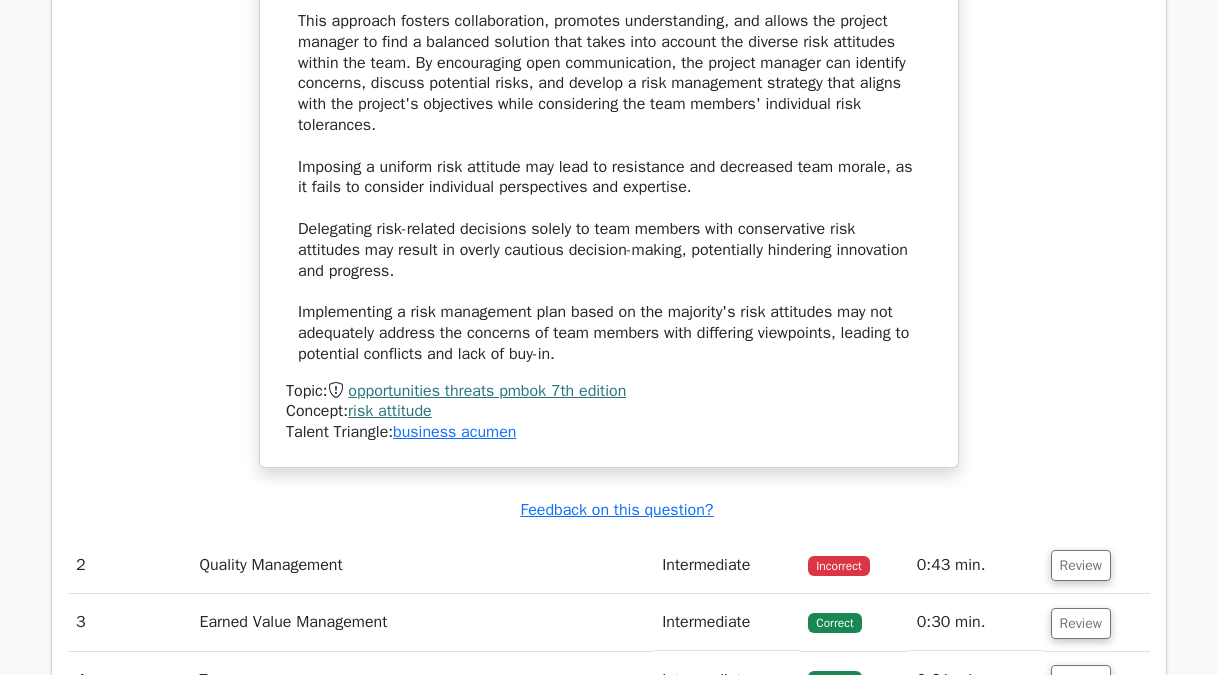 click on "Incorrect" at bounding box center [854, 565] 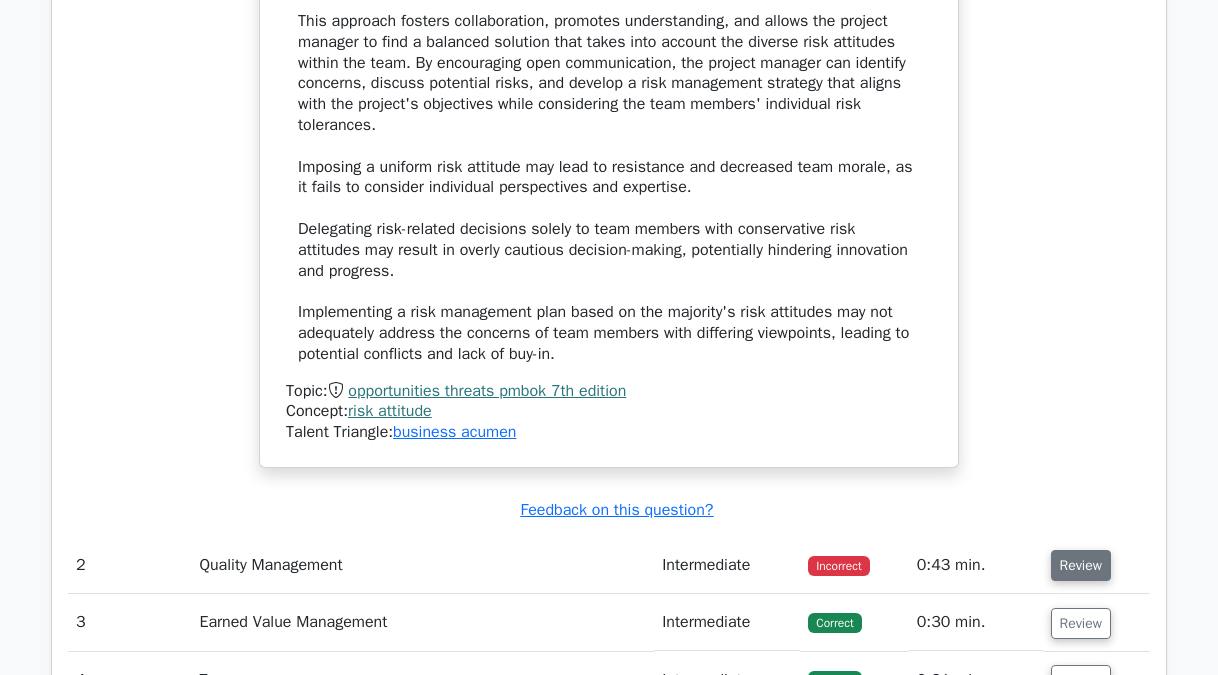 click on "Review" at bounding box center (1081, 565) 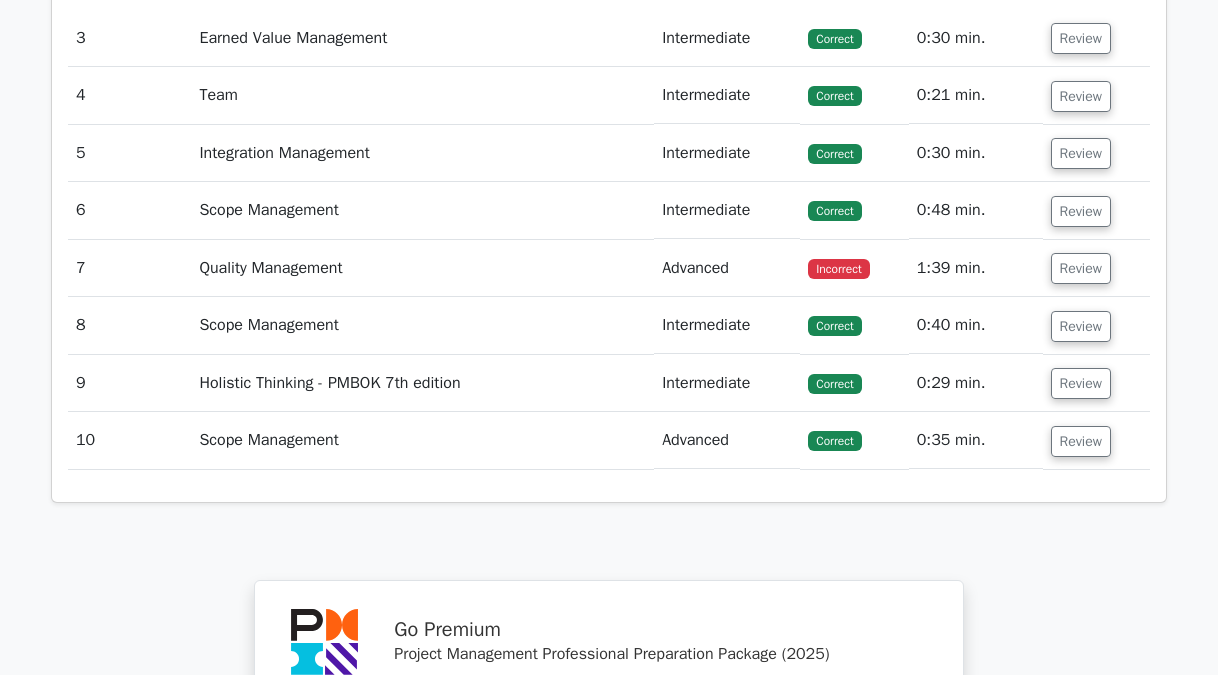 scroll, scrollTop: 4000, scrollLeft: 0, axis: vertical 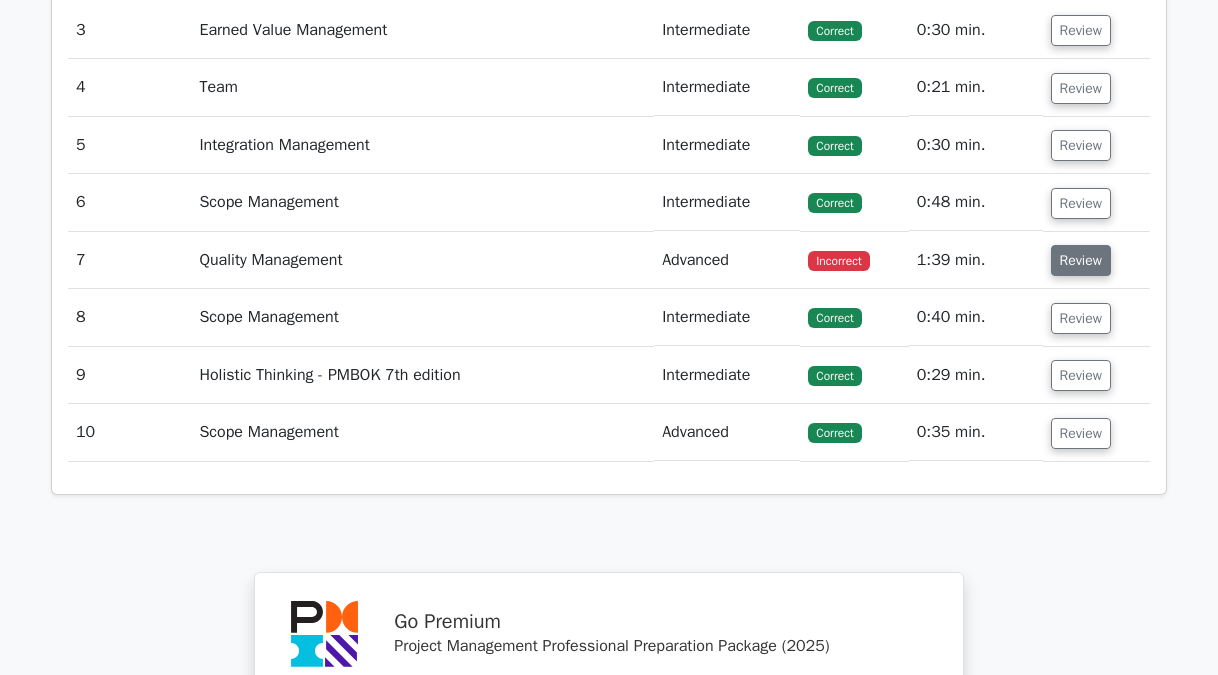 click on "Review" at bounding box center [1081, 260] 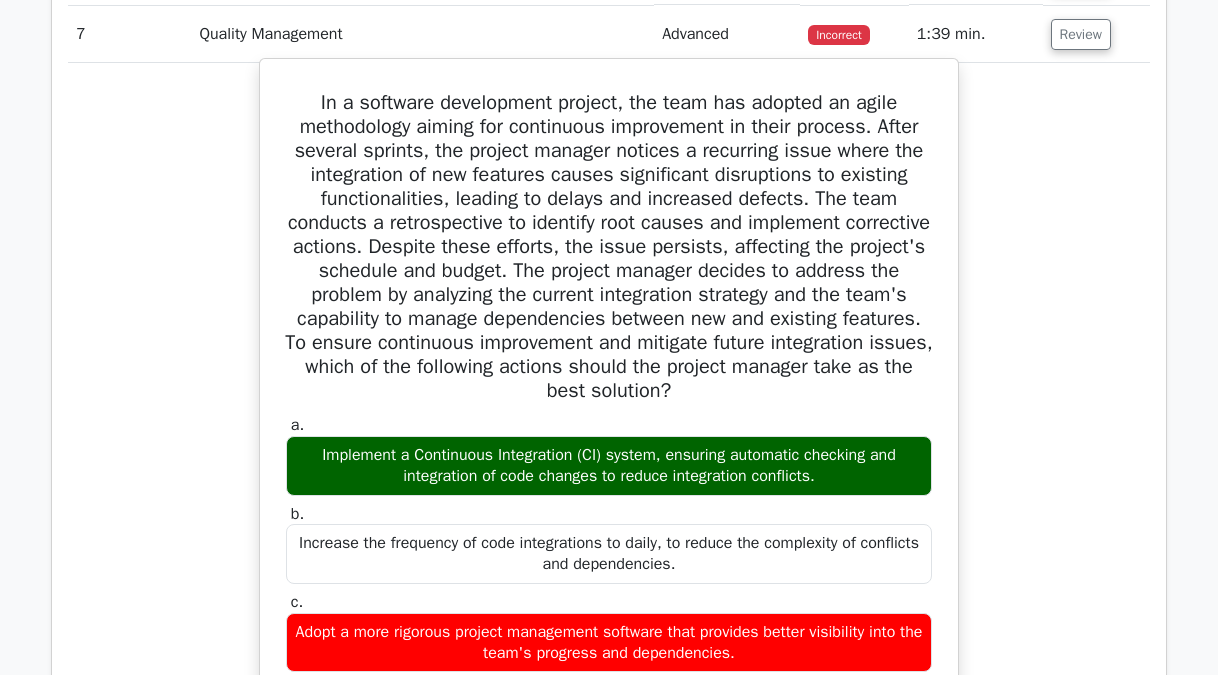 scroll, scrollTop: 4200, scrollLeft: 0, axis: vertical 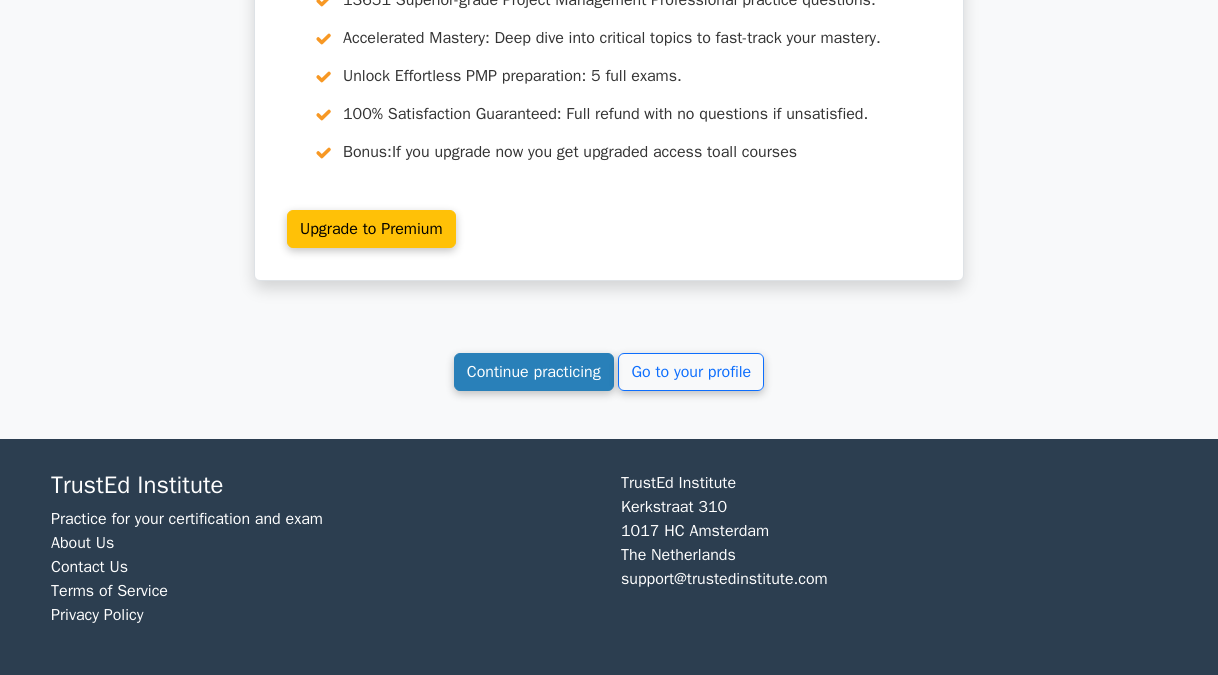 click on "Continue practicing" at bounding box center [534, 372] 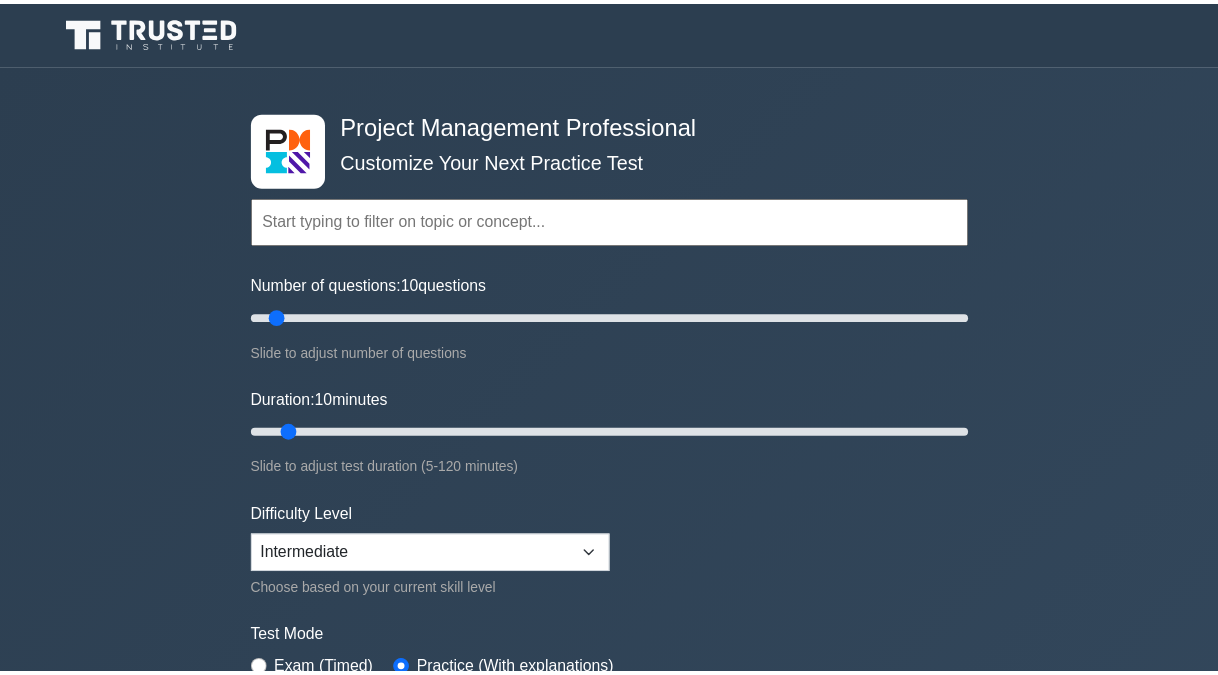 scroll, scrollTop: 0, scrollLeft: 0, axis: both 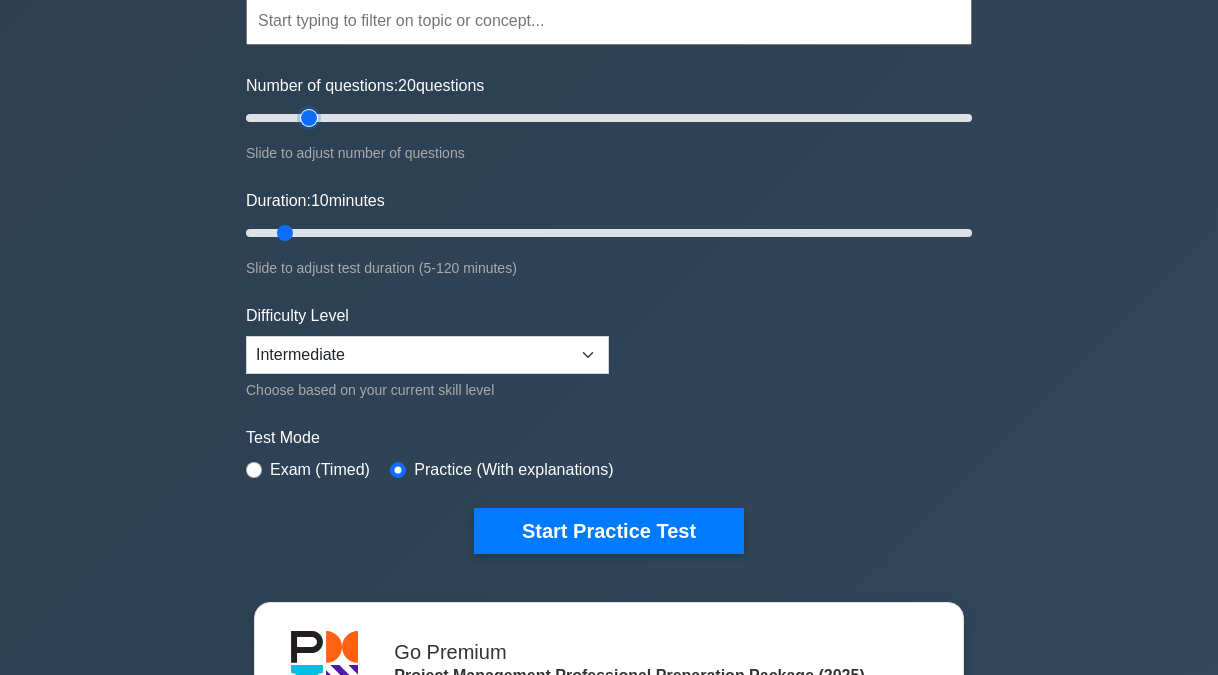 type on "20" 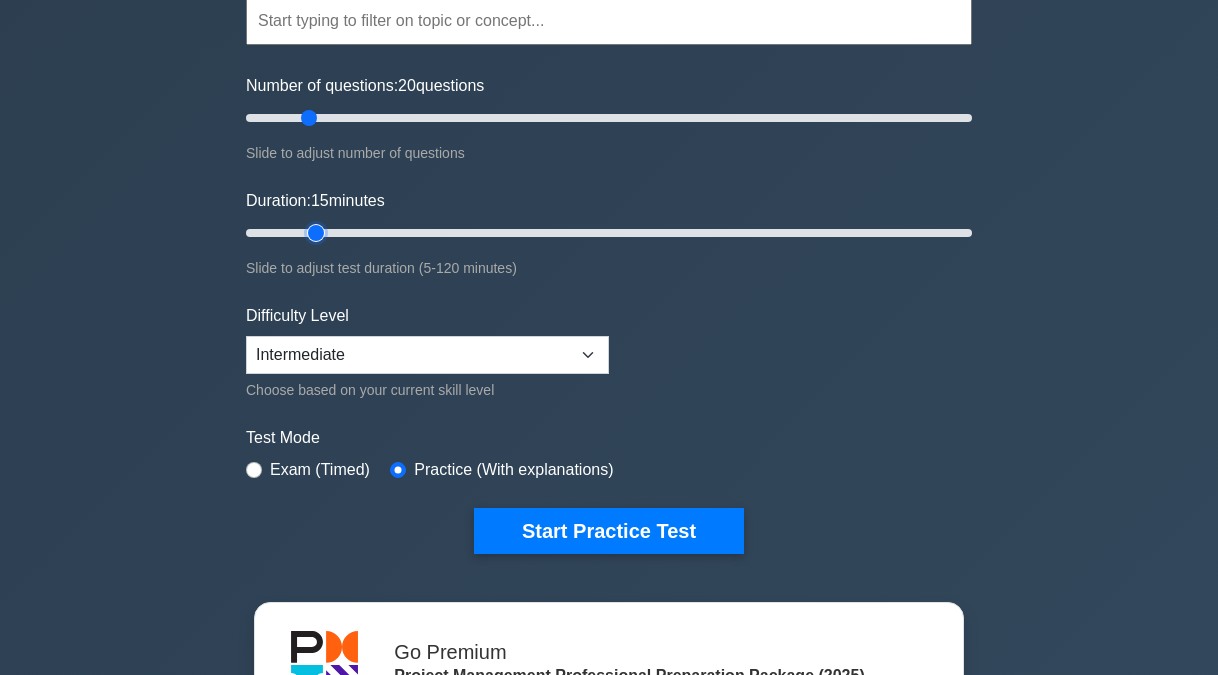 click on "Duration:  15  minutes" at bounding box center (609, 233) 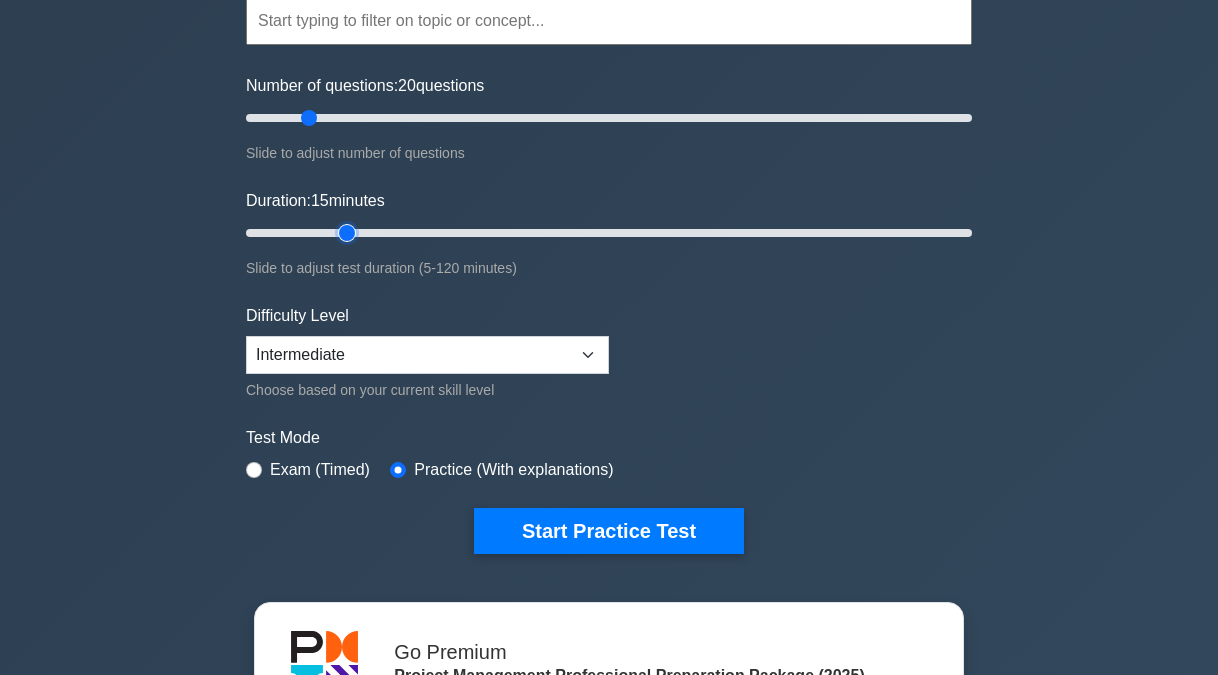type on "20" 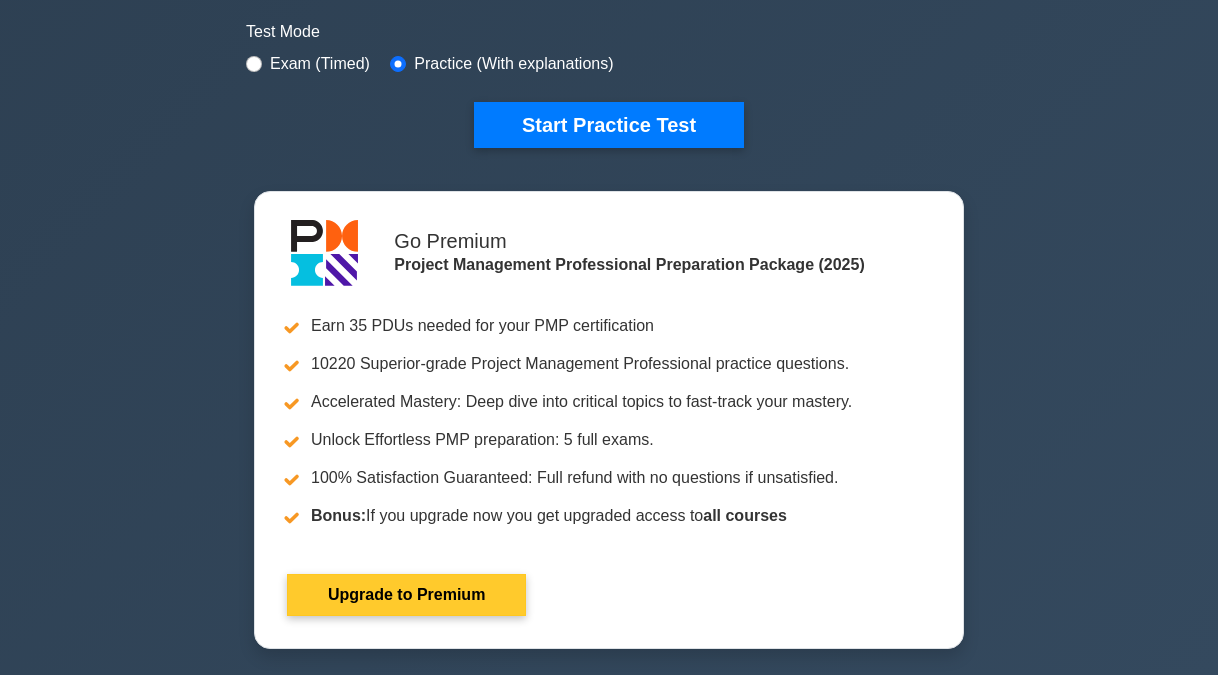 scroll, scrollTop: 600, scrollLeft: 0, axis: vertical 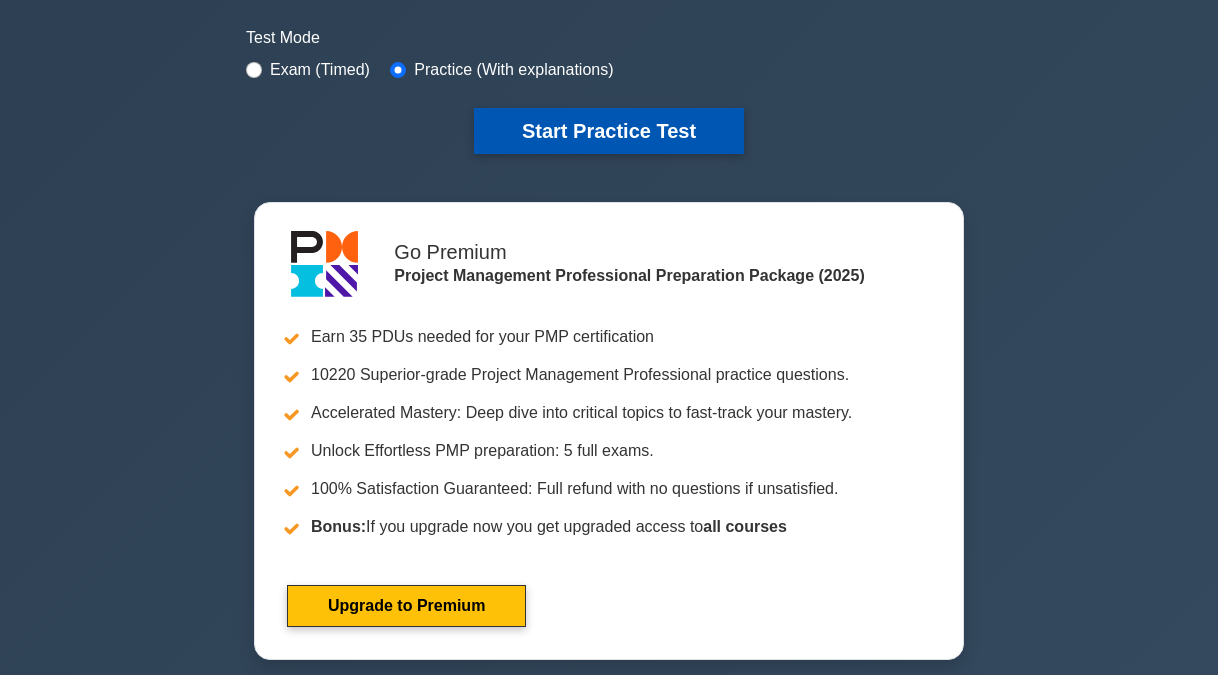 click on "Start Practice Test" at bounding box center (609, 131) 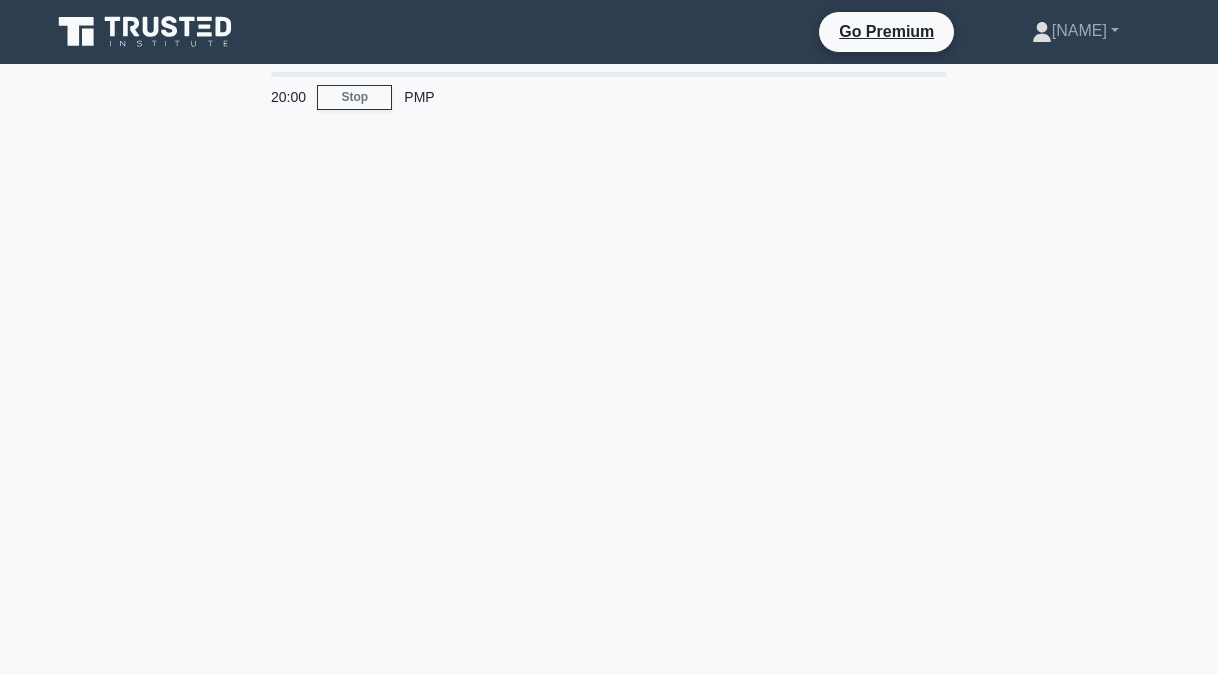 scroll, scrollTop: 0, scrollLeft: 0, axis: both 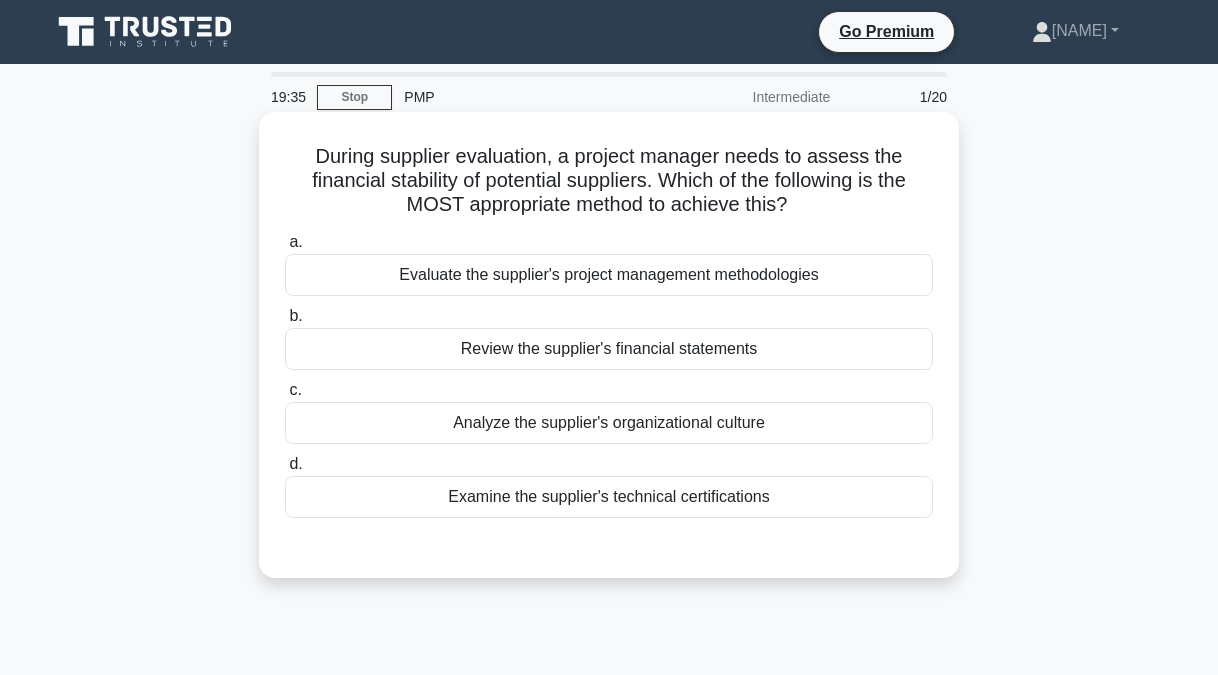 click on "Review the supplier's financial statements" at bounding box center (609, 349) 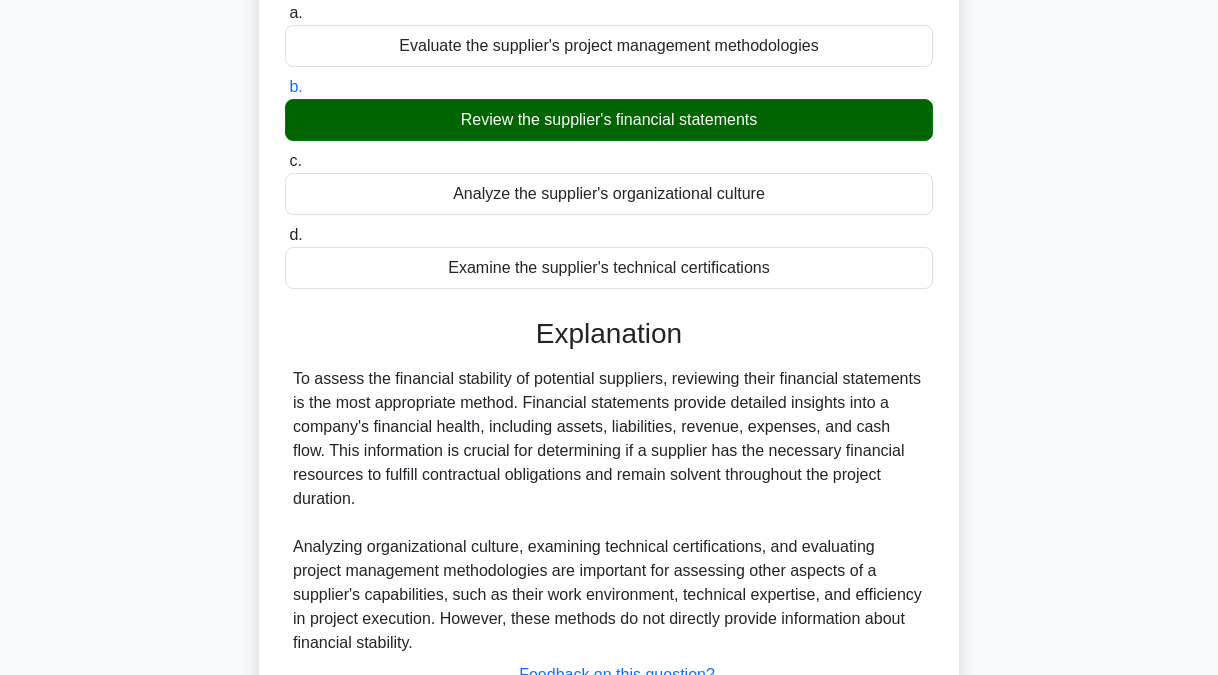 scroll, scrollTop: 405, scrollLeft: 0, axis: vertical 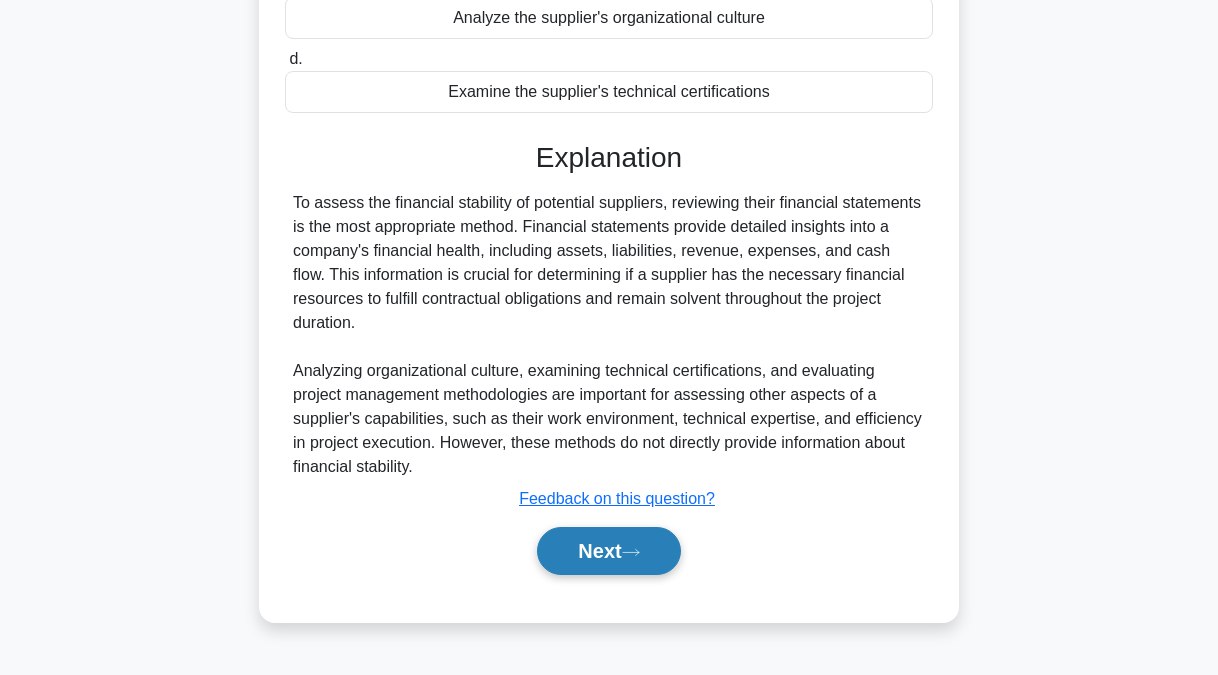 click on "Next" at bounding box center (608, 551) 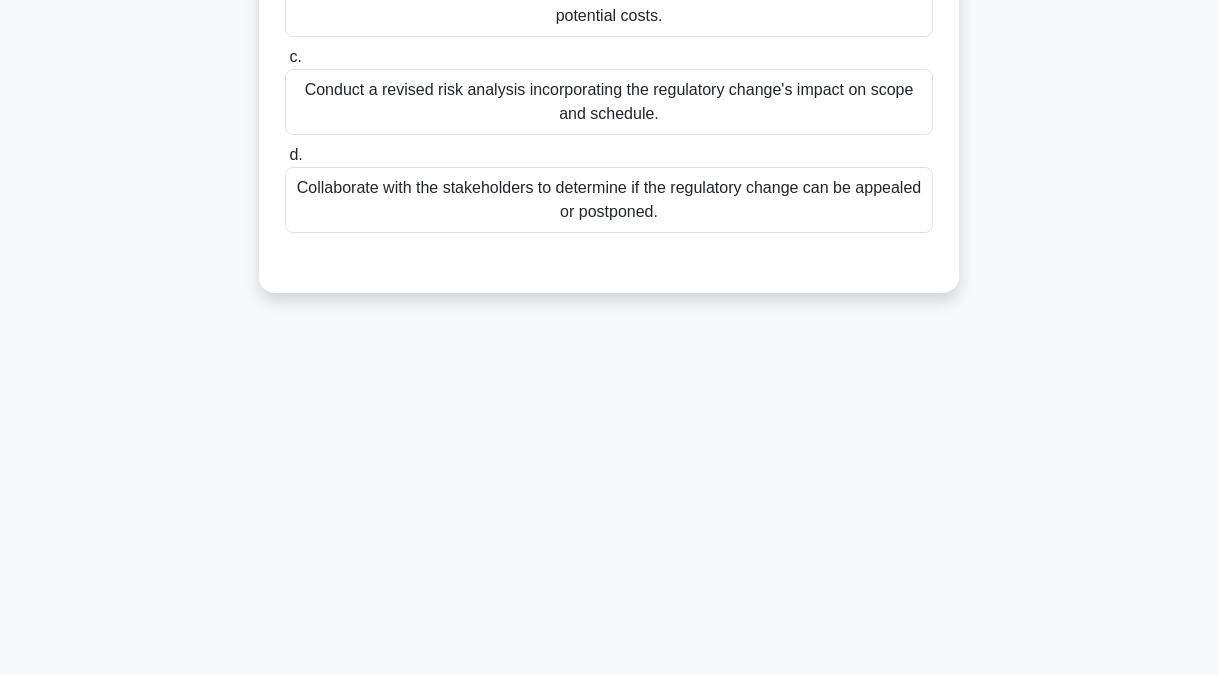 scroll, scrollTop: 0, scrollLeft: 0, axis: both 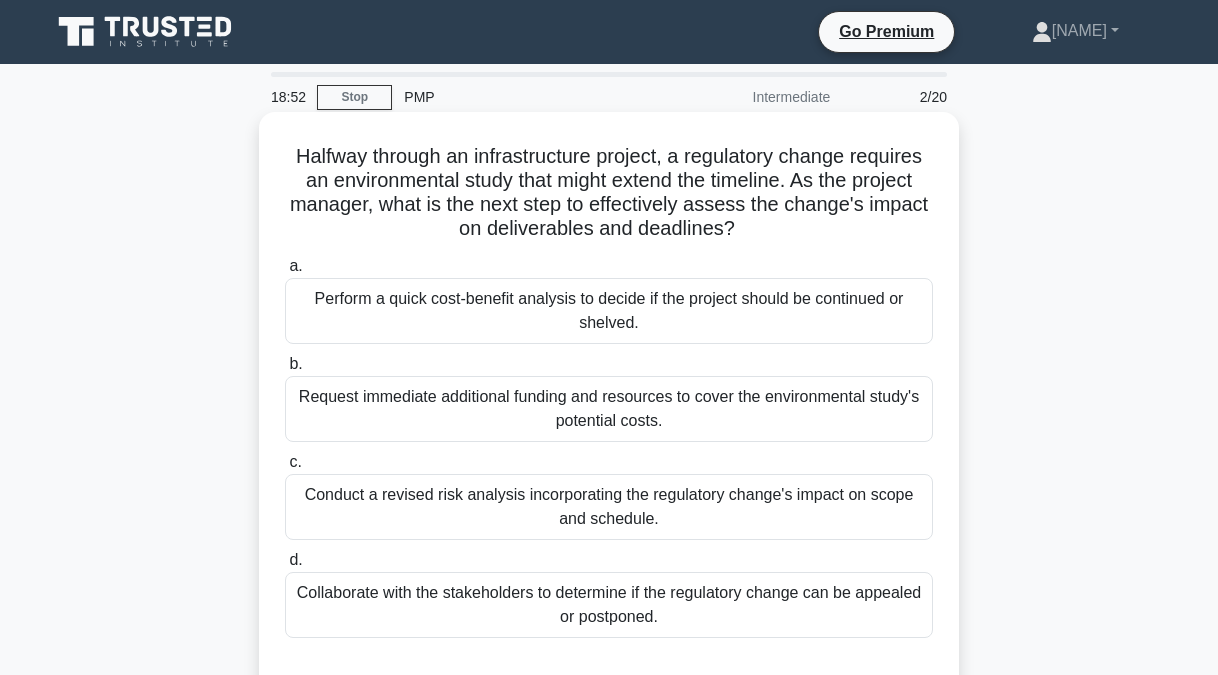 click on "Perform a quick cost-benefit analysis to decide if the project should be continued or shelved." at bounding box center [609, 311] 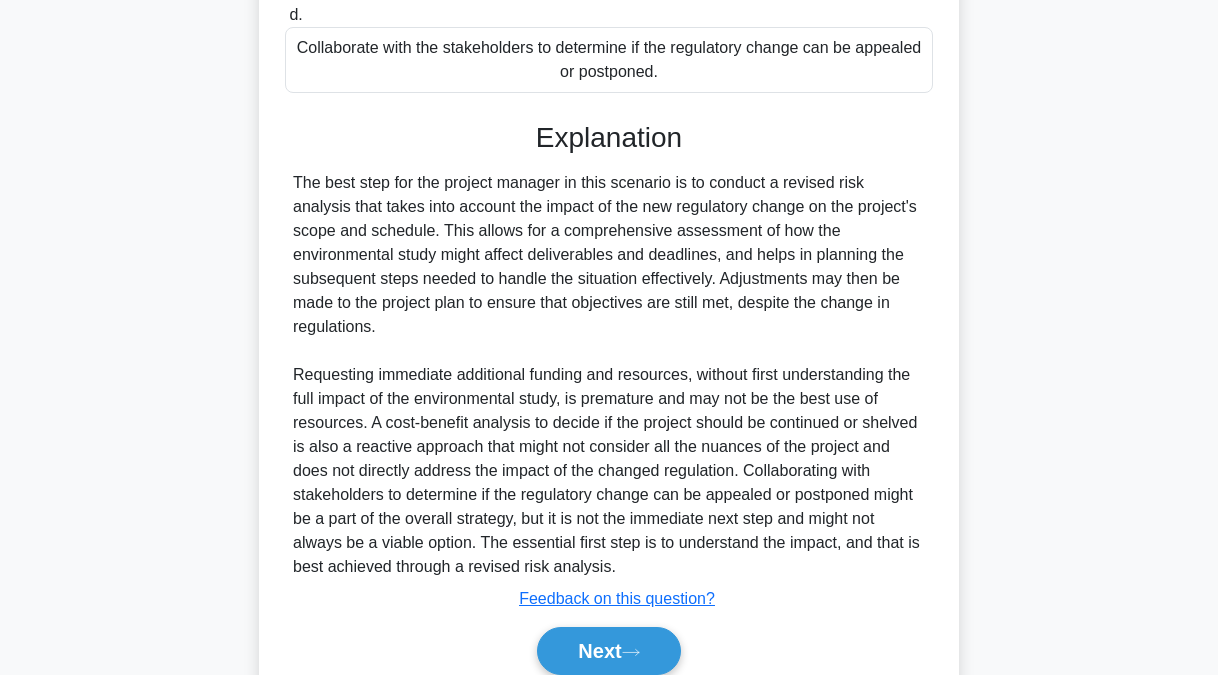 scroll, scrollTop: 600, scrollLeft: 0, axis: vertical 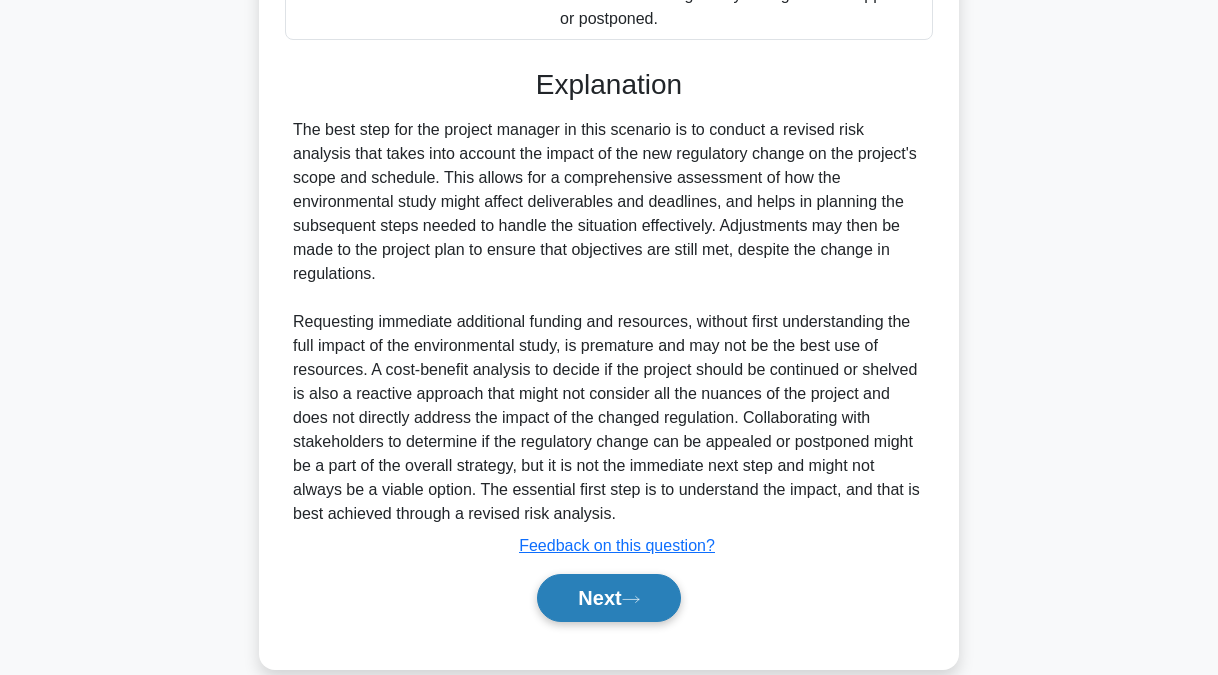 click on "Next" at bounding box center [608, 598] 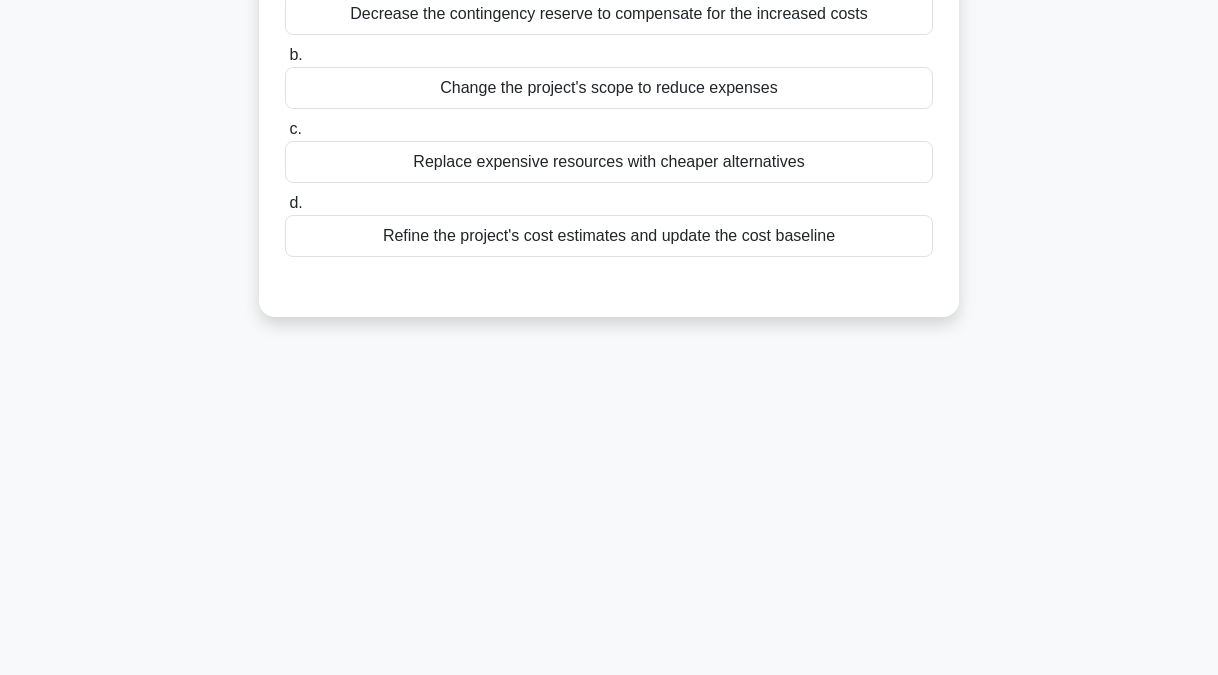 scroll, scrollTop: 0, scrollLeft: 0, axis: both 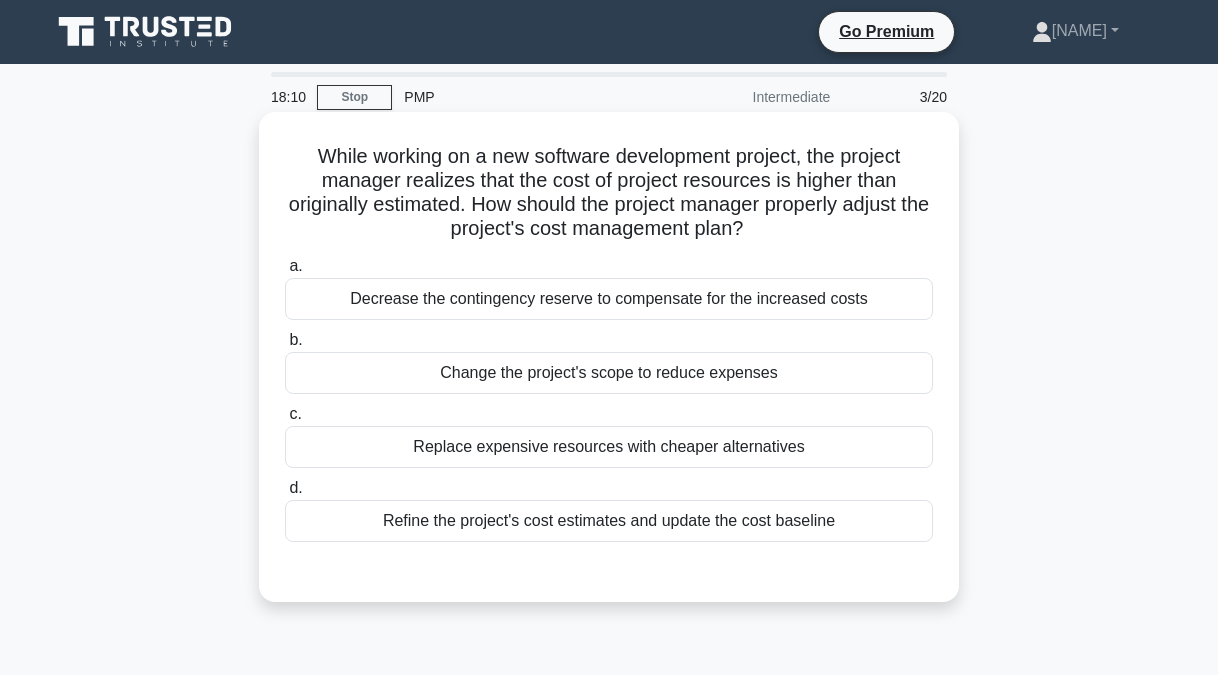 click on "Decrease the contingency reserve to compensate for the increased costs" at bounding box center (609, 299) 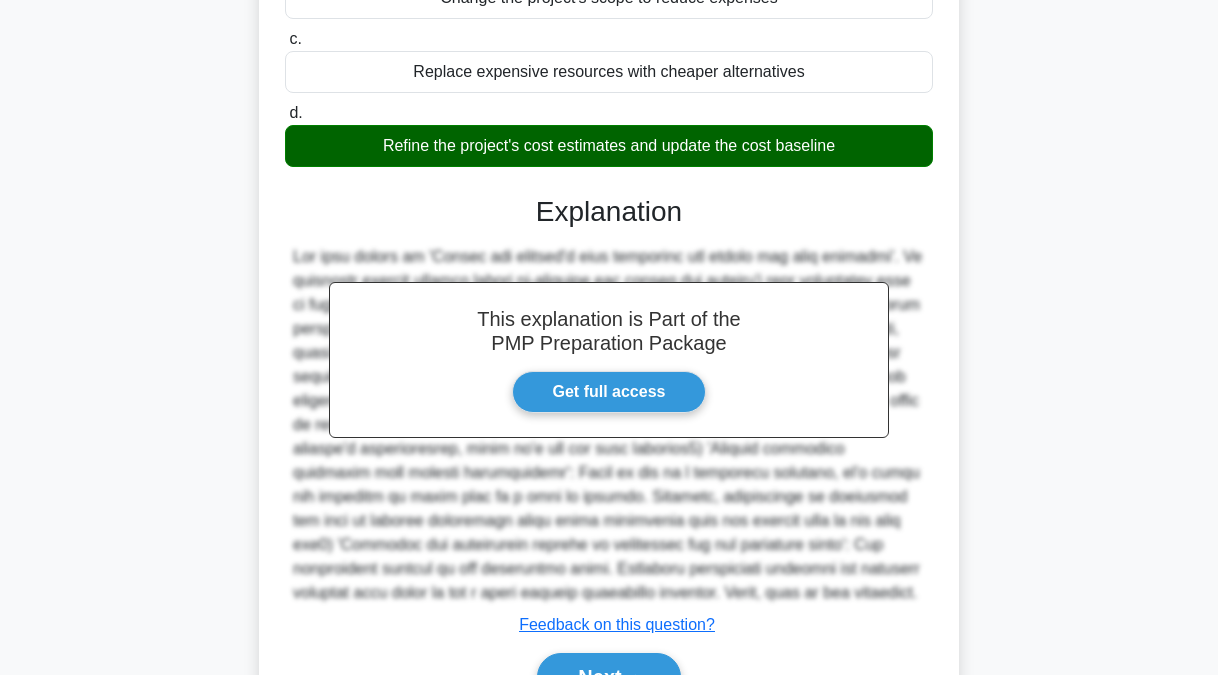 scroll, scrollTop: 489, scrollLeft: 0, axis: vertical 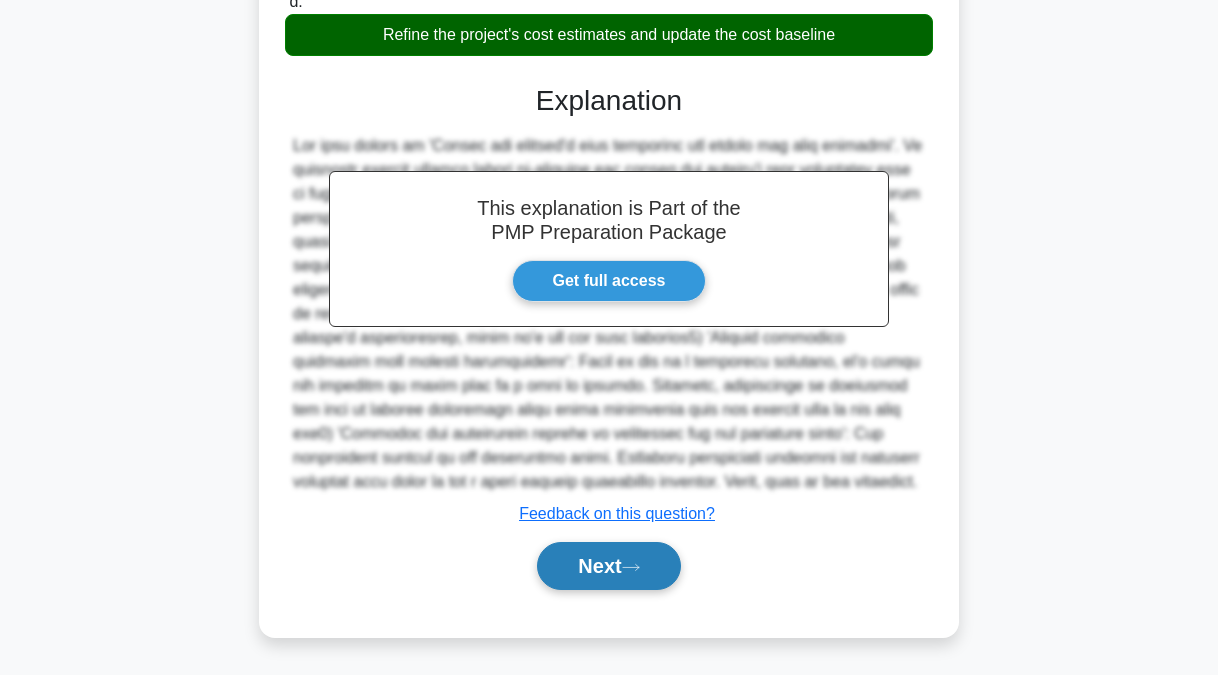 click on "Next" at bounding box center [608, 566] 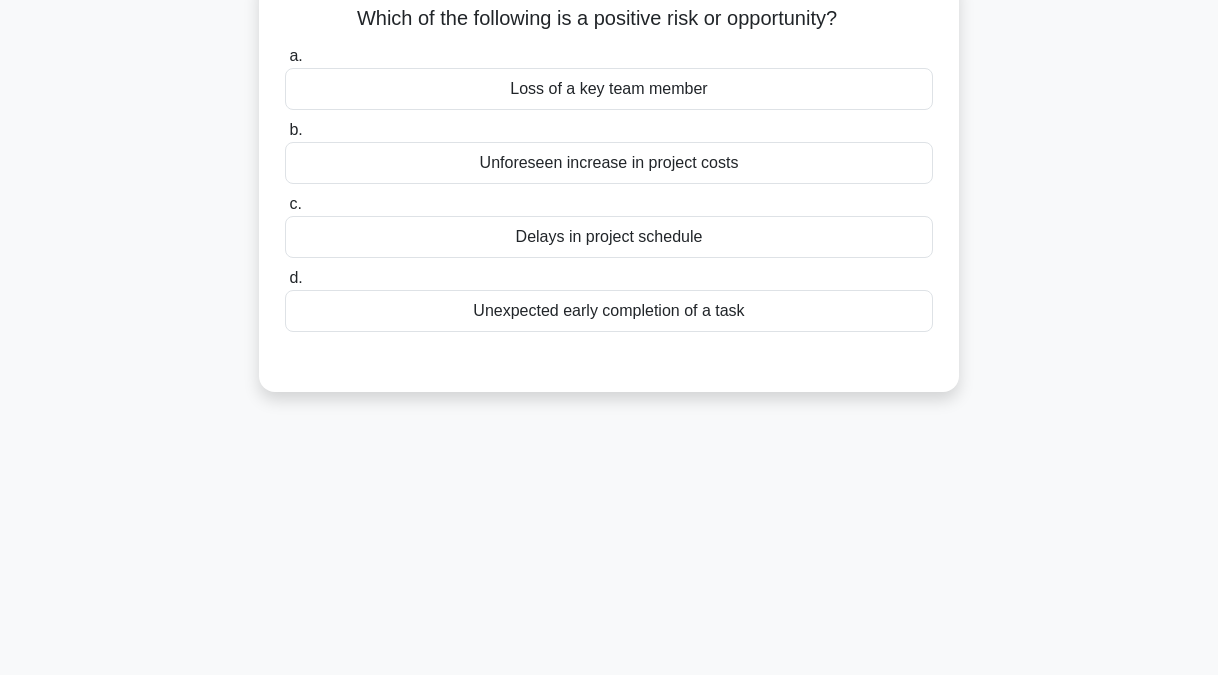 scroll, scrollTop: 0, scrollLeft: 0, axis: both 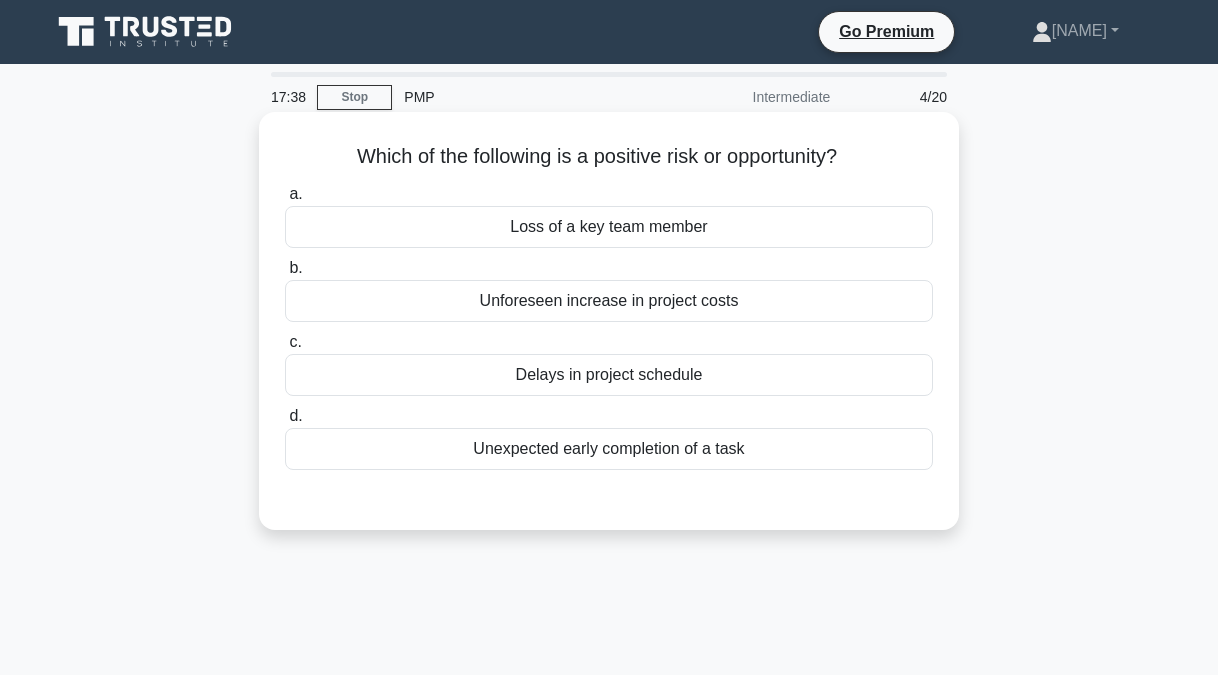 click on "Unexpected early completion of a task" at bounding box center (609, 449) 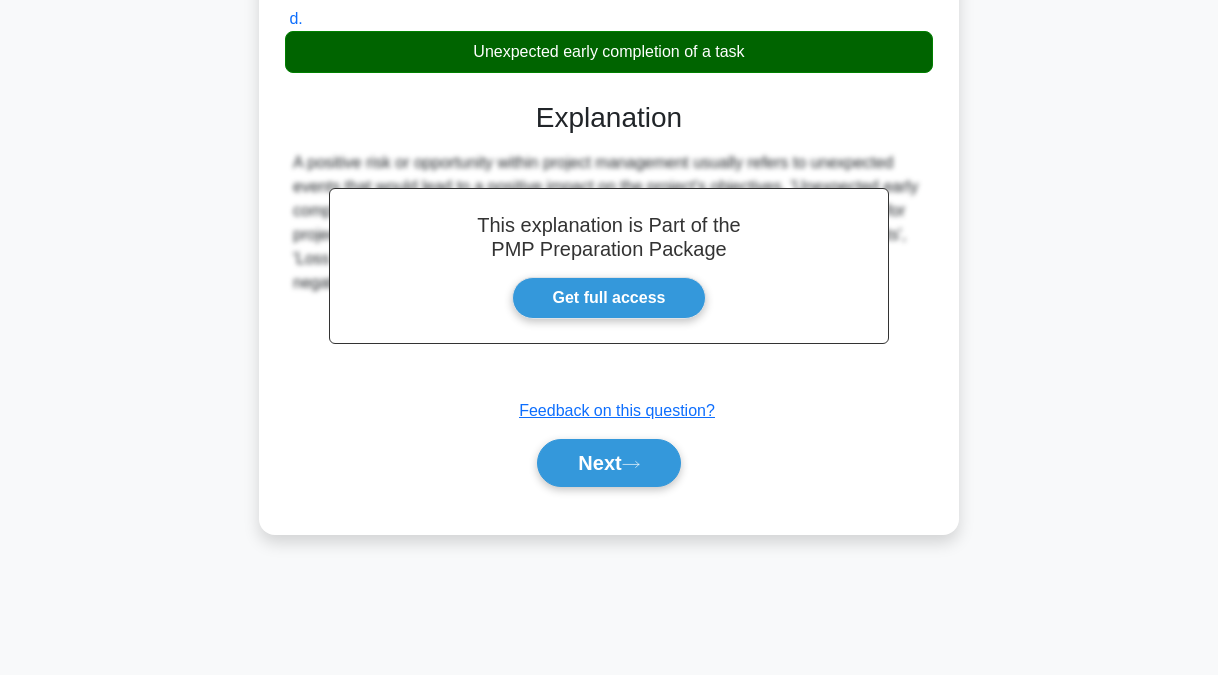 scroll, scrollTop: 405, scrollLeft: 0, axis: vertical 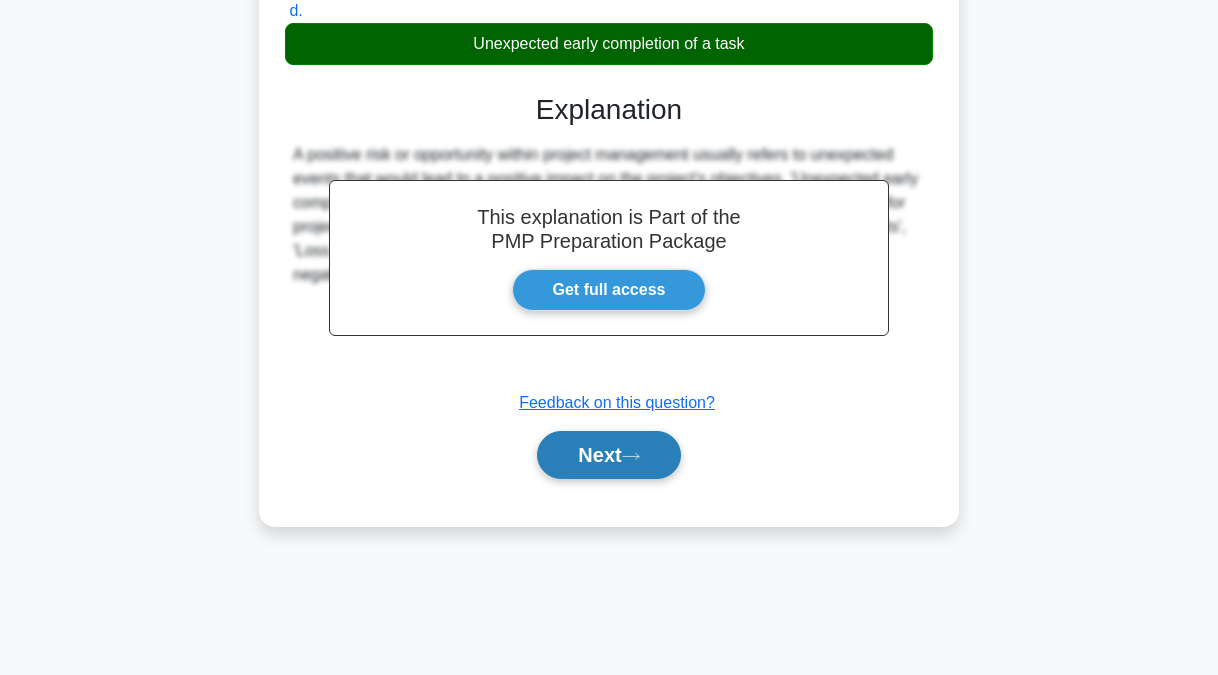 click on "Next" at bounding box center (608, 455) 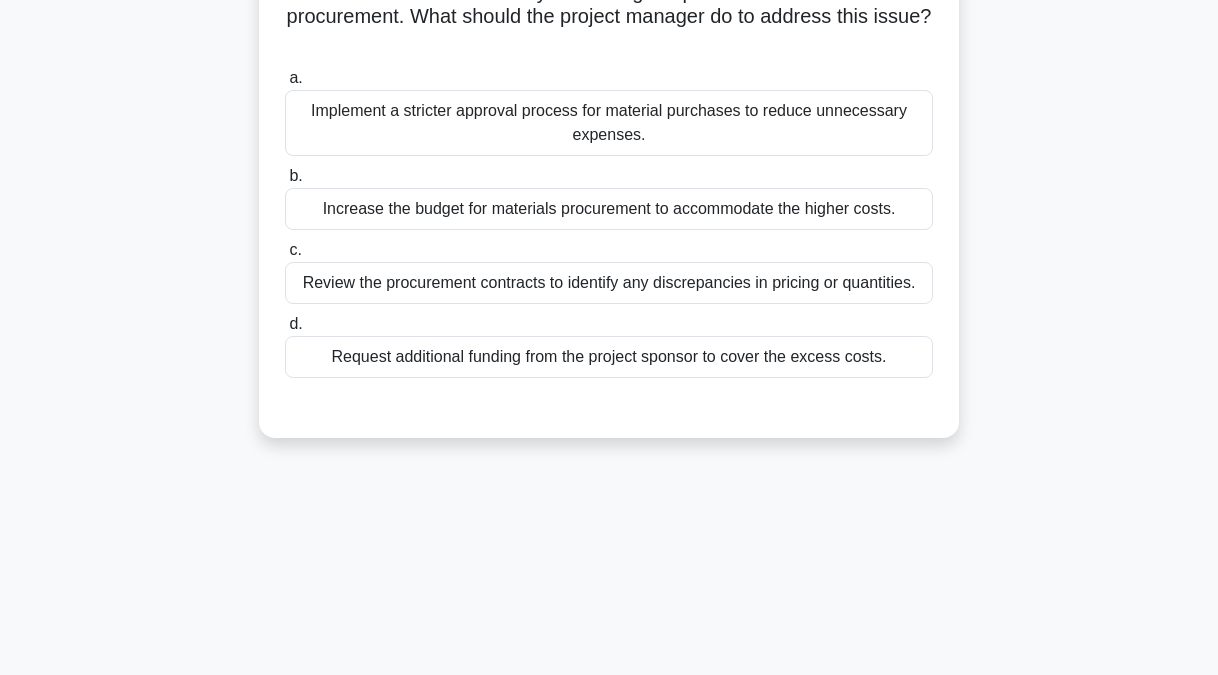 scroll, scrollTop: 0, scrollLeft: 0, axis: both 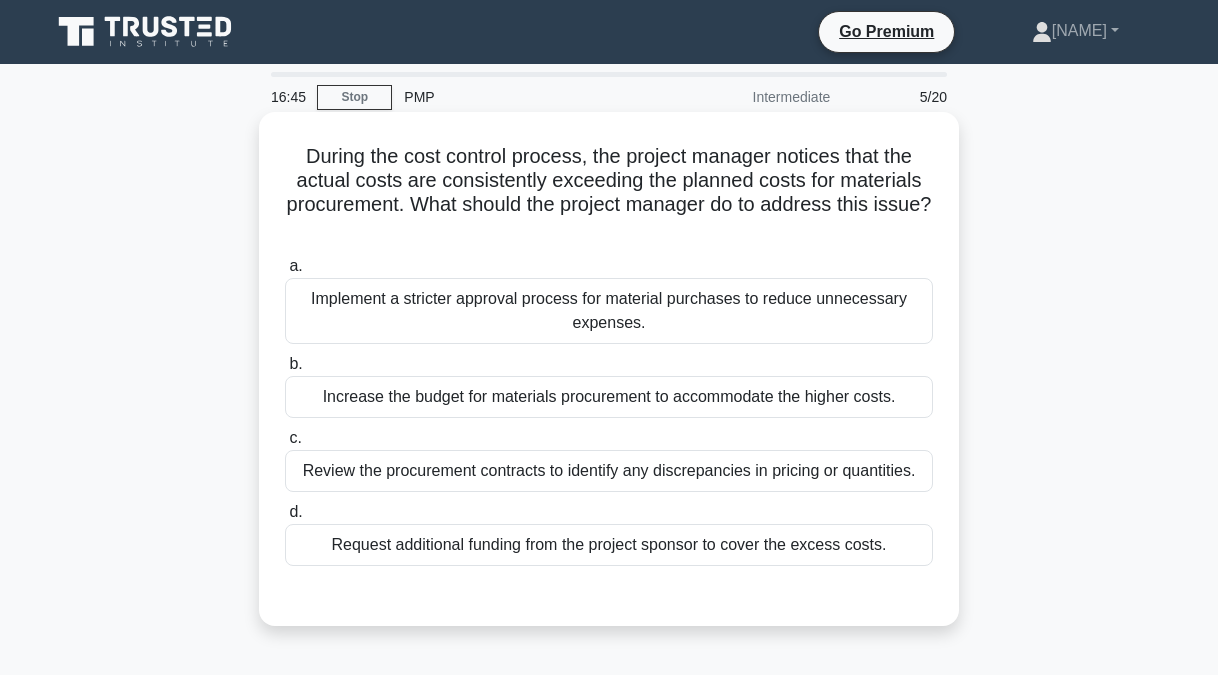 click on "Implement a stricter approval process for material purchases to reduce unnecessary expenses." at bounding box center [609, 311] 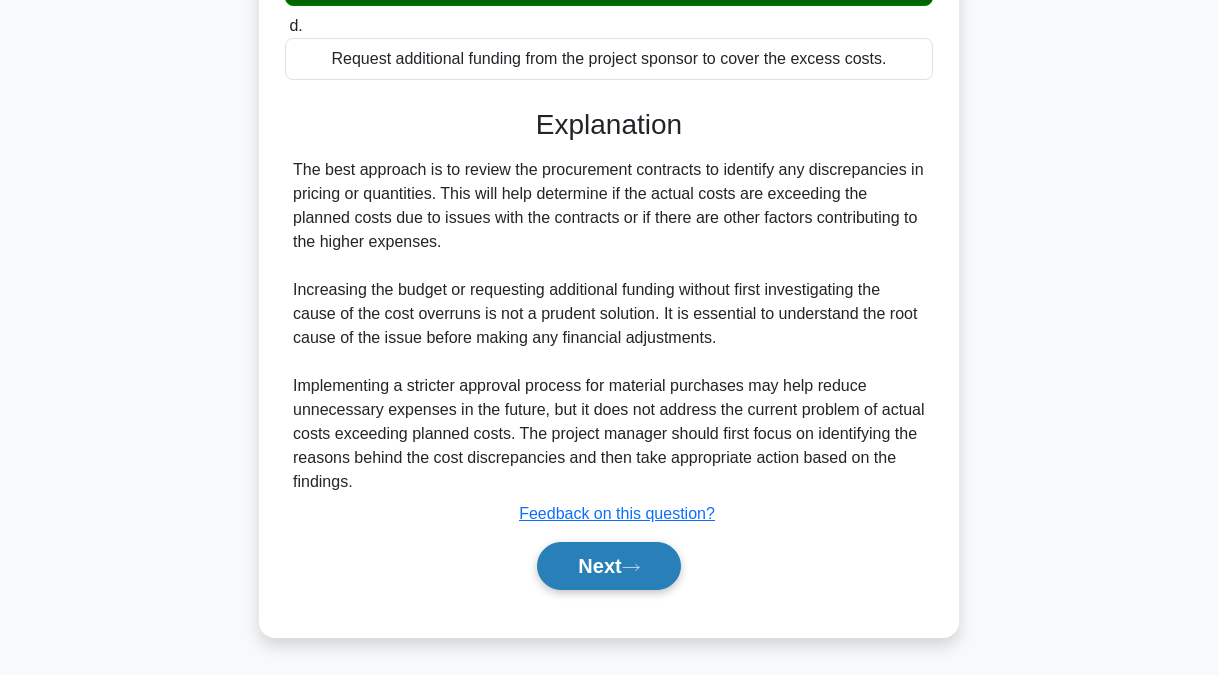 click on "Next" at bounding box center (608, 566) 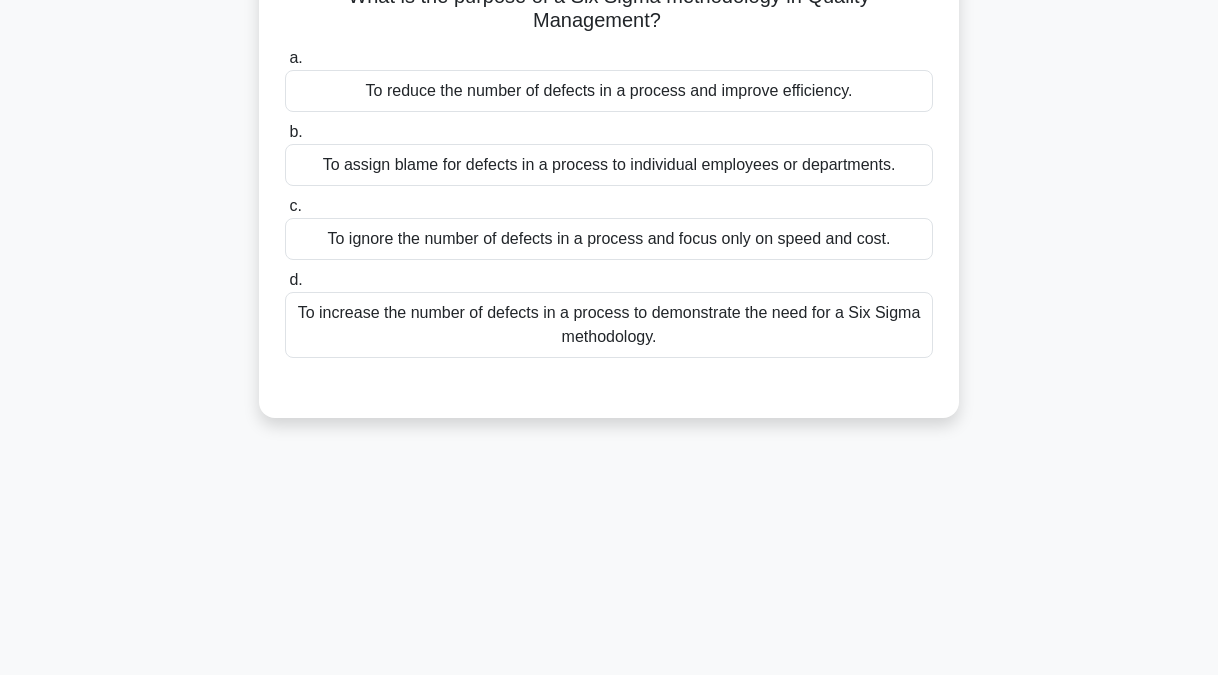 scroll, scrollTop: 0, scrollLeft: 0, axis: both 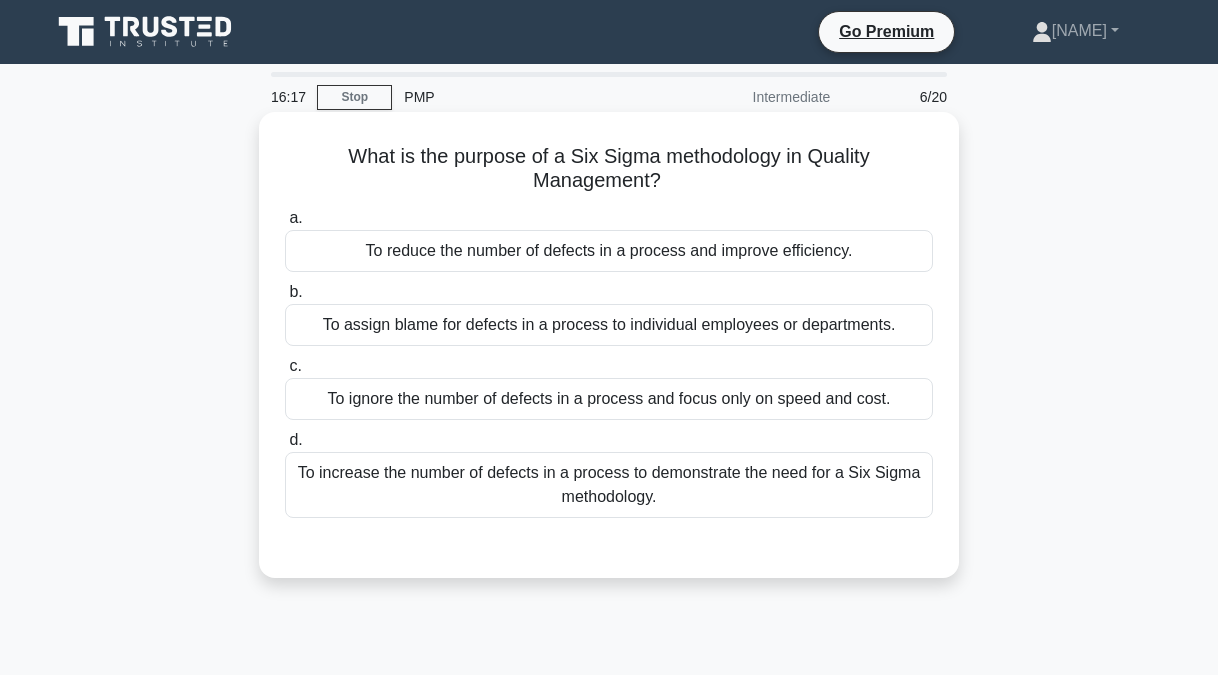 click on "To increase the number of defects in a process to demonstrate the need for a Six Sigma methodology." at bounding box center (609, 485) 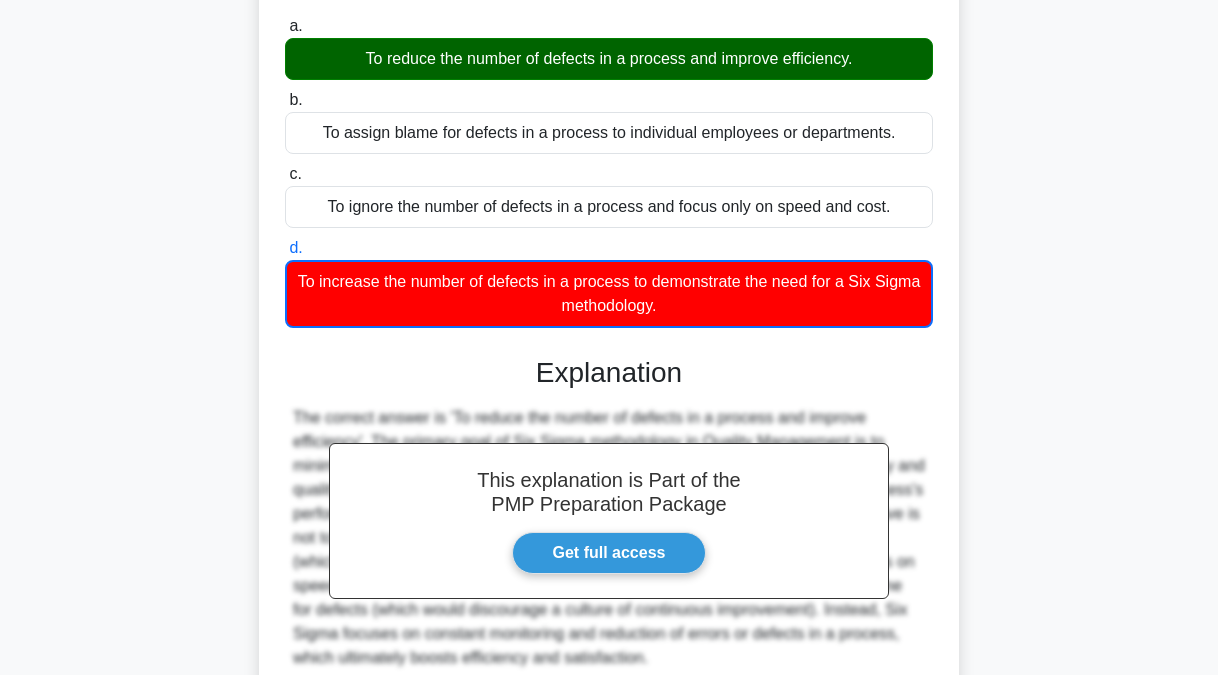 scroll, scrollTop: 405, scrollLeft: 0, axis: vertical 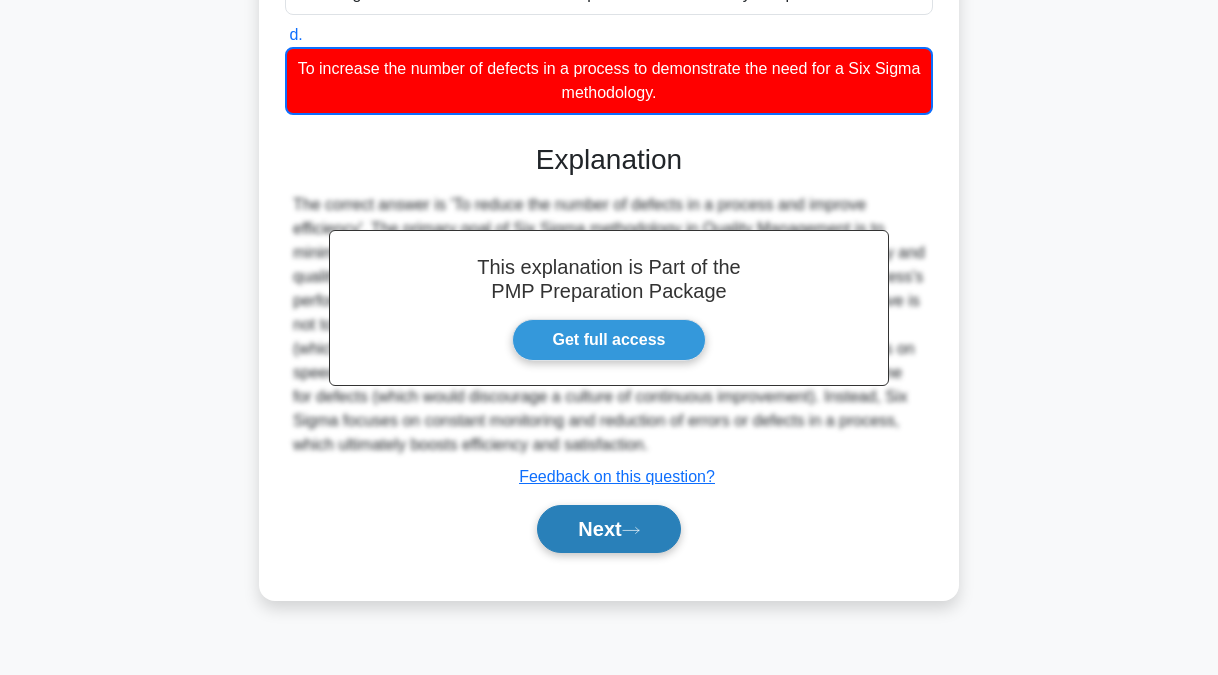 click on "Next" at bounding box center (608, 529) 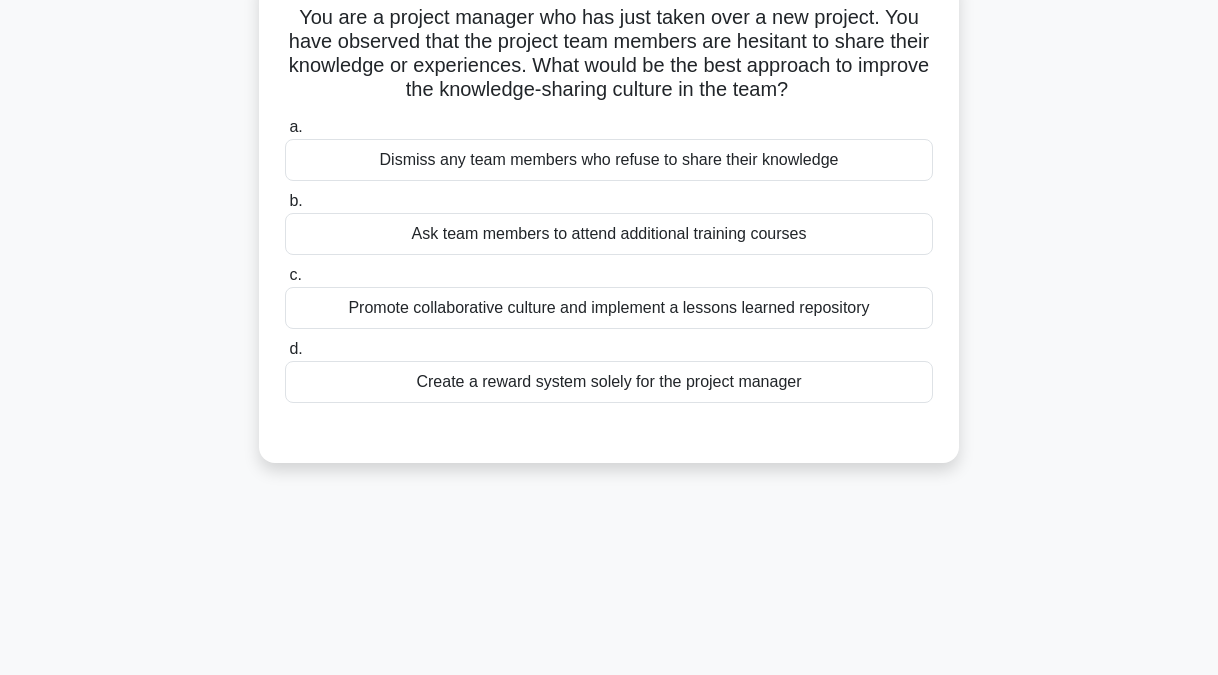 scroll, scrollTop: 0, scrollLeft: 0, axis: both 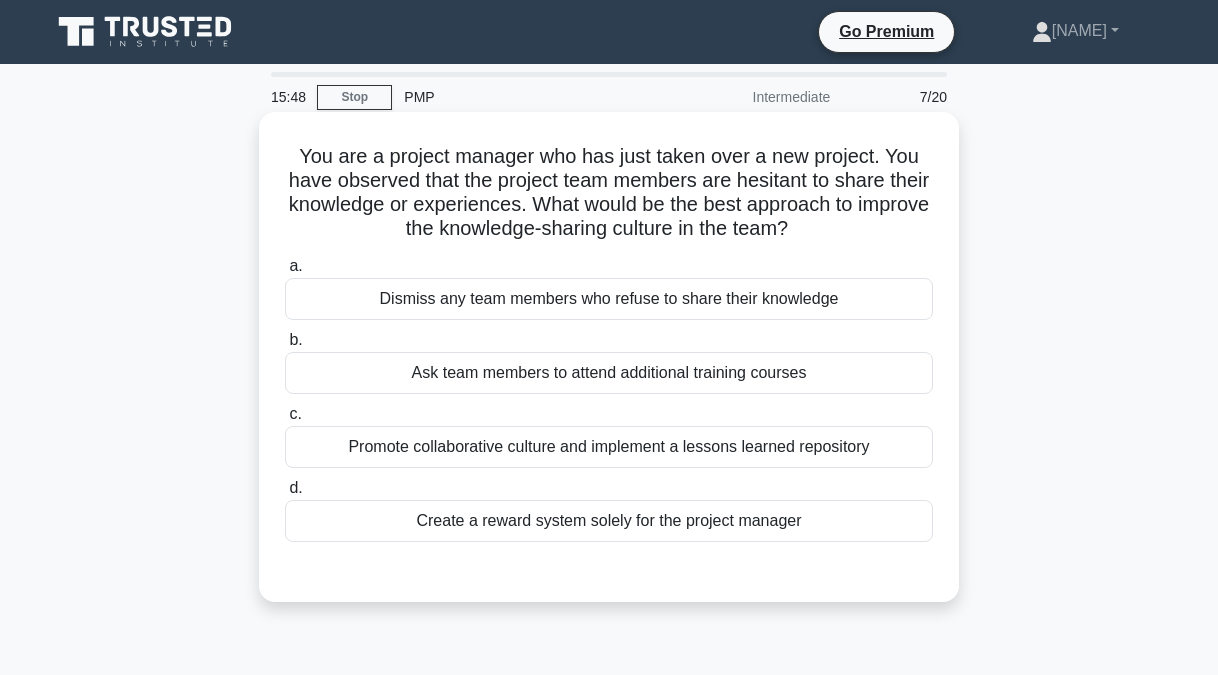 click on "Promote collaborative culture and implement a lessons learned repository" at bounding box center [609, 447] 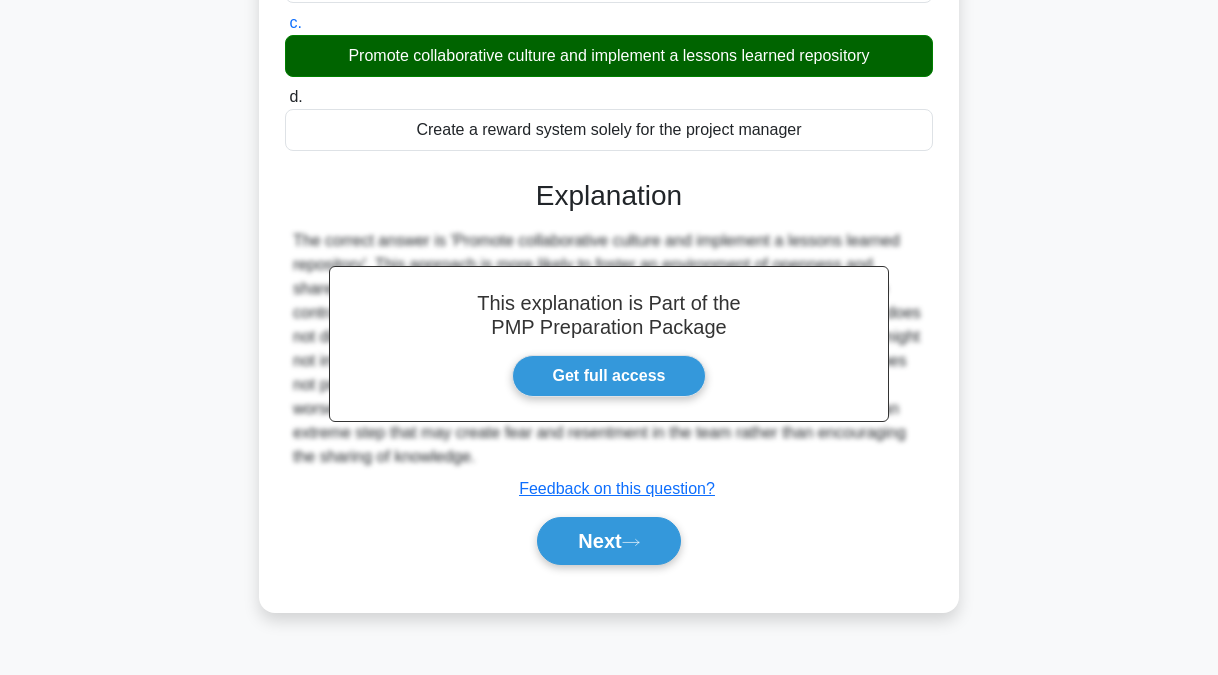 scroll, scrollTop: 405, scrollLeft: 0, axis: vertical 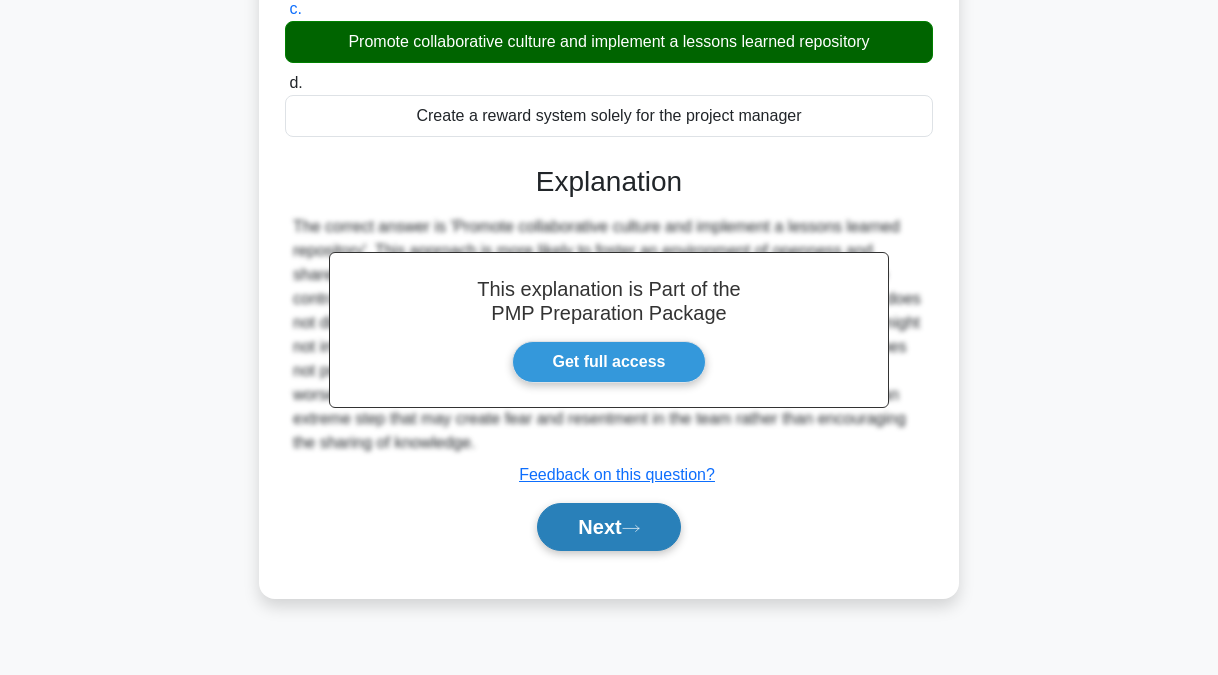 click on "Next" at bounding box center (608, 527) 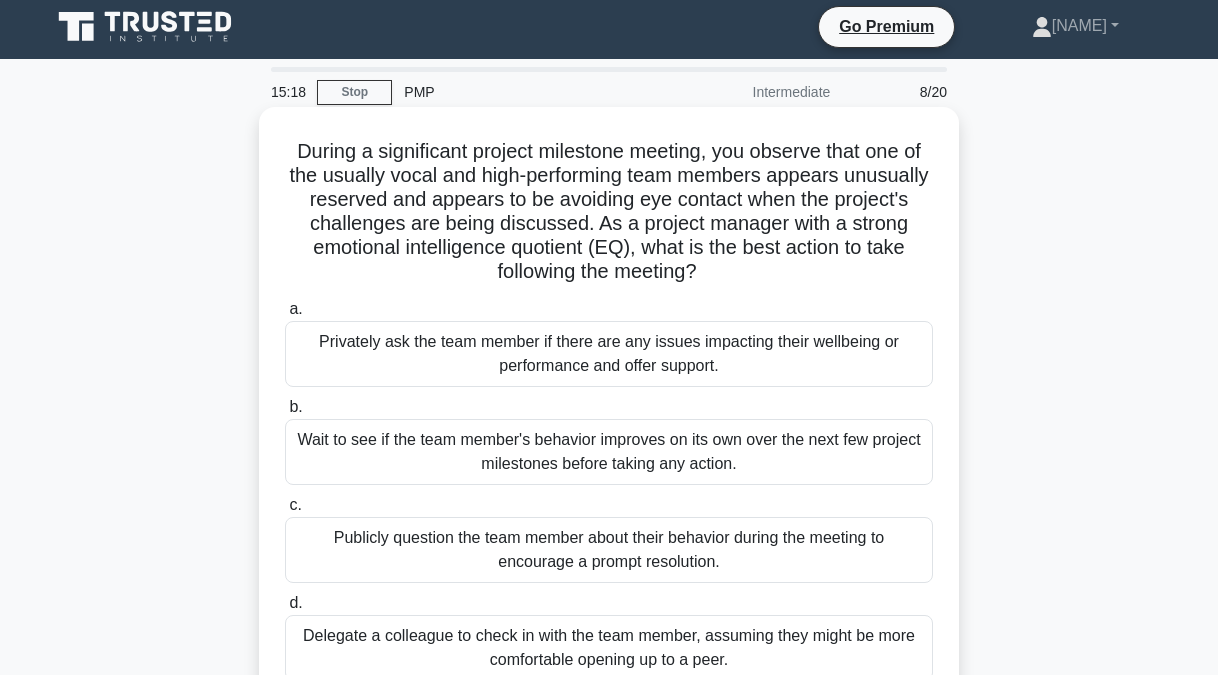 scroll, scrollTop: 105, scrollLeft: 0, axis: vertical 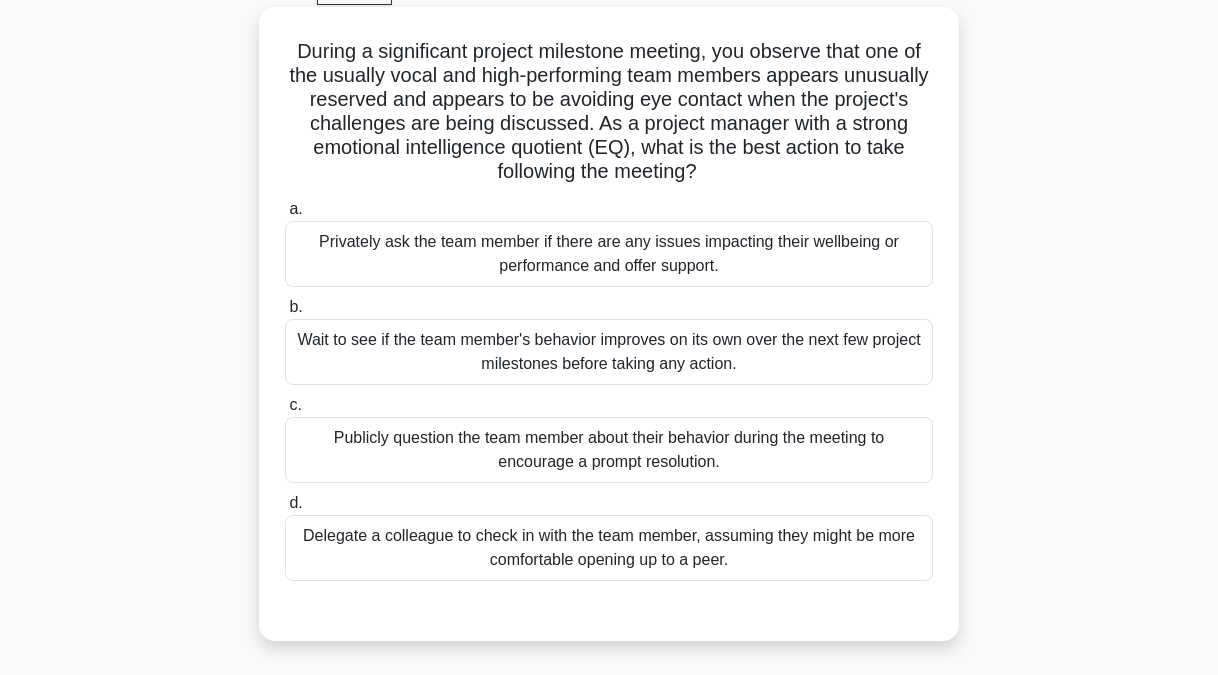 click on "Privately ask the team member if there are any issues impacting their wellbeing or performance and offer support." at bounding box center (609, 254) 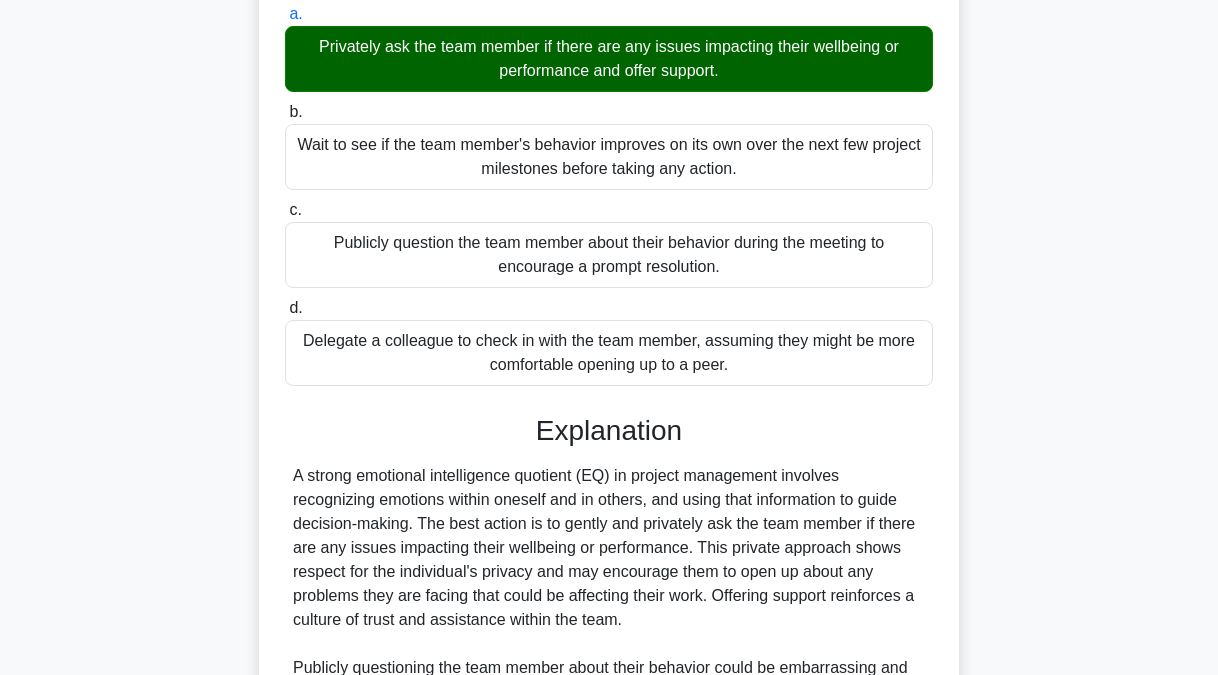 scroll, scrollTop: 655, scrollLeft: 0, axis: vertical 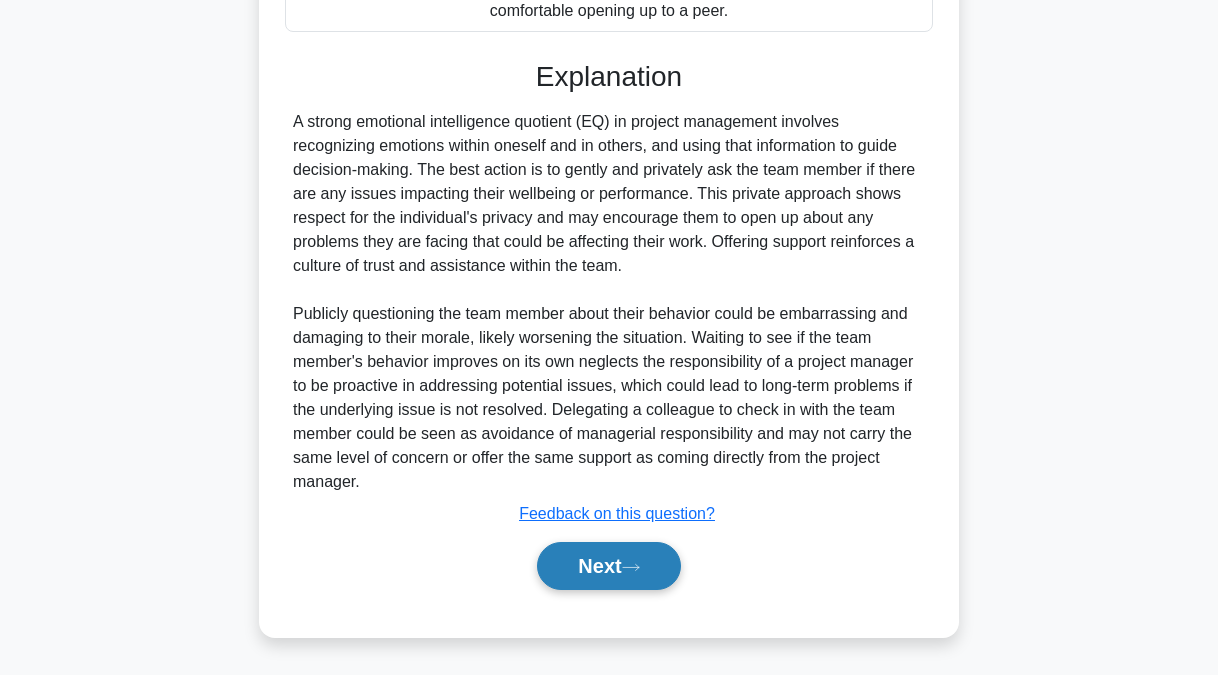 click on "Next" at bounding box center (608, 566) 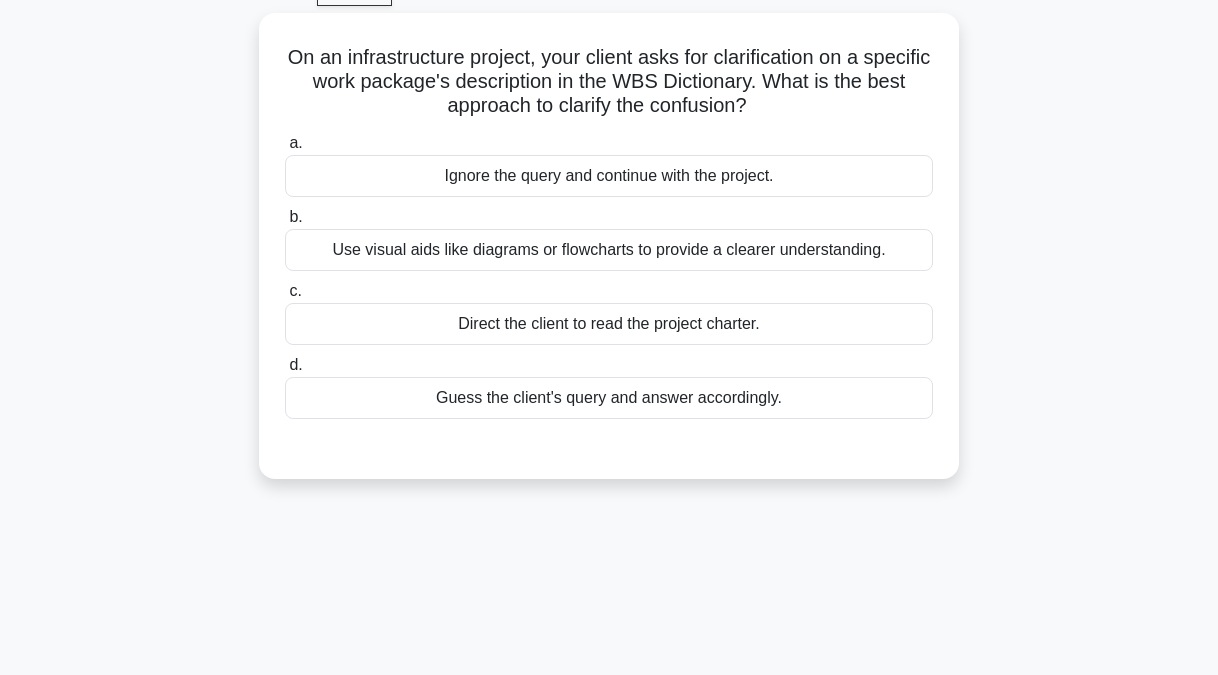 scroll, scrollTop: 0, scrollLeft: 0, axis: both 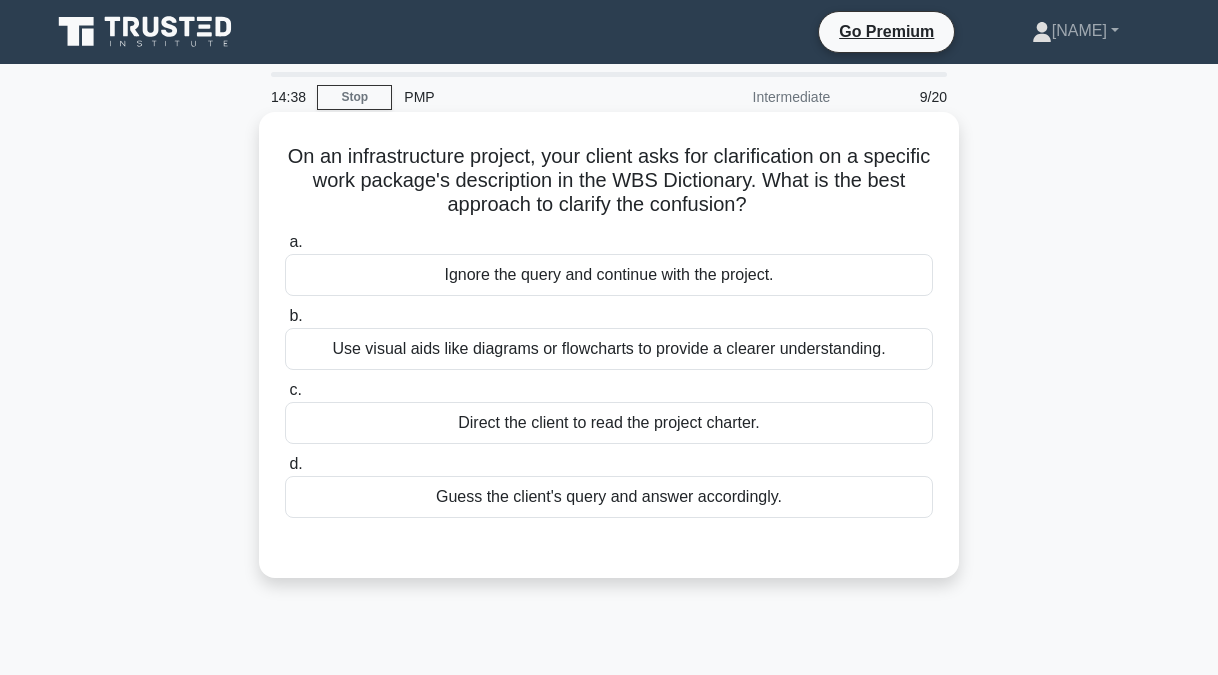 click on "Use visual aids like diagrams or flowcharts to provide a clearer understanding." at bounding box center (609, 349) 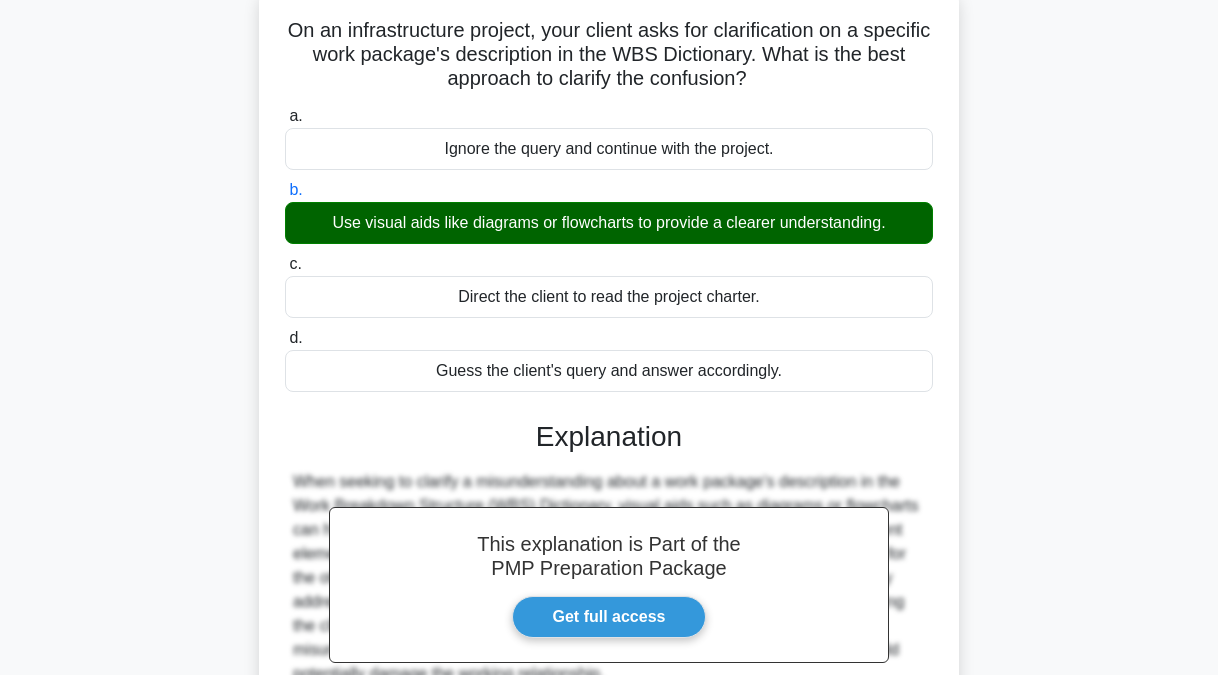 scroll, scrollTop: 405, scrollLeft: 0, axis: vertical 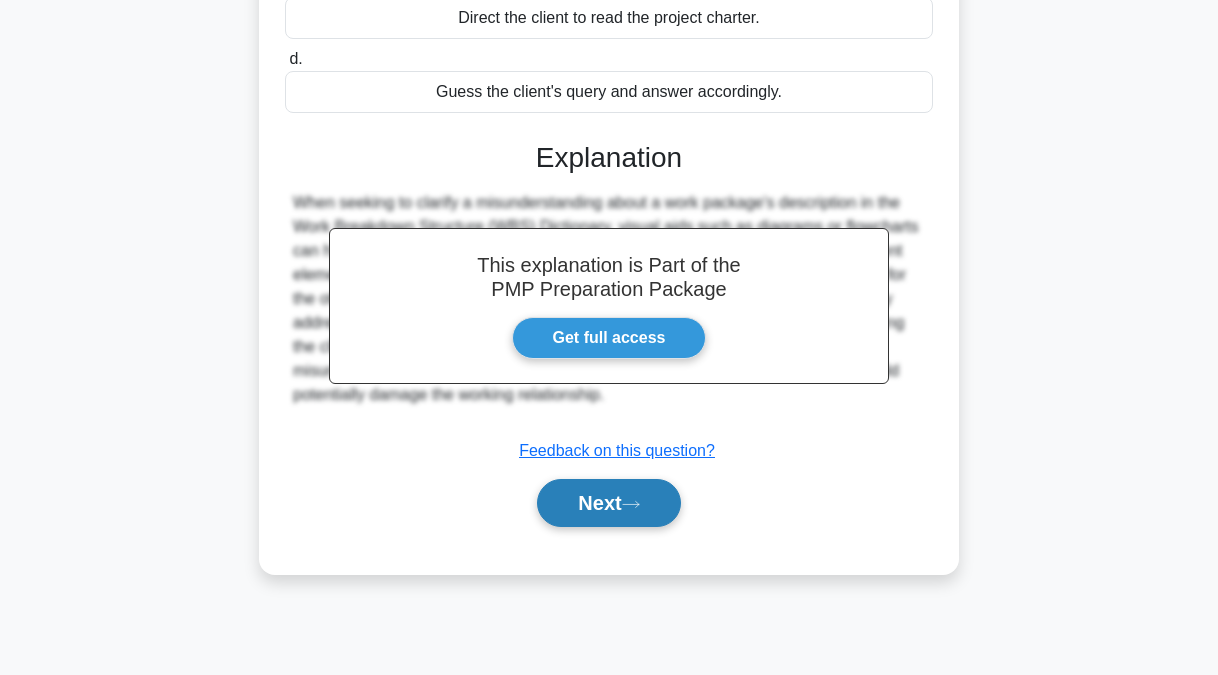 click on "Next" at bounding box center [608, 503] 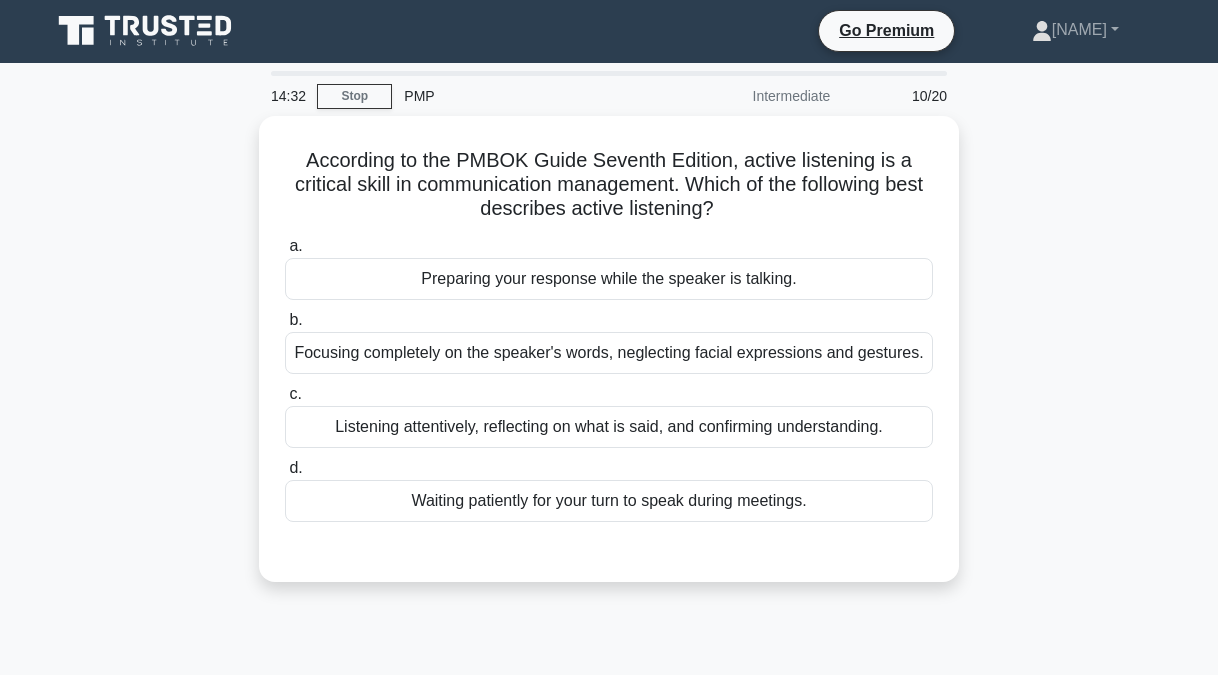scroll, scrollTop: 0, scrollLeft: 0, axis: both 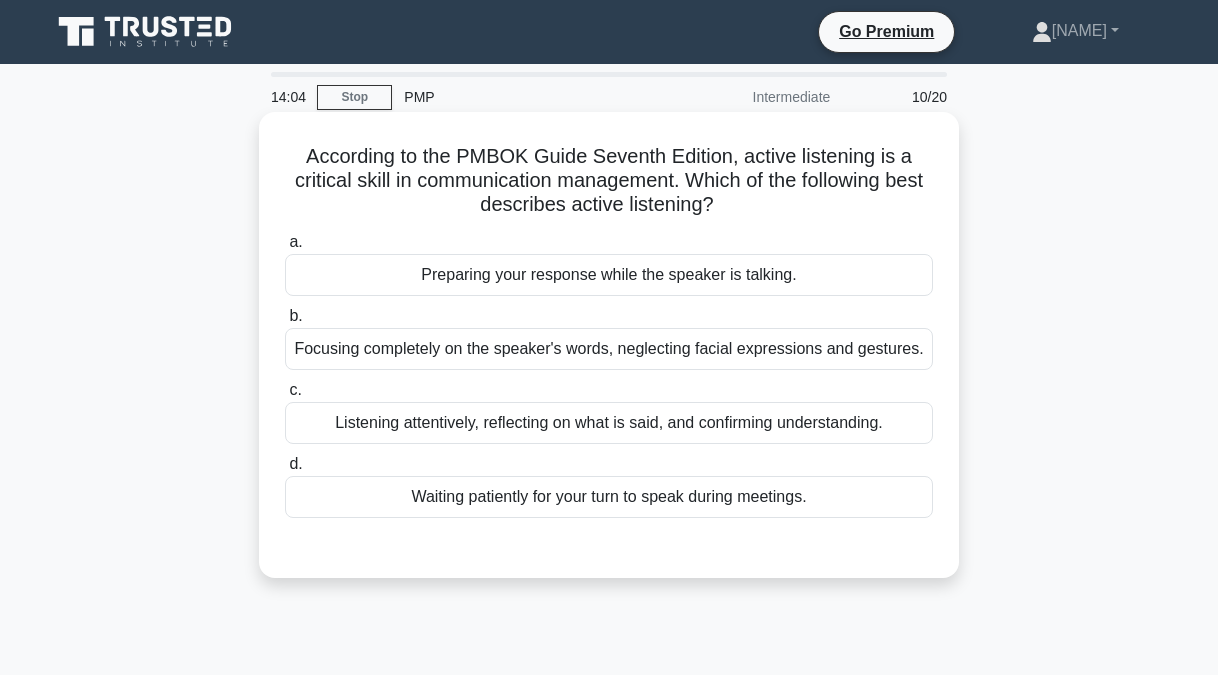 click on "Listening attentively, reflecting on what is said, and confirming understanding." at bounding box center (609, 423) 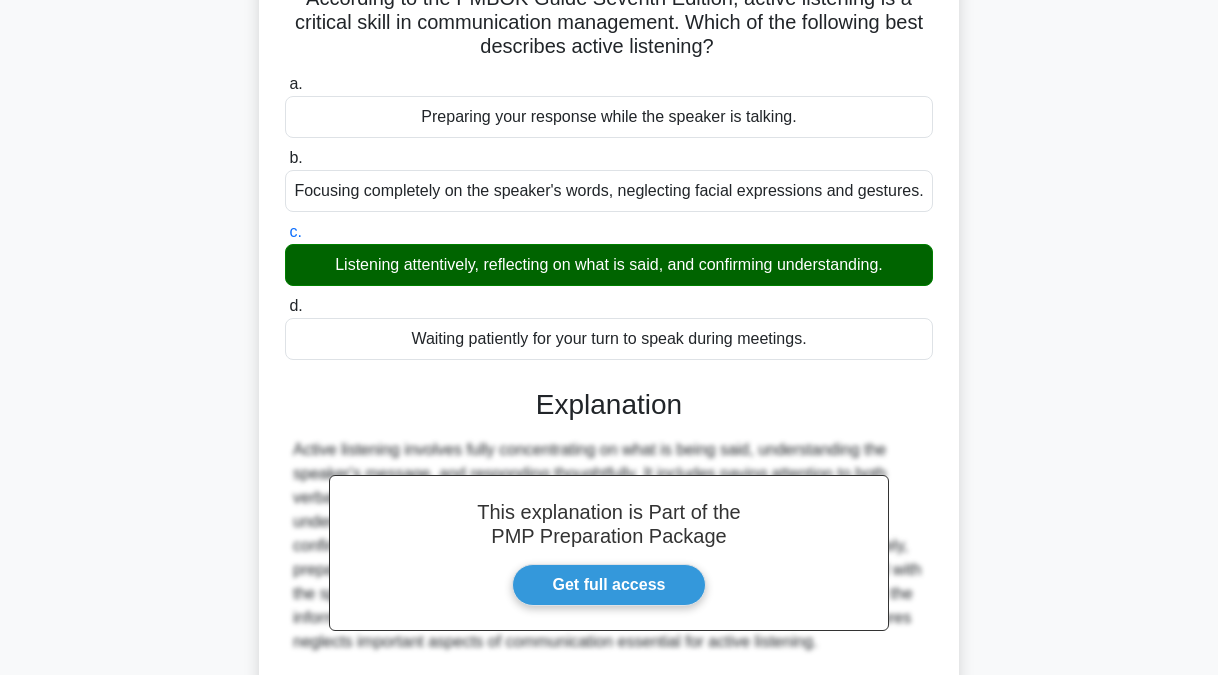 scroll, scrollTop: 405, scrollLeft: 0, axis: vertical 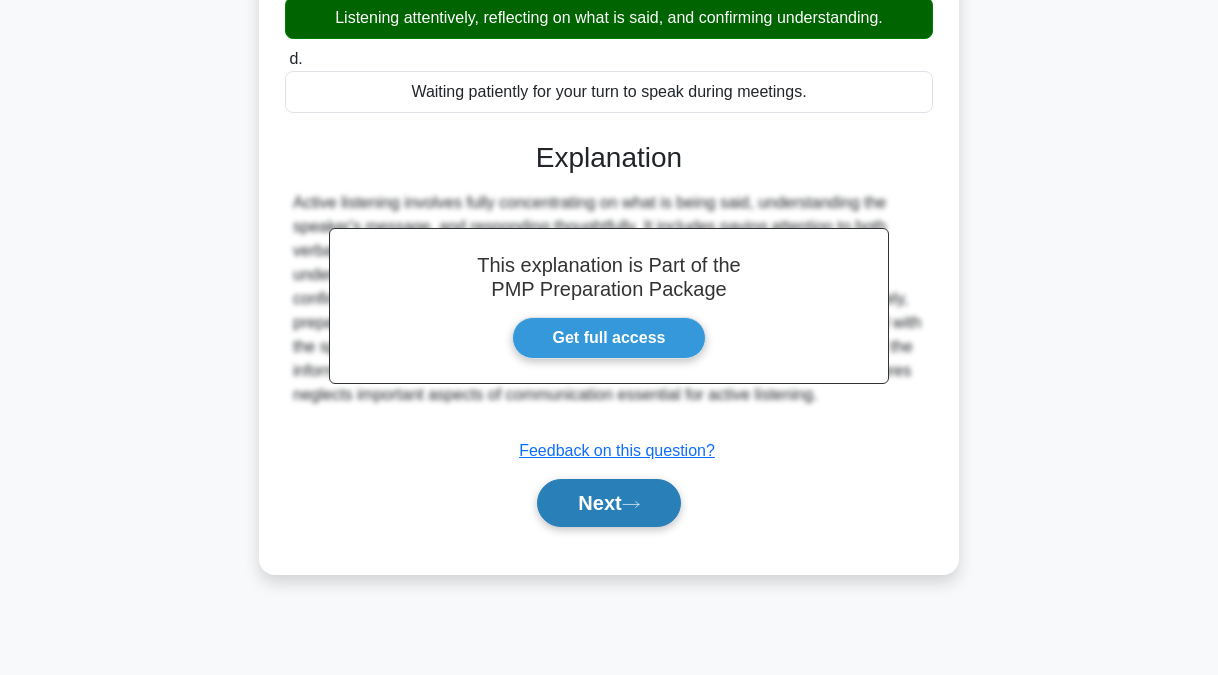 click on "Next" at bounding box center [608, 503] 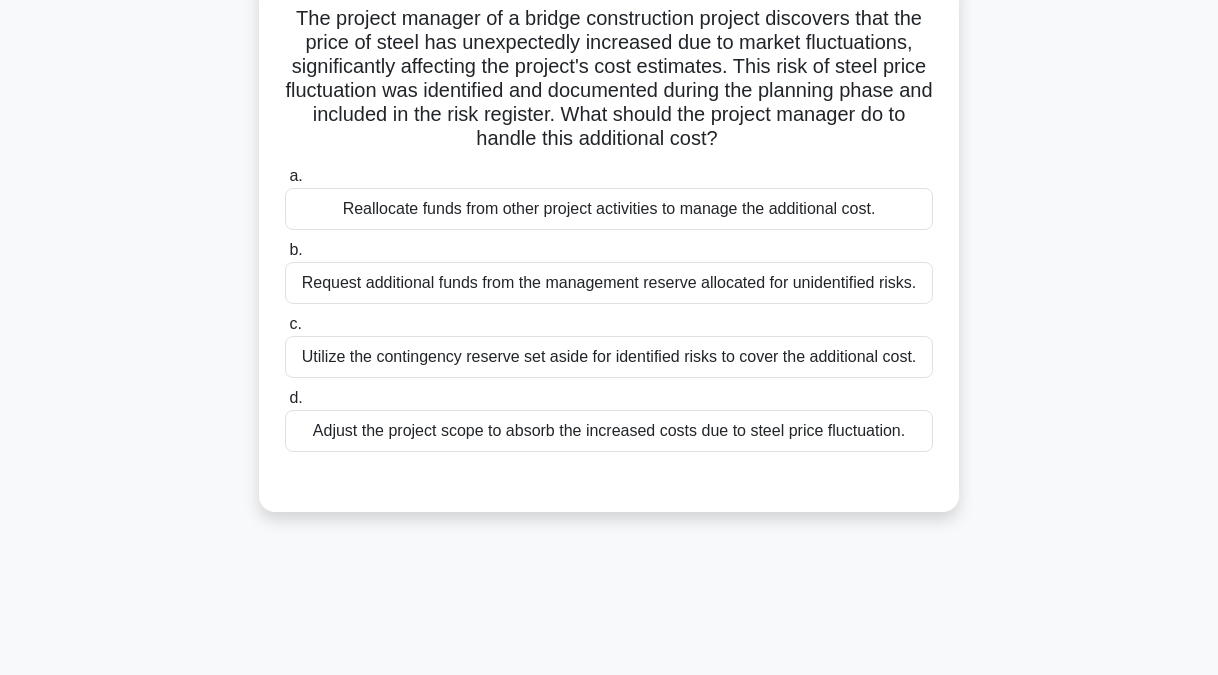 scroll, scrollTop: 0, scrollLeft: 0, axis: both 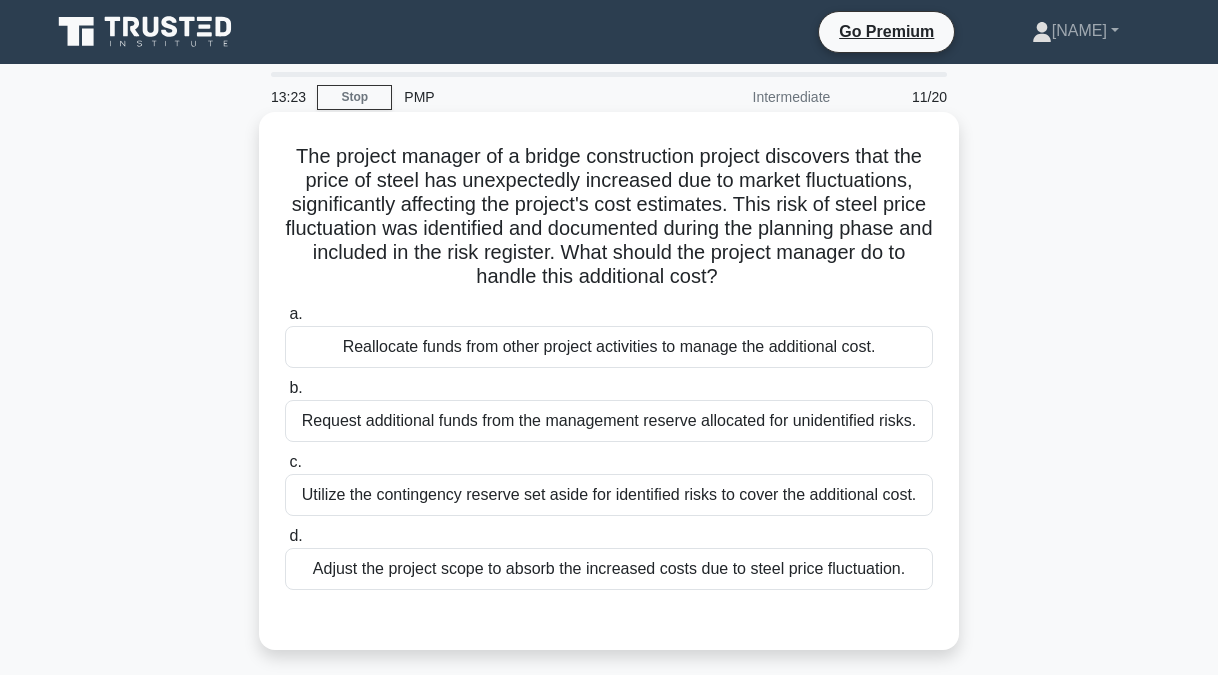 click on "Utilize the contingency reserve set aside for identified risks to cover the additional cost." at bounding box center [609, 495] 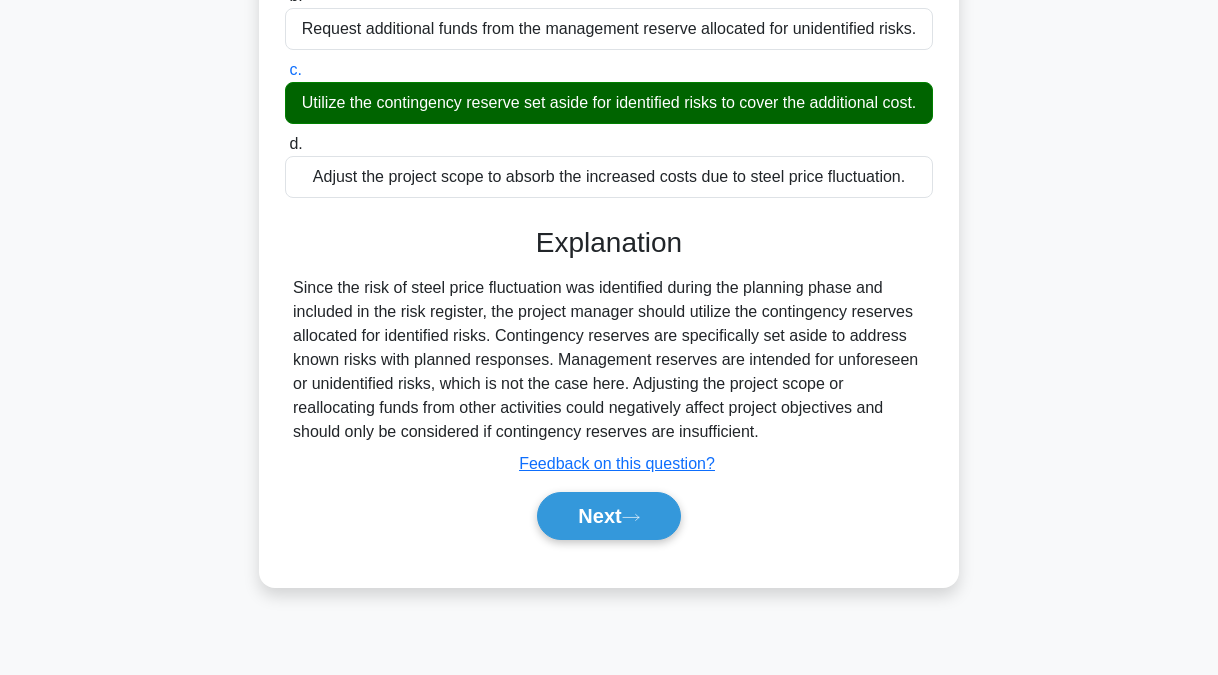 scroll, scrollTop: 405, scrollLeft: 0, axis: vertical 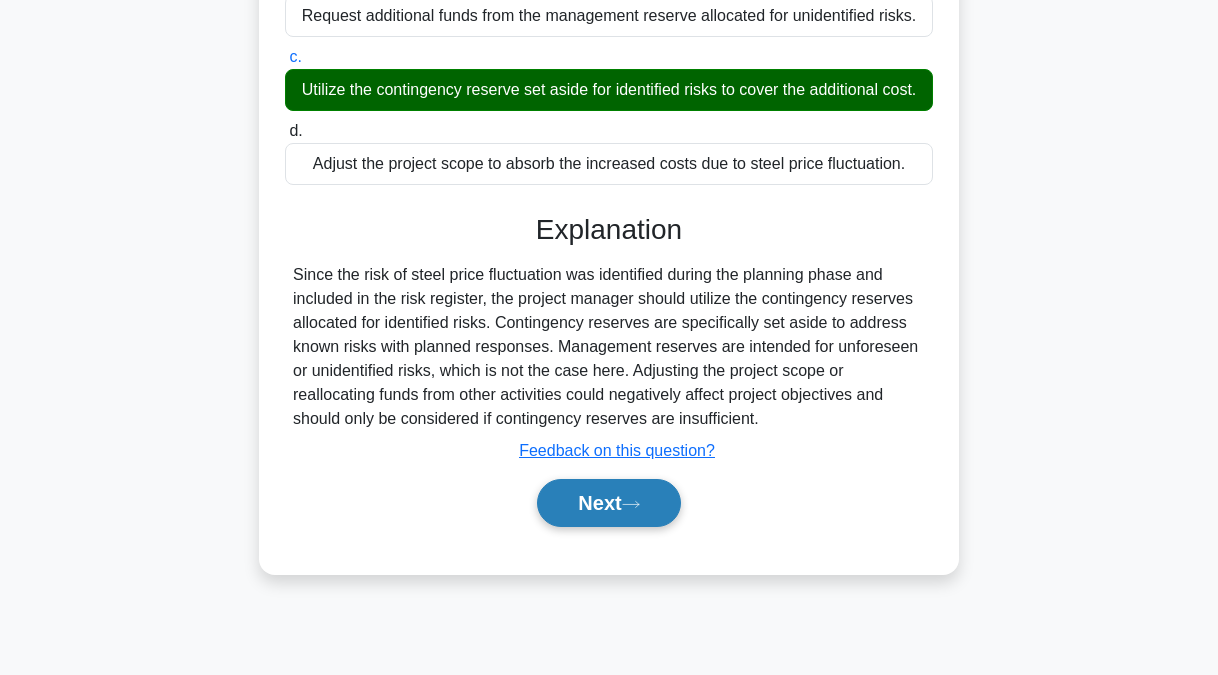 click on "Next" at bounding box center [608, 503] 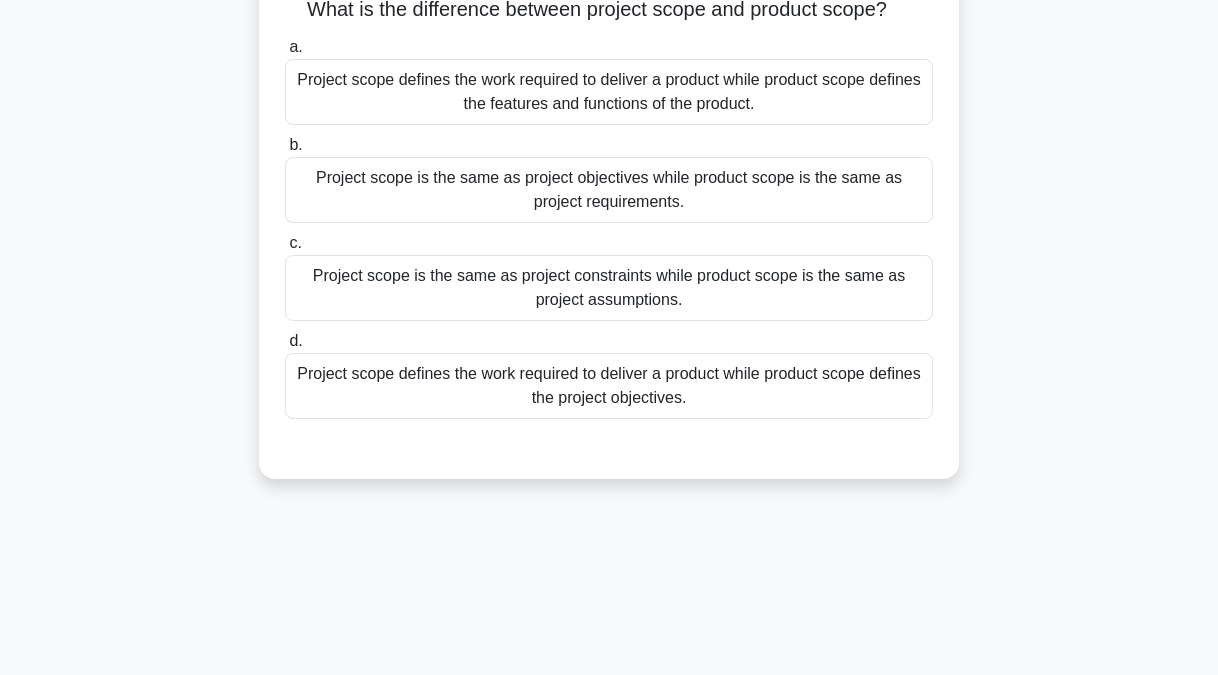 scroll, scrollTop: 0, scrollLeft: 0, axis: both 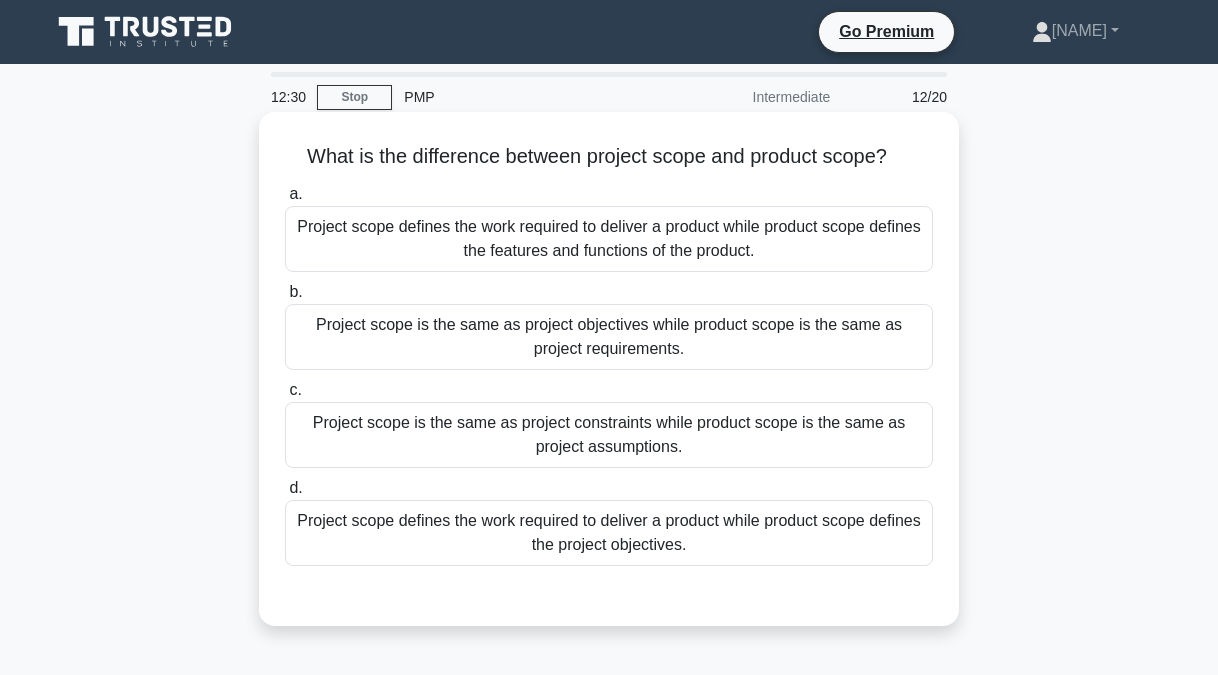 click on "Project scope defines the work required to deliver a product while product scope defines the features and functions of the product." at bounding box center (609, 239) 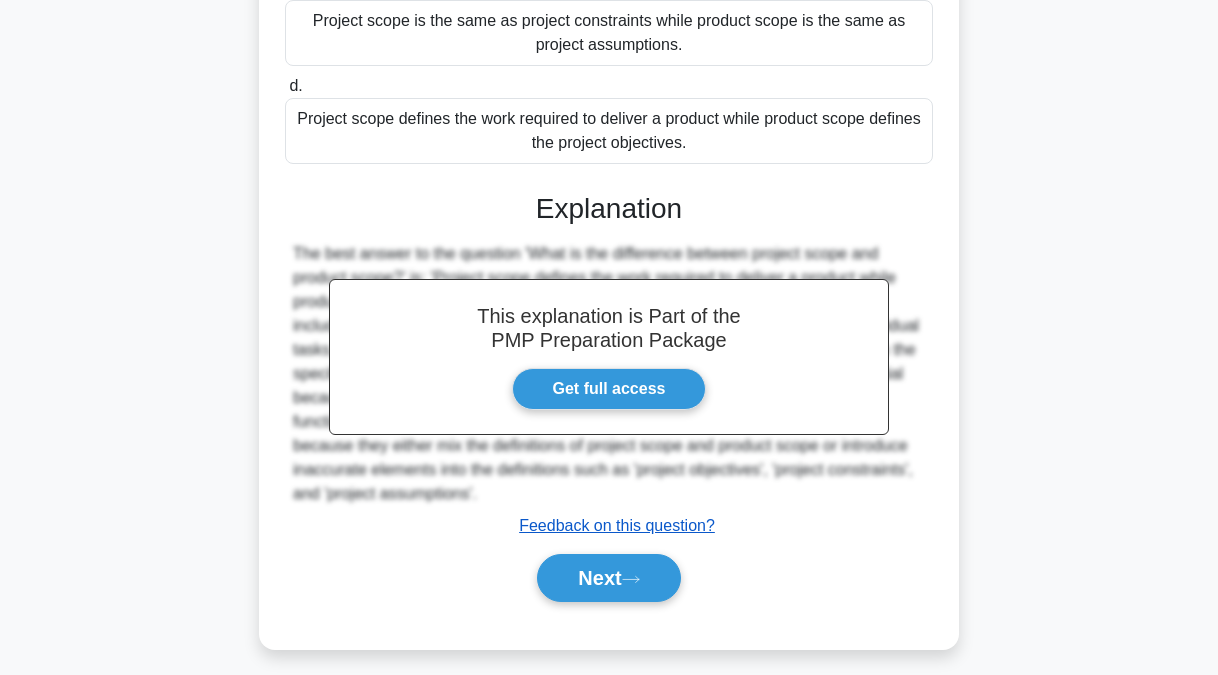 scroll, scrollTop: 415, scrollLeft: 0, axis: vertical 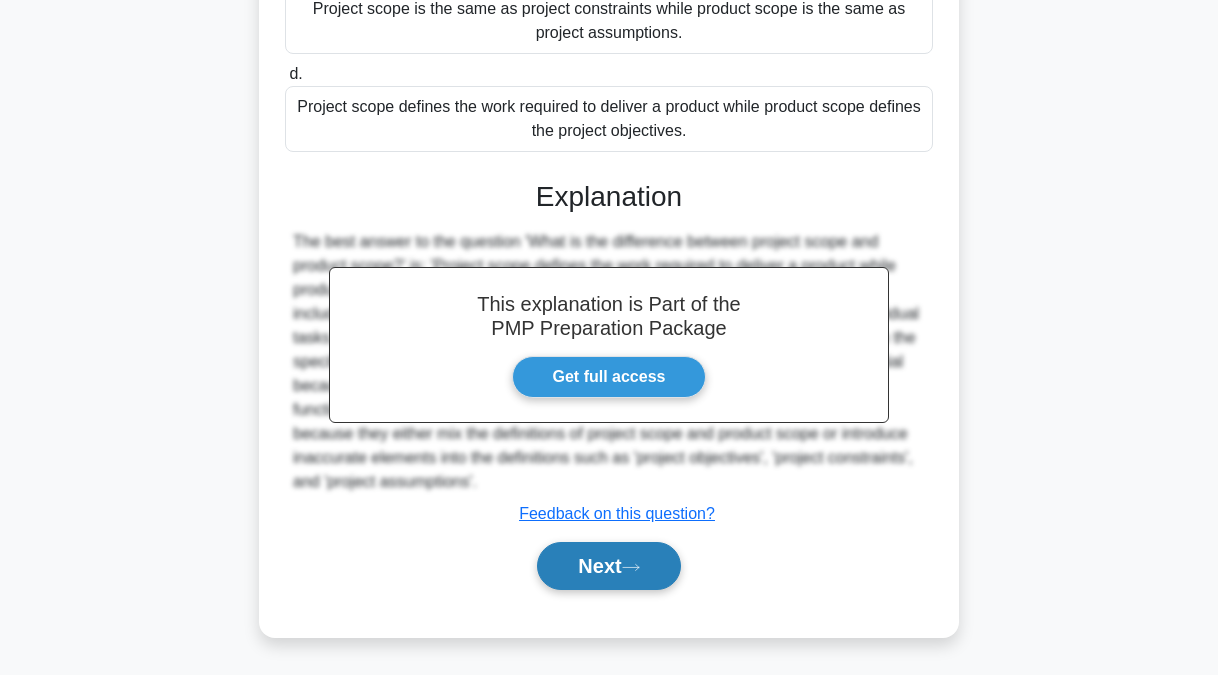 click on "Next" at bounding box center [608, 566] 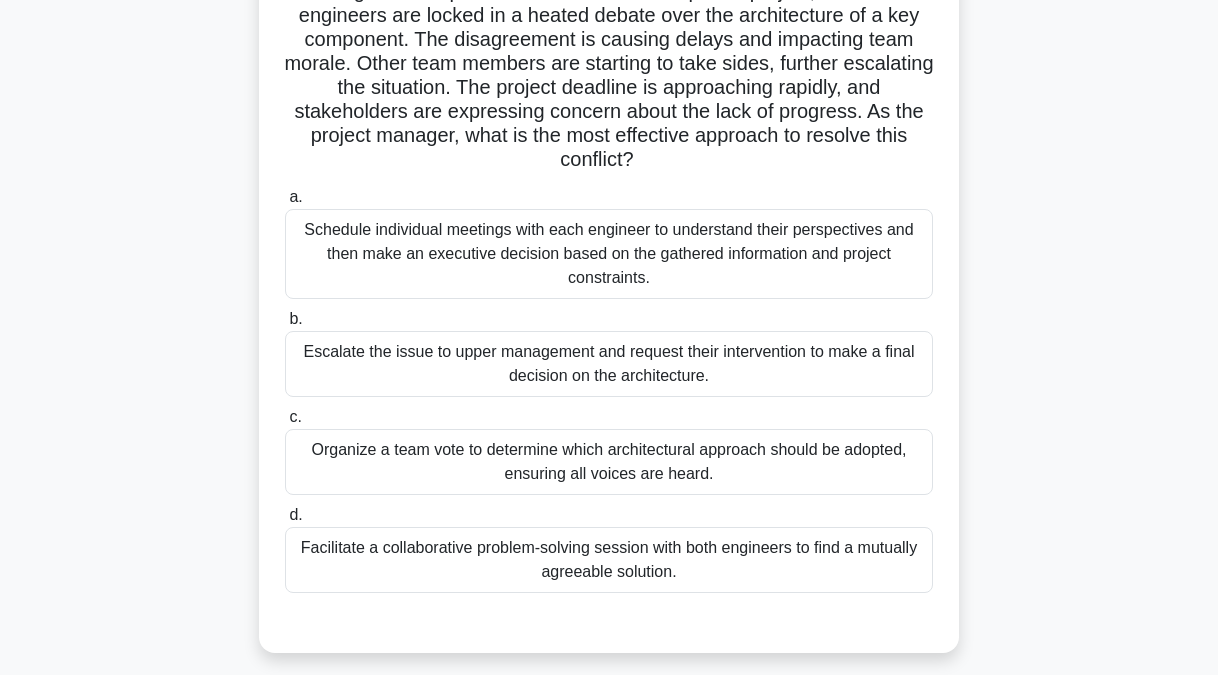 scroll, scrollTop: 200, scrollLeft: 0, axis: vertical 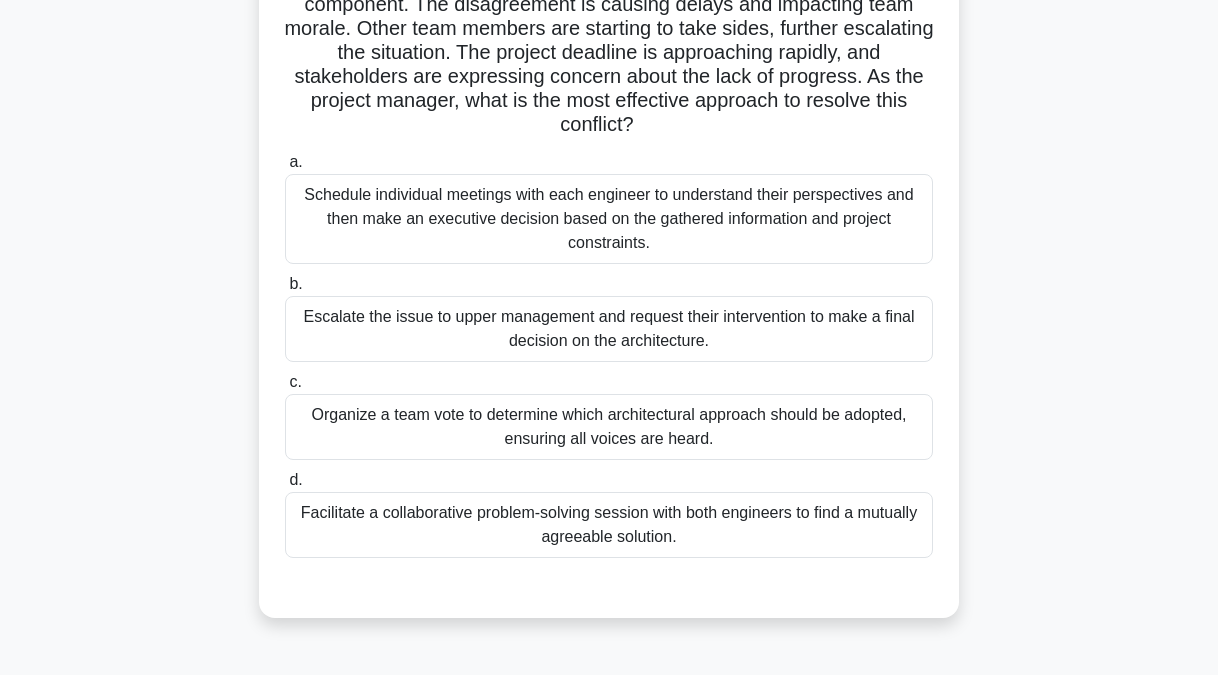 click on "Facilitate a collaborative problem-solving session with both engineers to find a mutually agreeable solution." at bounding box center (609, 525) 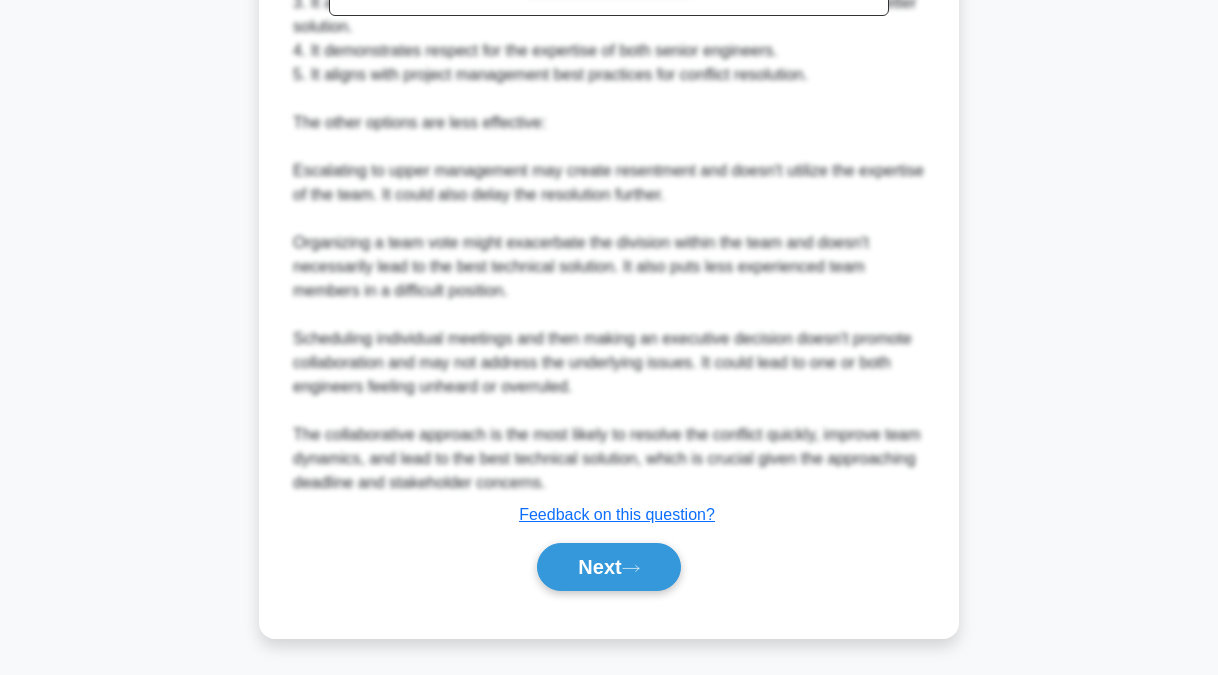 scroll, scrollTop: 1015, scrollLeft: 0, axis: vertical 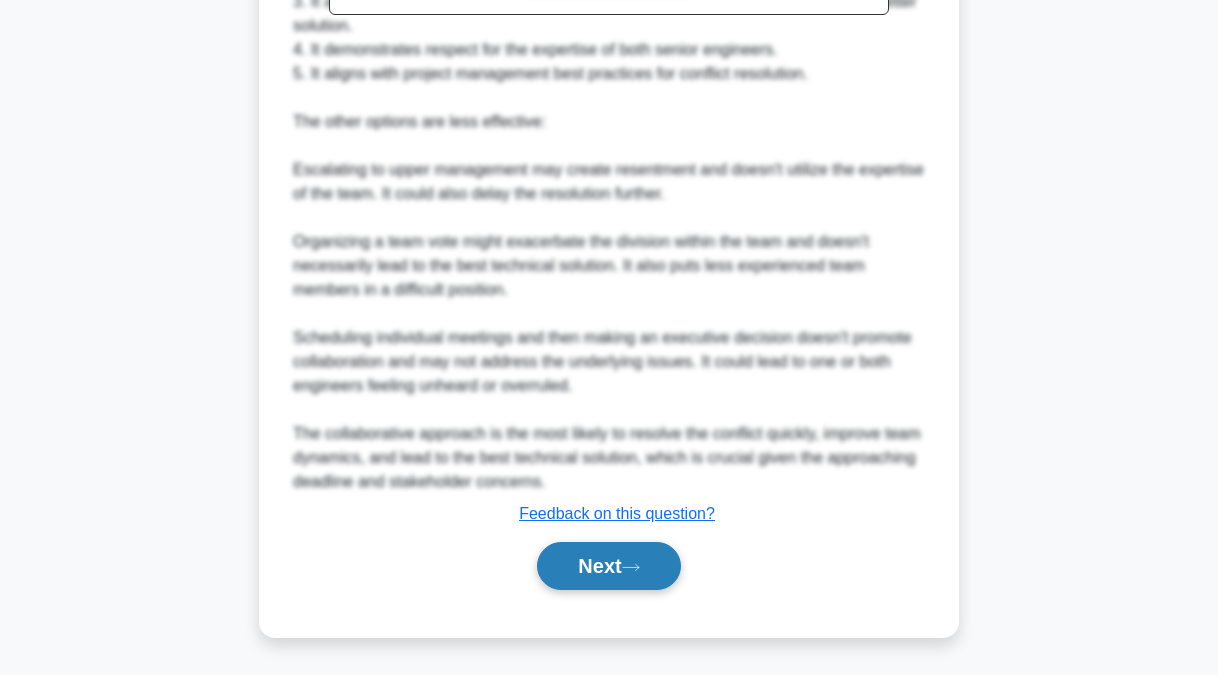 click on "Next" at bounding box center [608, 566] 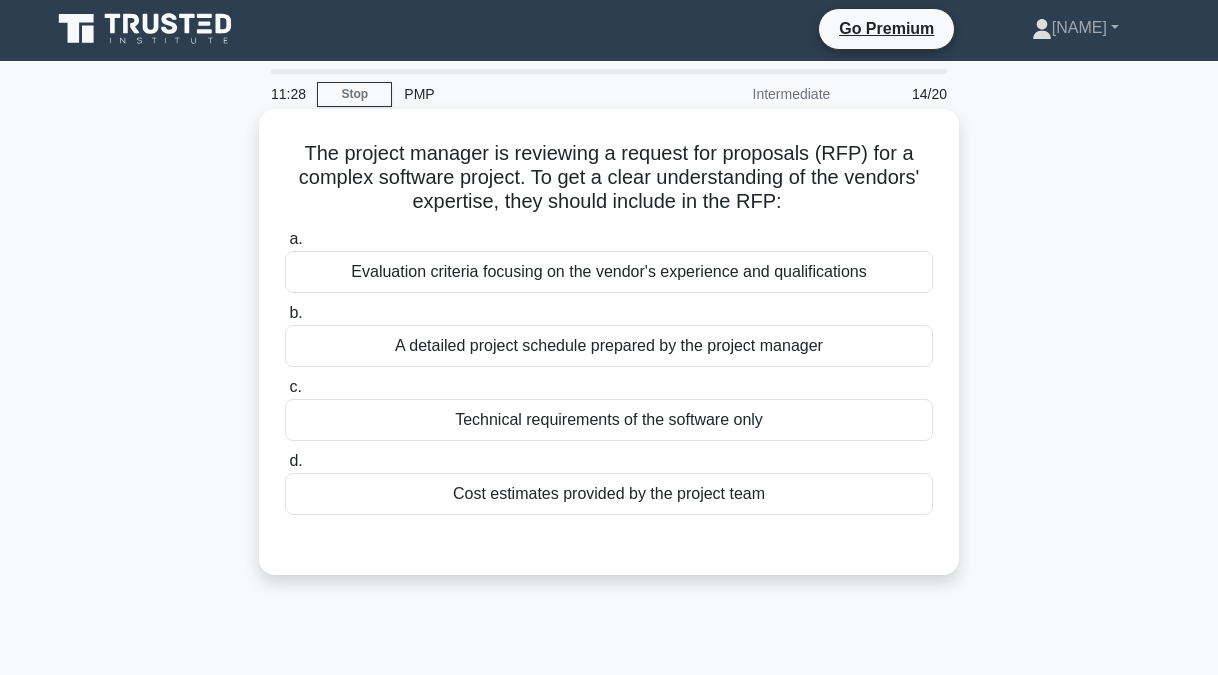 scroll, scrollTop: 0, scrollLeft: 0, axis: both 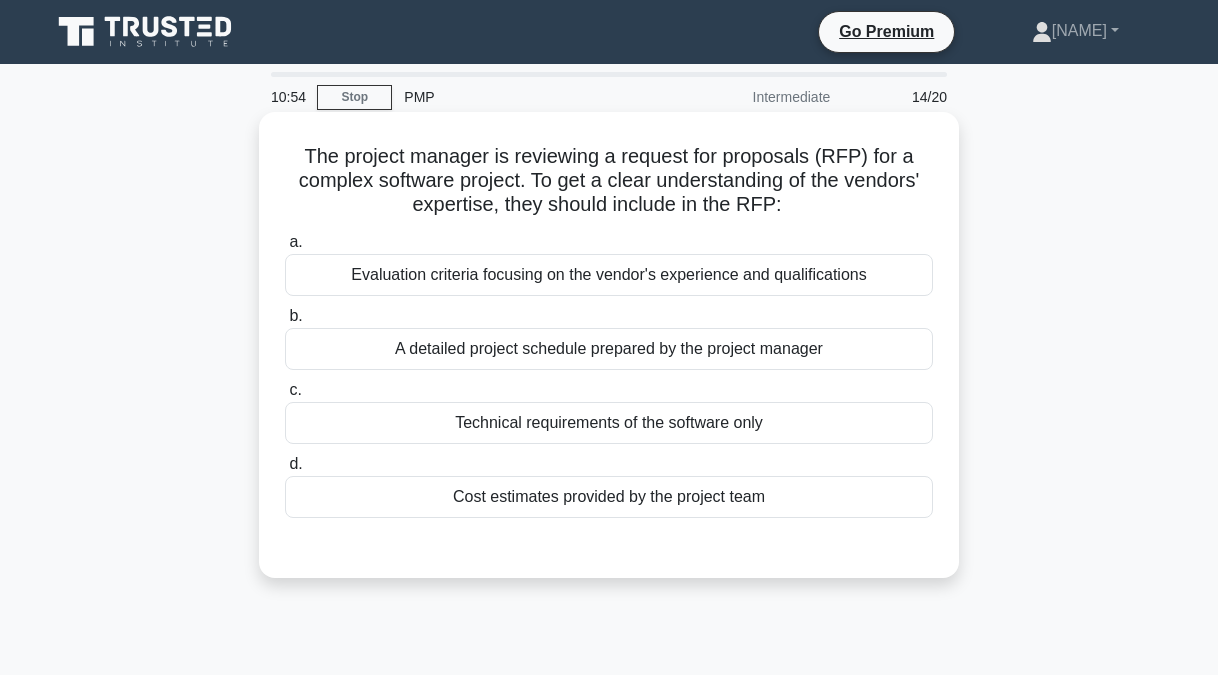 click on "Evaluation criteria focusing on the vendor's experience and qualifications" at bounding box center (609, 275) 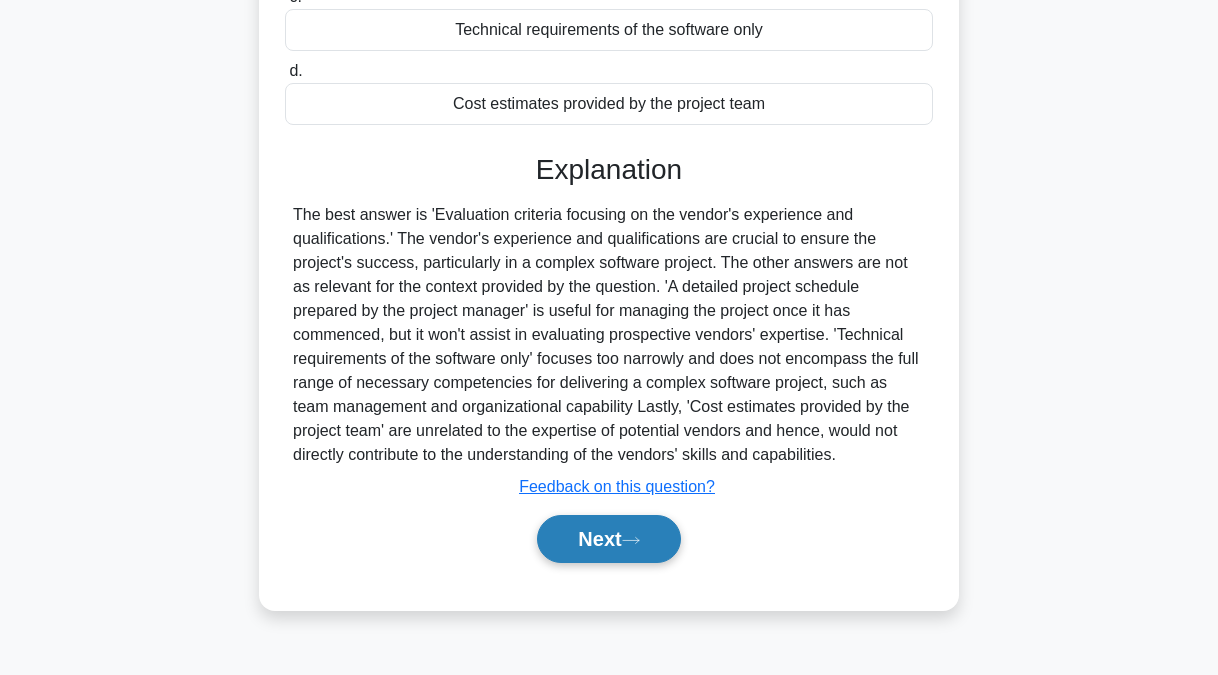 scroll, scrollTop: 405, scrollLeft: 0, axis: vertical 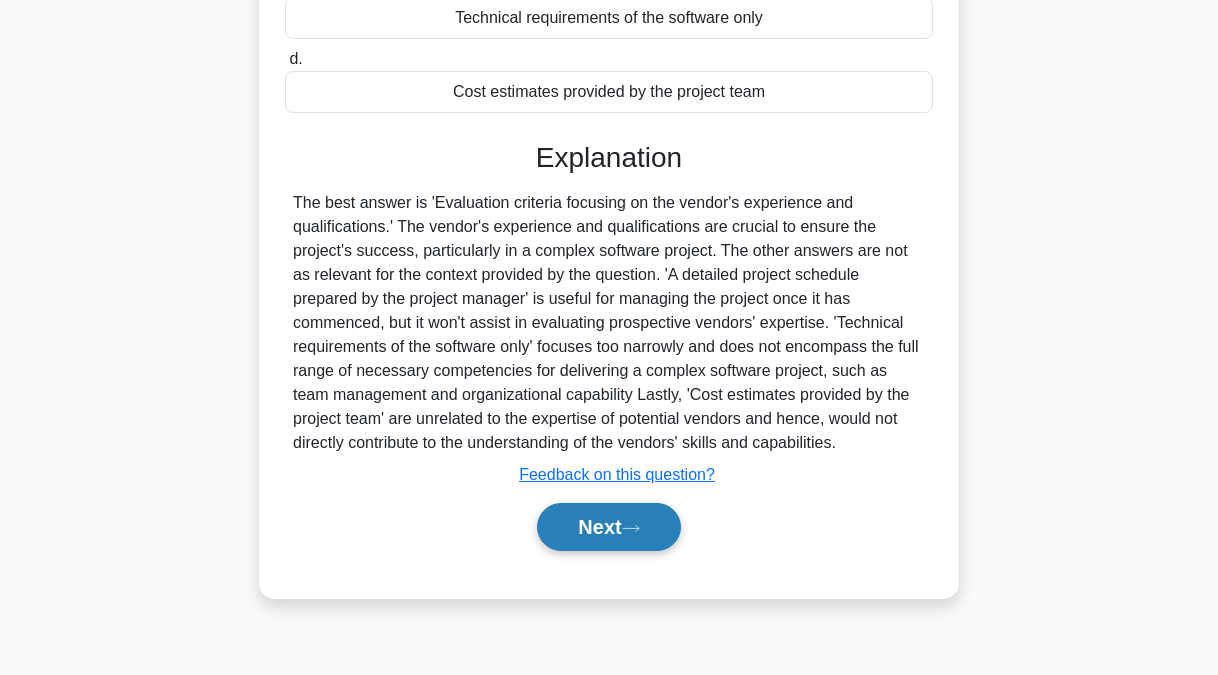 click on "Next" at bounding box center [608, 527] 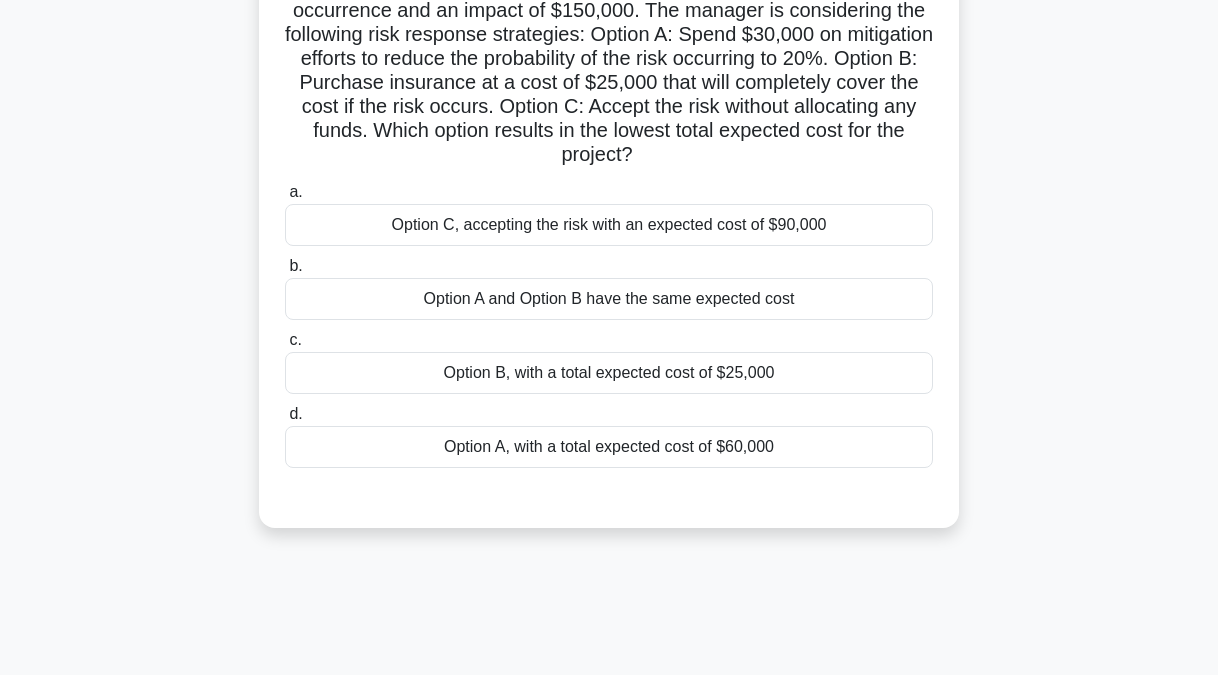 scroll, scrollTop: 0, scrollLeft: 0, axis: both 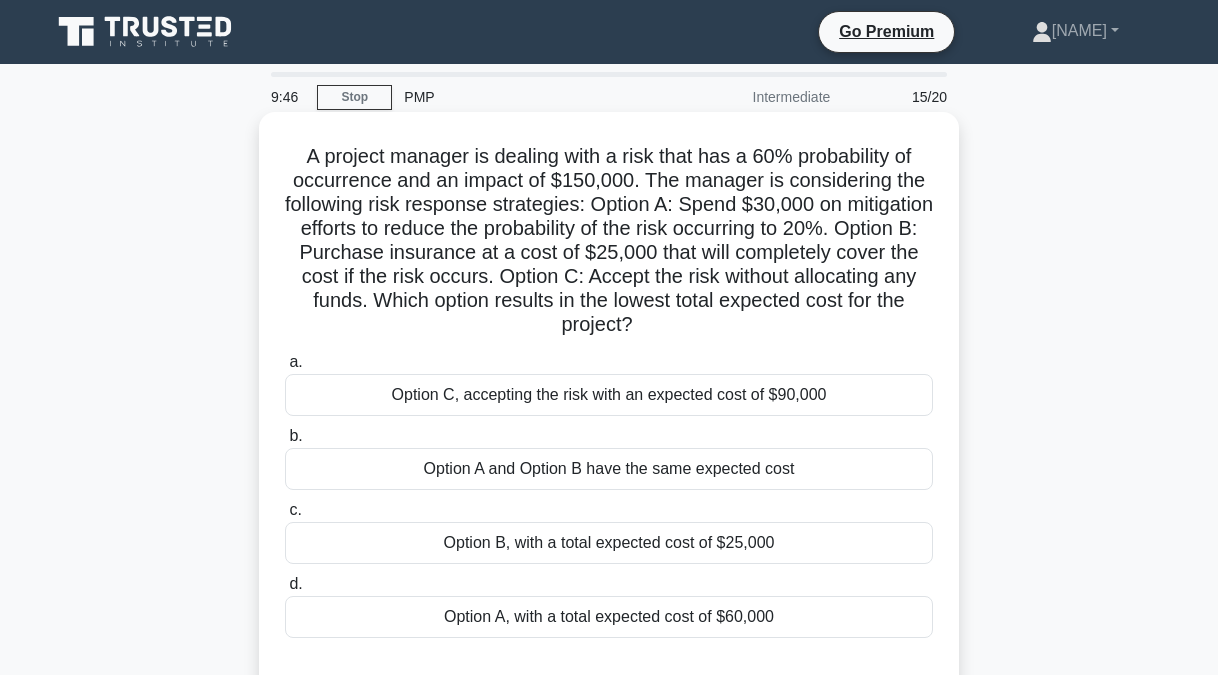 click on "Option B, with a total expected cost of $25,000" at bounding box center [609, 543] 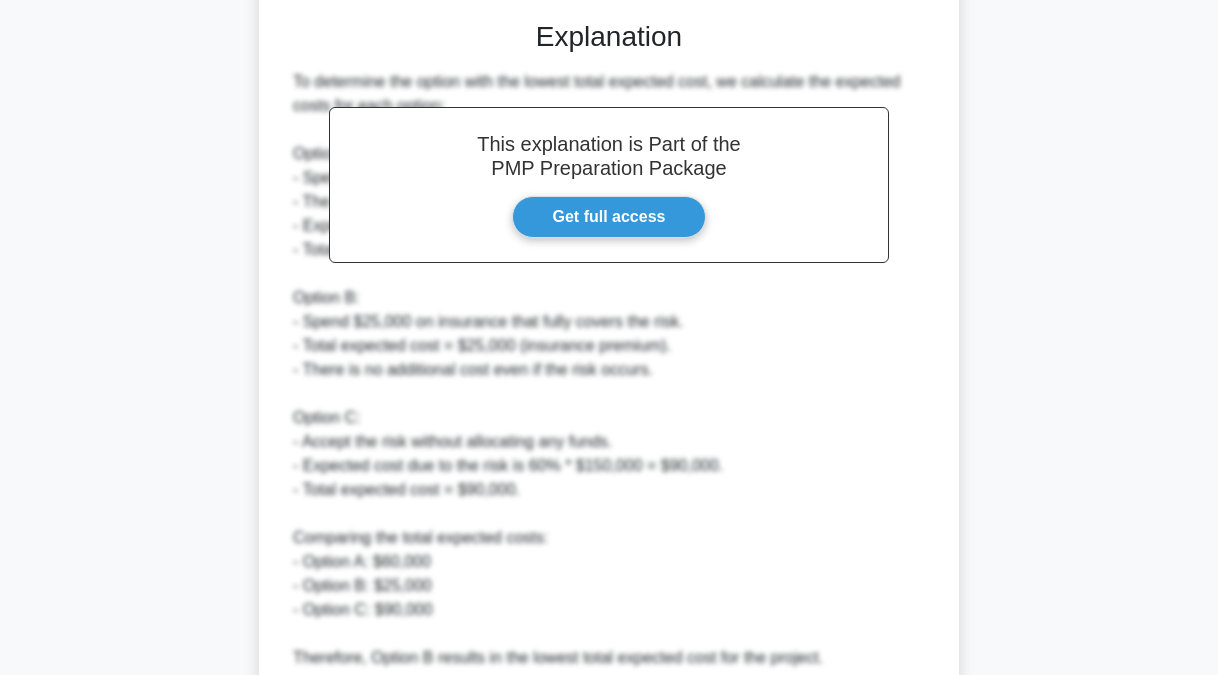 scroll, scrollTop: 823, scrollLeft: 0, axis: vertical 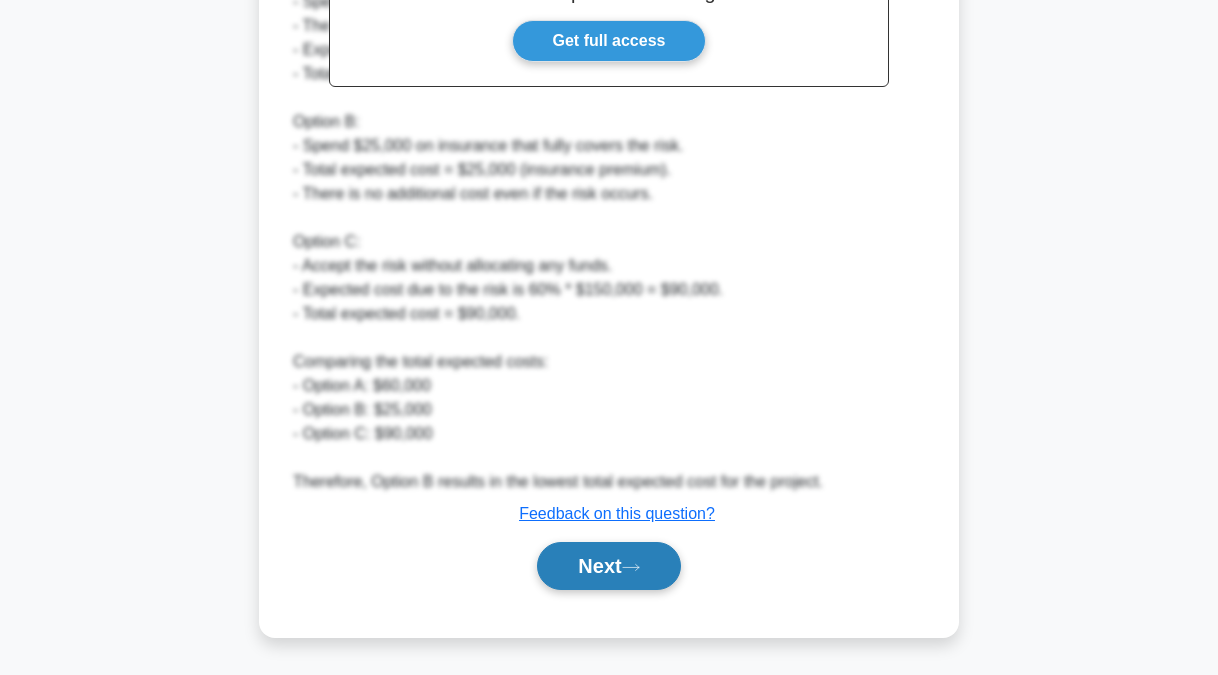 click on "Next" at bounding box center (608, 566) 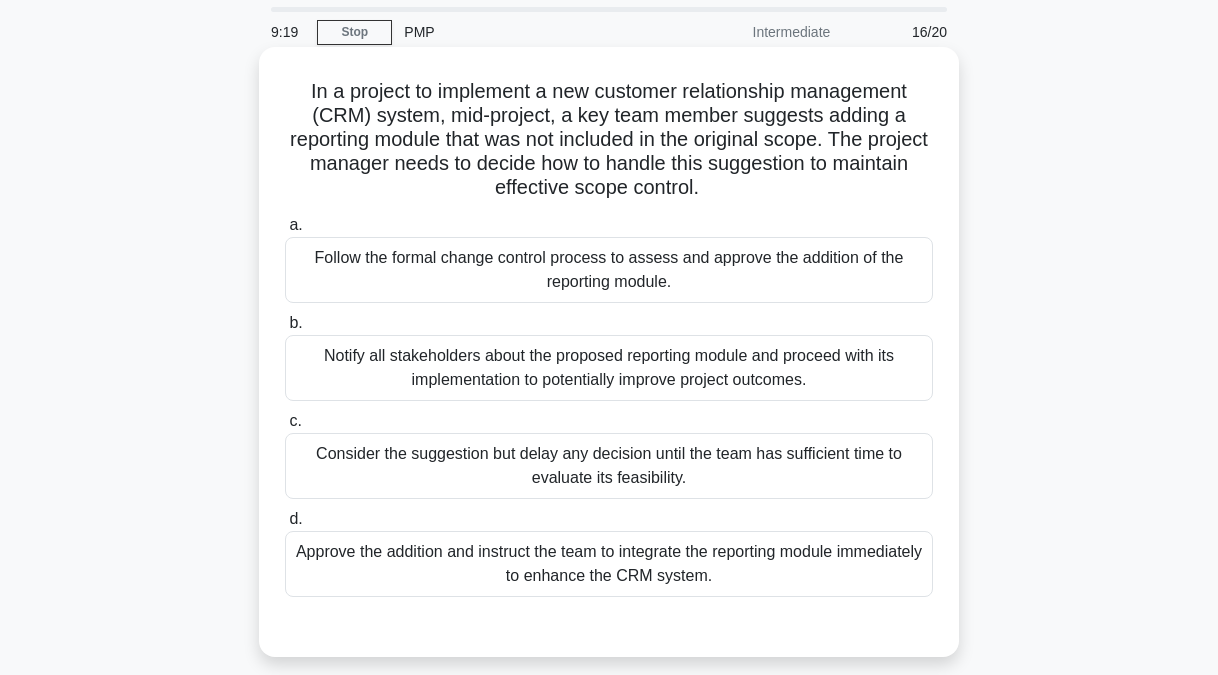 scroll, scrollTop: 100, scrollLeft: 0, axis: vertical 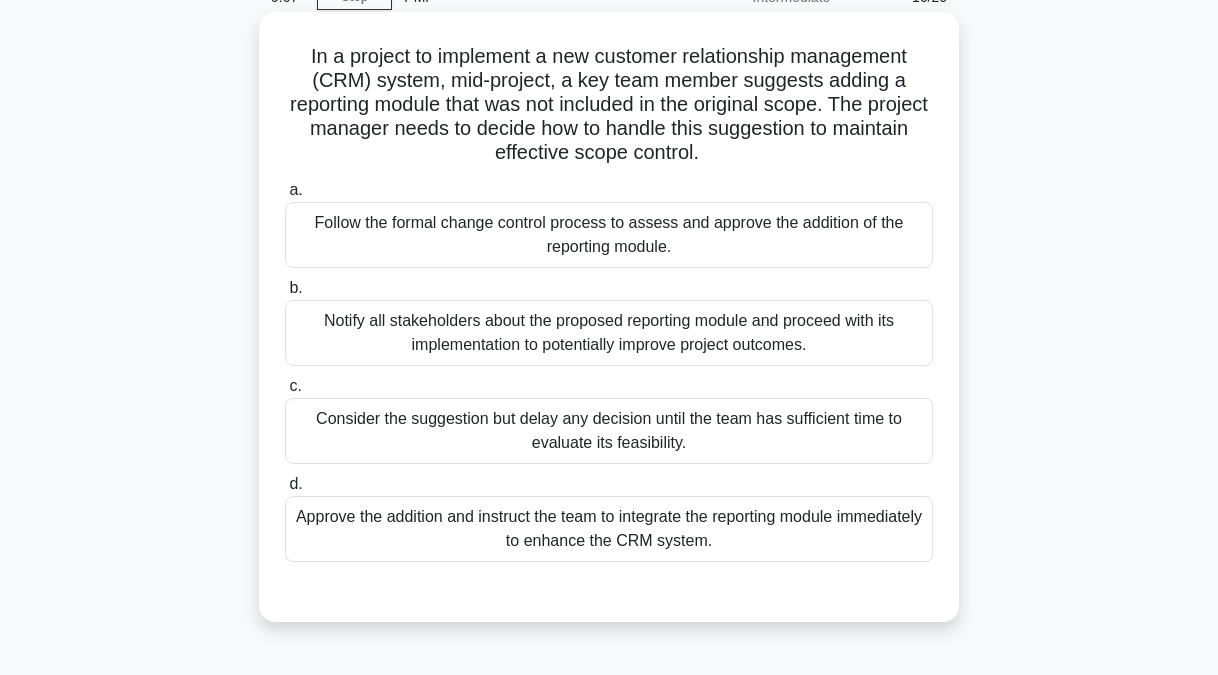 click on "Follow the formal change control process to assess and approve the addition of the reporting module." at bounding box center (609, 235) 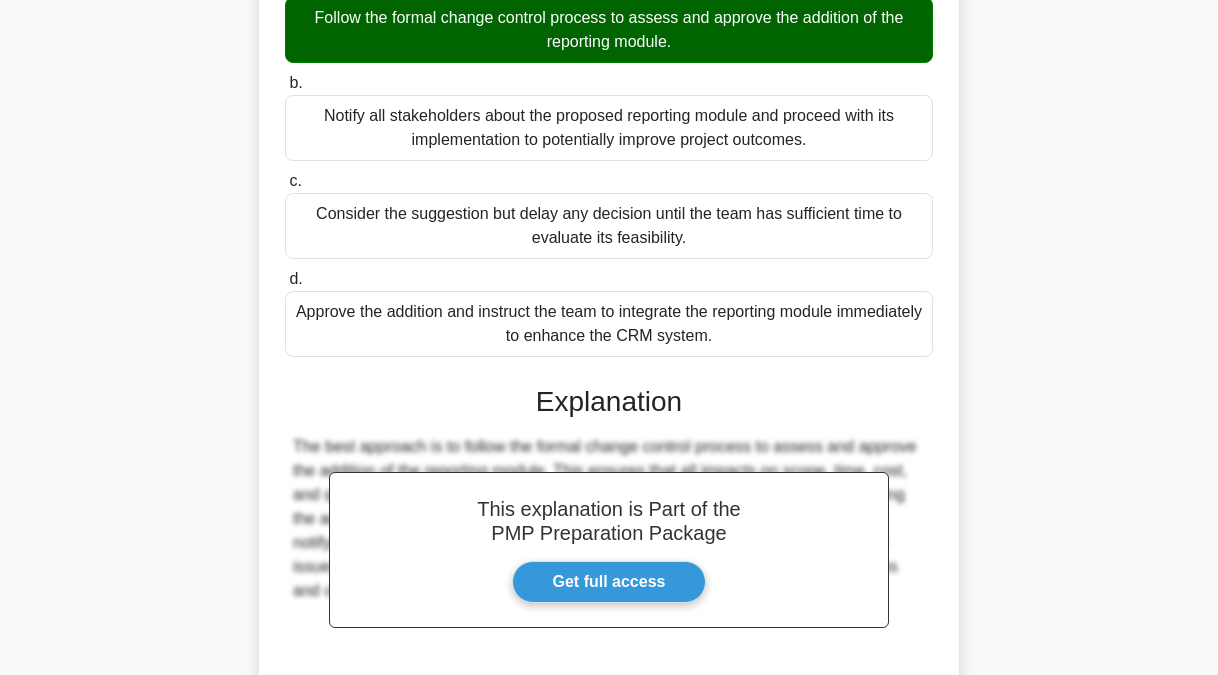 scroll, scrollTop: 487, scrollLeft: 0, axis: vertical 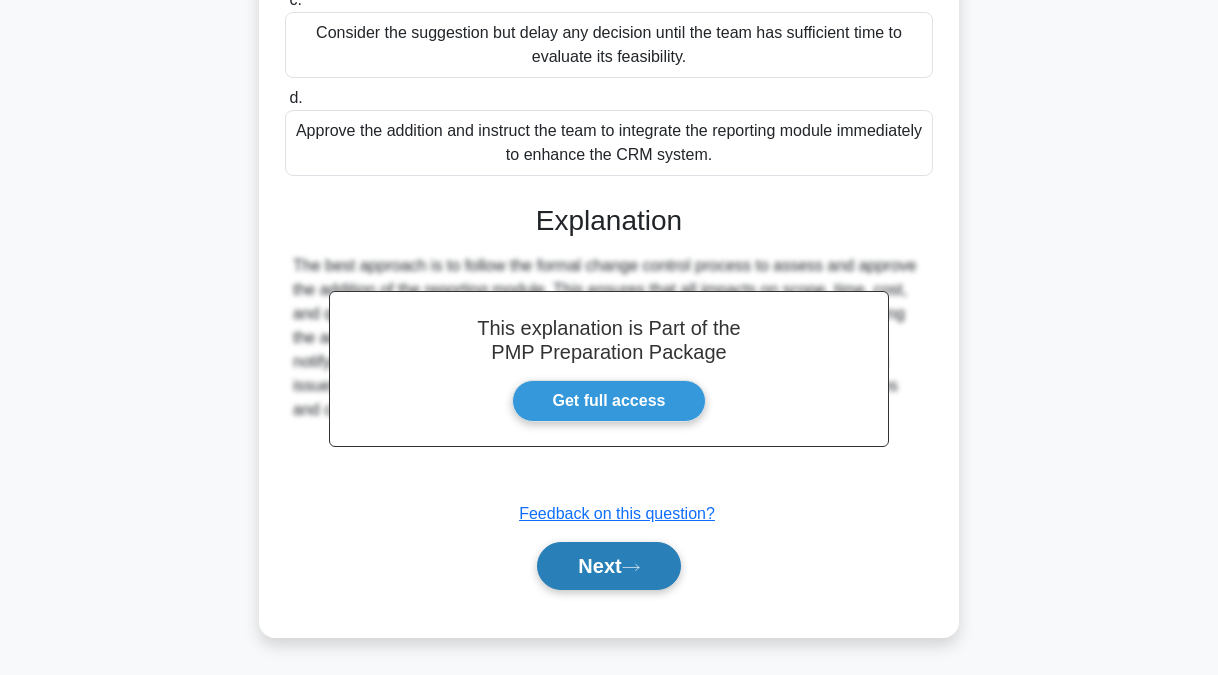 click on "Next" at bounding box center (608, 566) 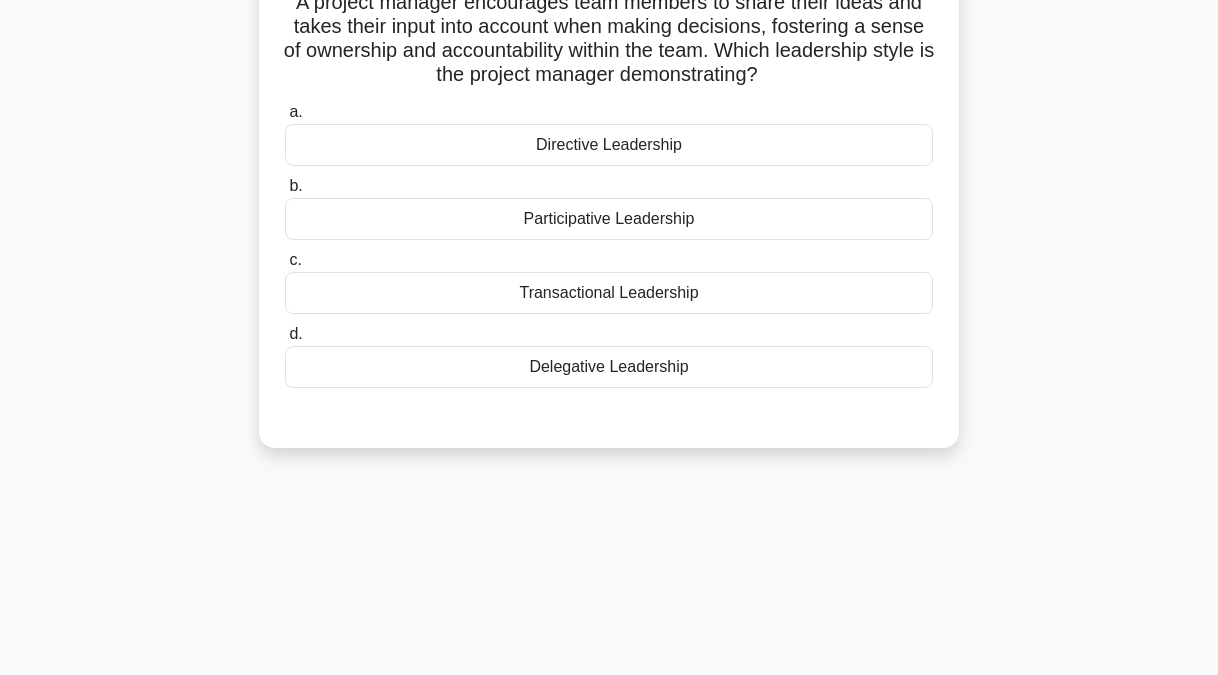 scroll, scrollTop: 0, scrollLeft: 0, axis: both 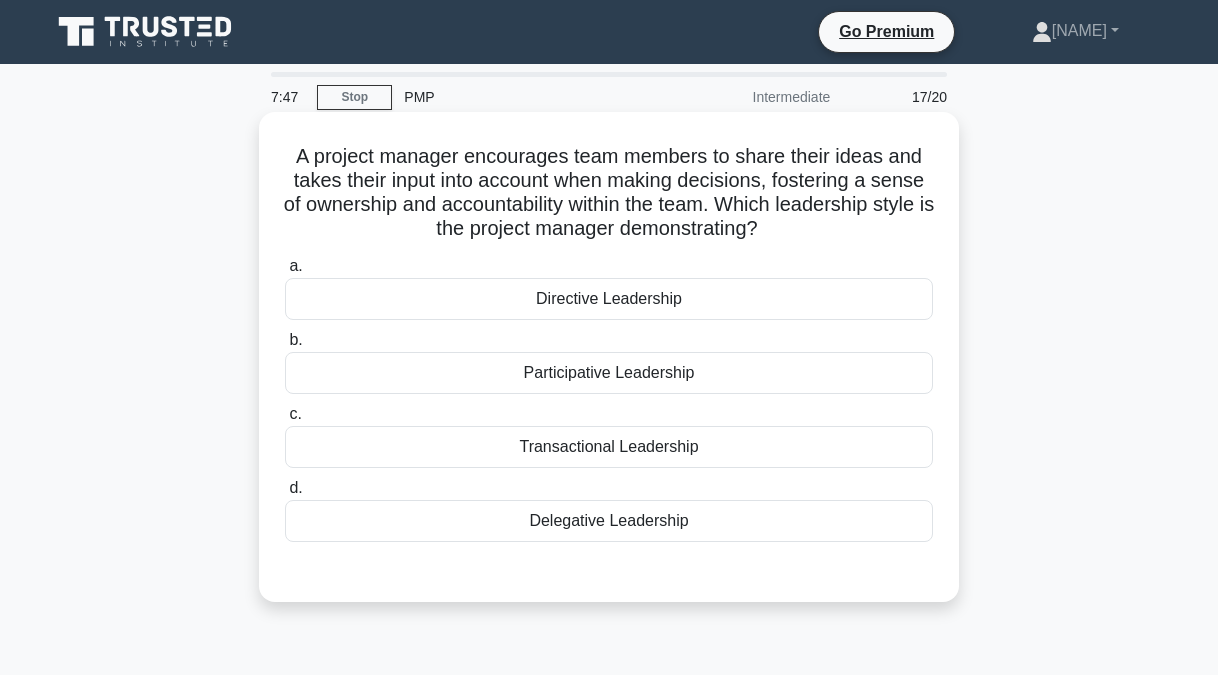 click on "Participative Leadership" at bounding box center (609, 373) 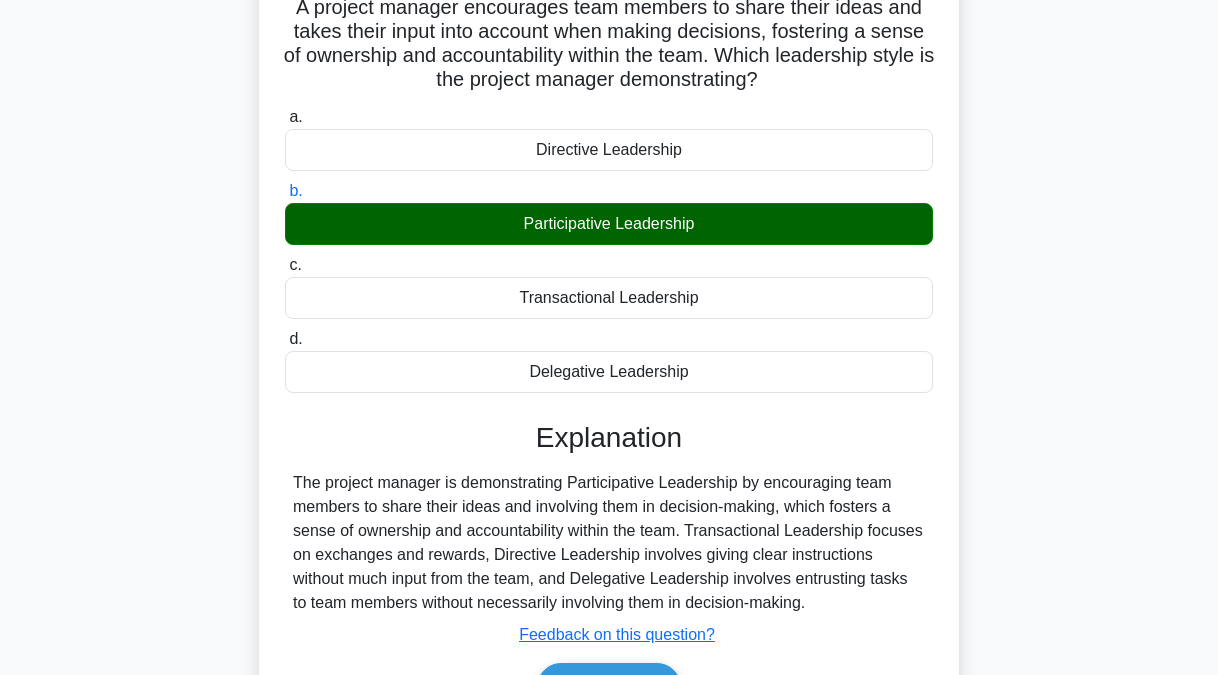 scroll, scrollTop: 405, scrollLeft: 0, axis: vertical 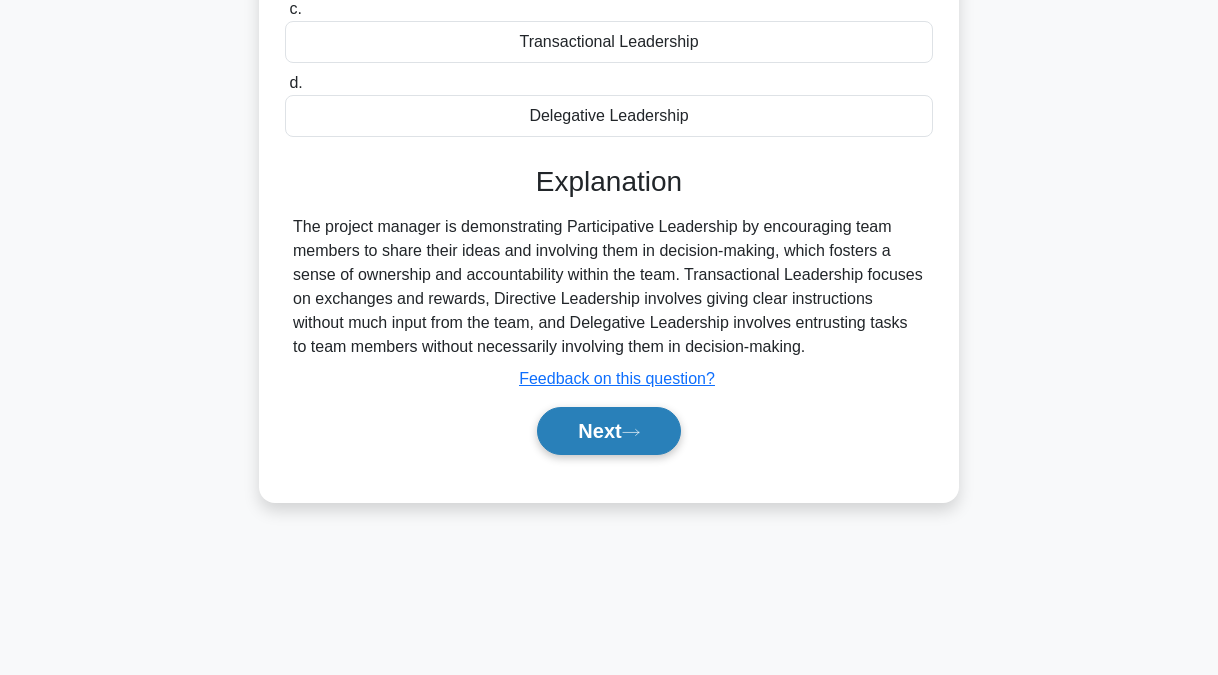 click on "Next" at bounding box center [608, 431] 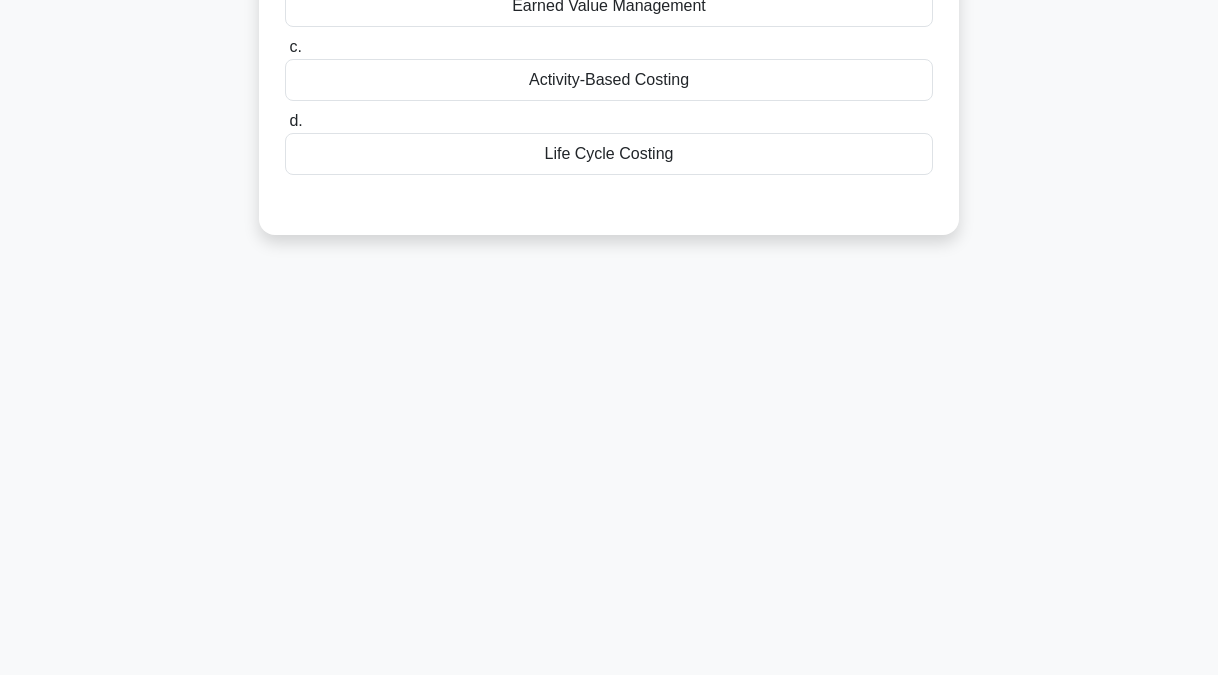 scroll, scrollTop: 0, scrollLeft: 0, axis: both 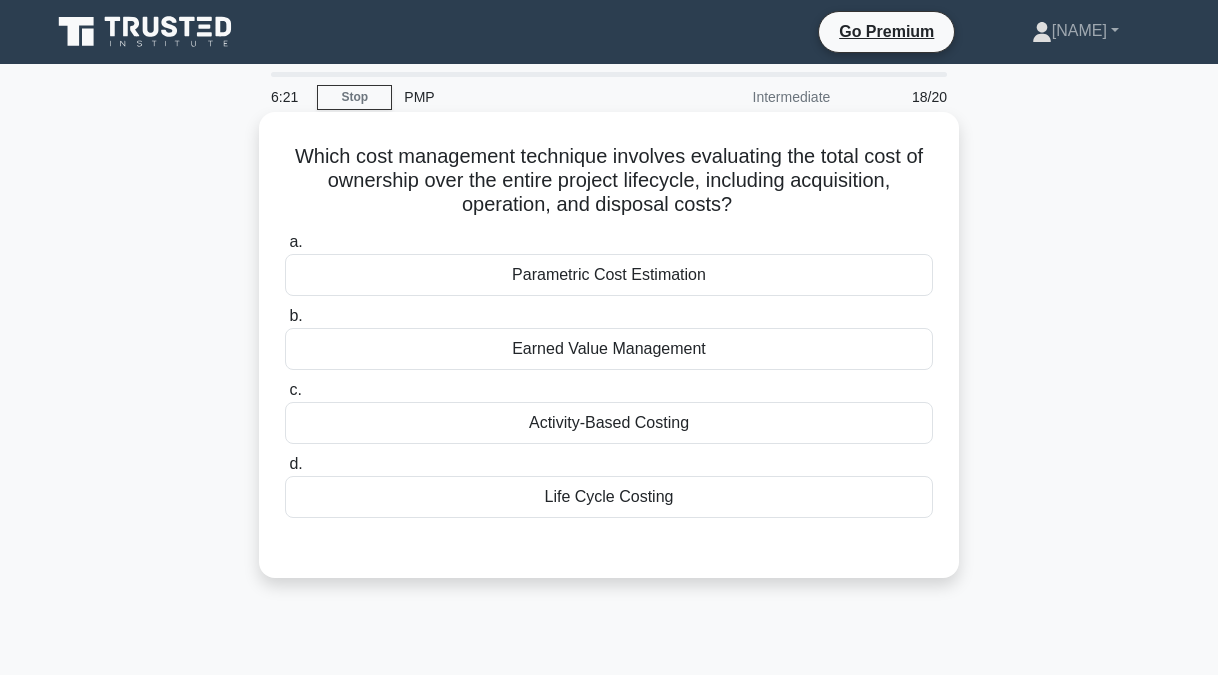 click on "Parametric Cost Estimation" at bounding box center [609, 275] 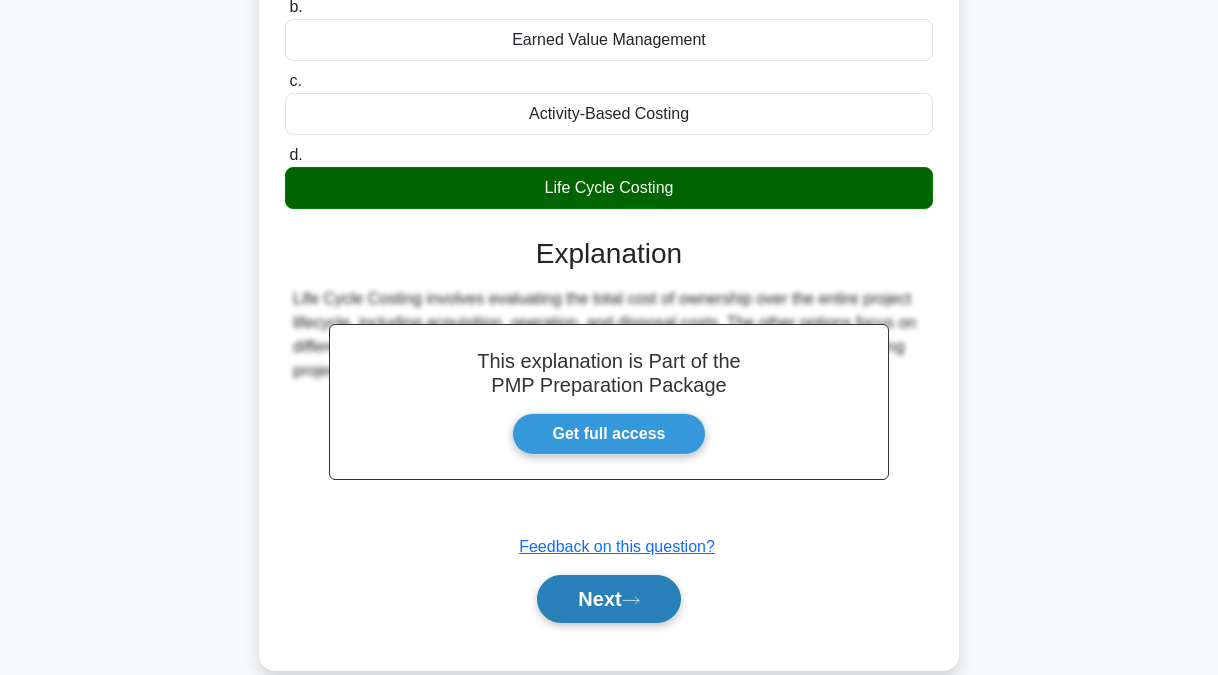 scroll, scrollTop: 405, scrollLeft: 0, axis: vertical 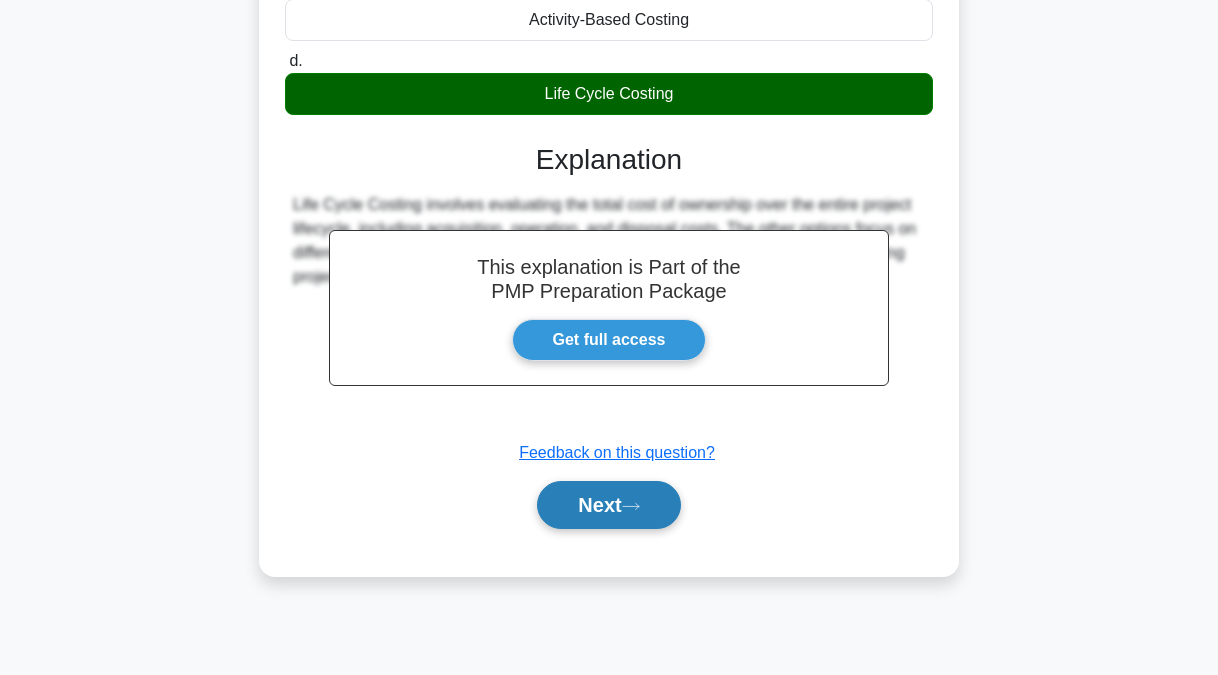 click on "Next" at bounding box center [608, 505] 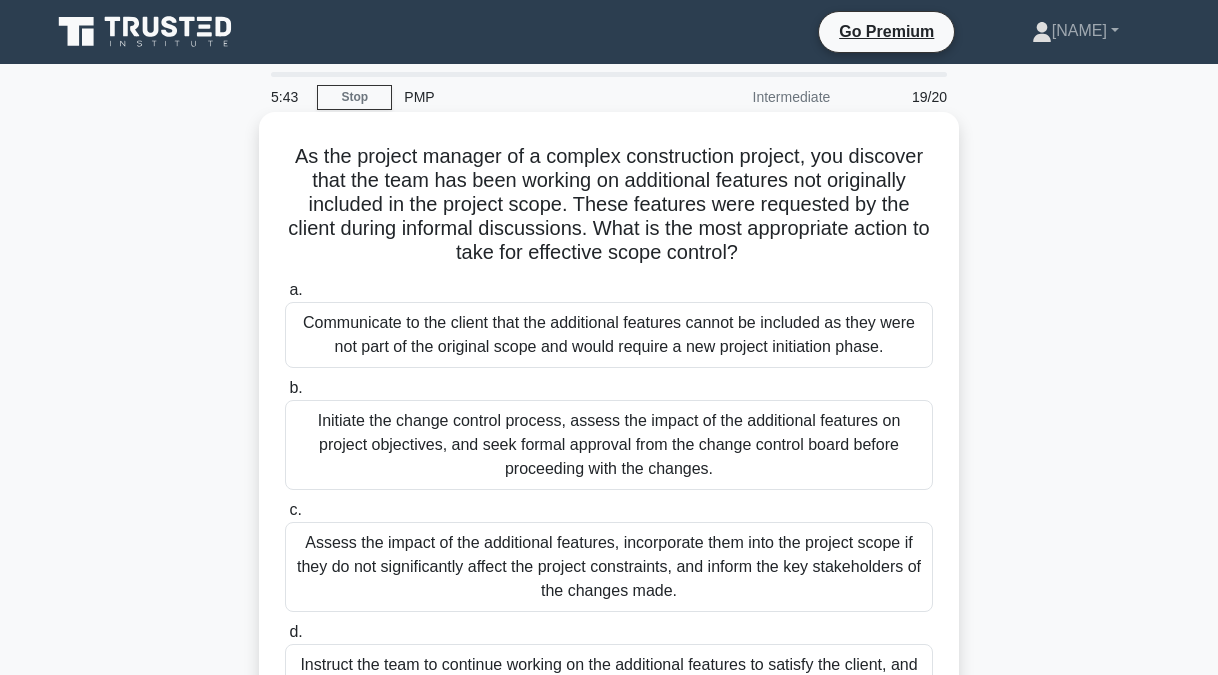 scroll, scrollTop: 100, scrollLeft: 0, axis: vertical 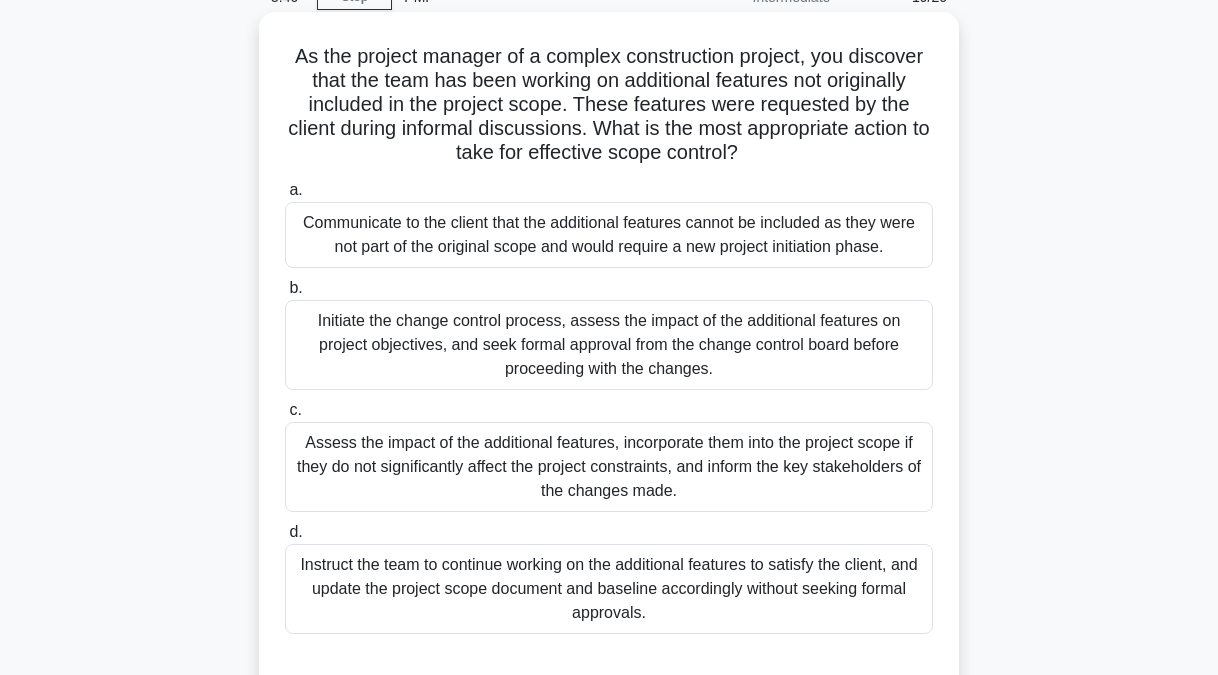 click on "Initiate the change control process, assess the impact of the additional features on project objectives, and seek formal approval from the change control board before proceeding with the changes." at bounding box center [609, 345] 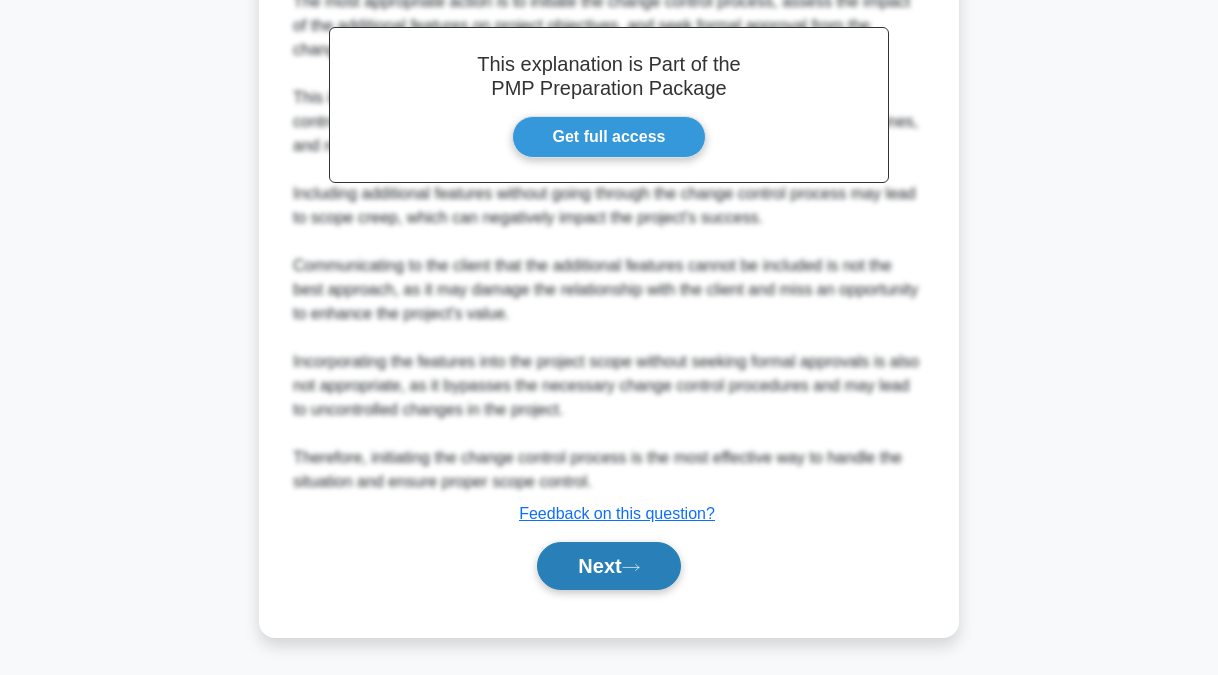 click on "Next" at bounding box center (608, 566) 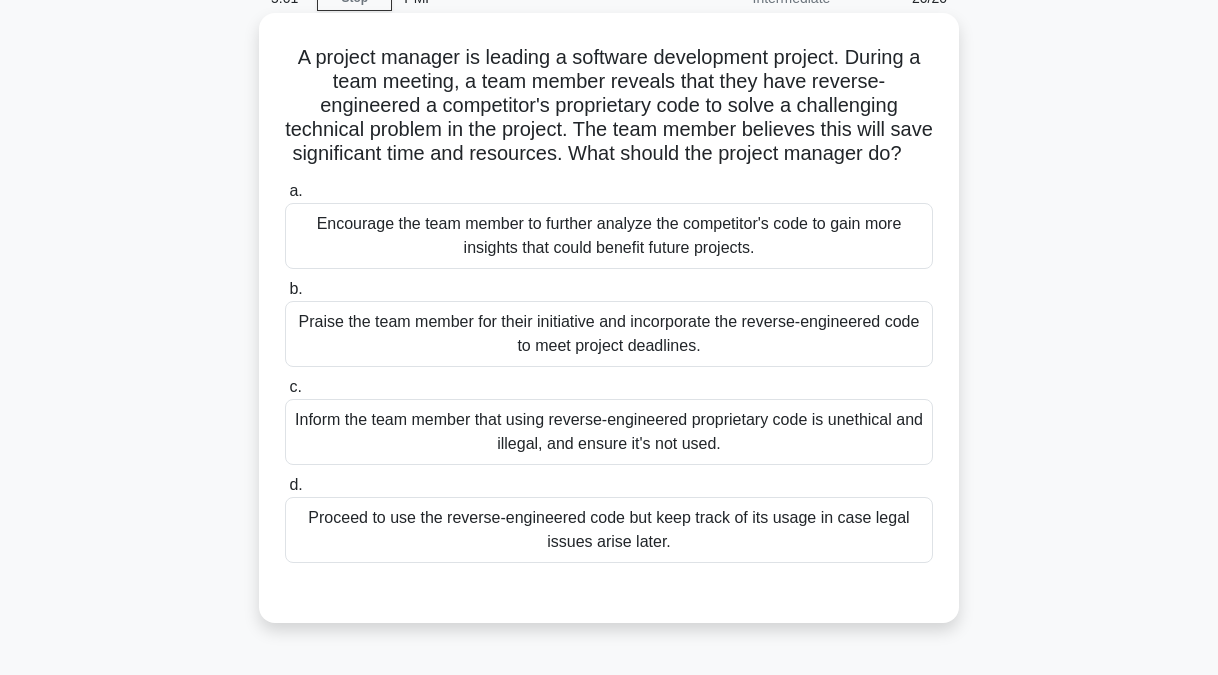 scroll, scrollTop: 100, scrollLeft: 0, axis: vertical 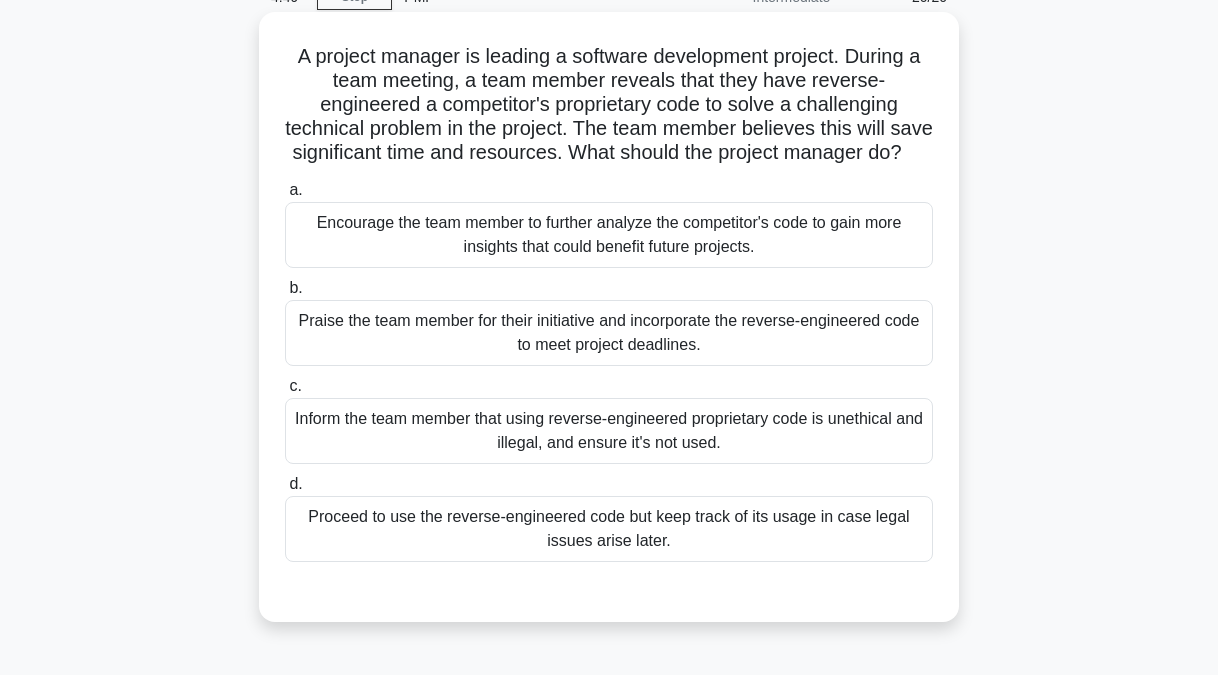 click on "Inform the team member that using reverse-engineered proprietary code is unethical and illegal, and ensure it's not used." at bounding box center [609, 431] 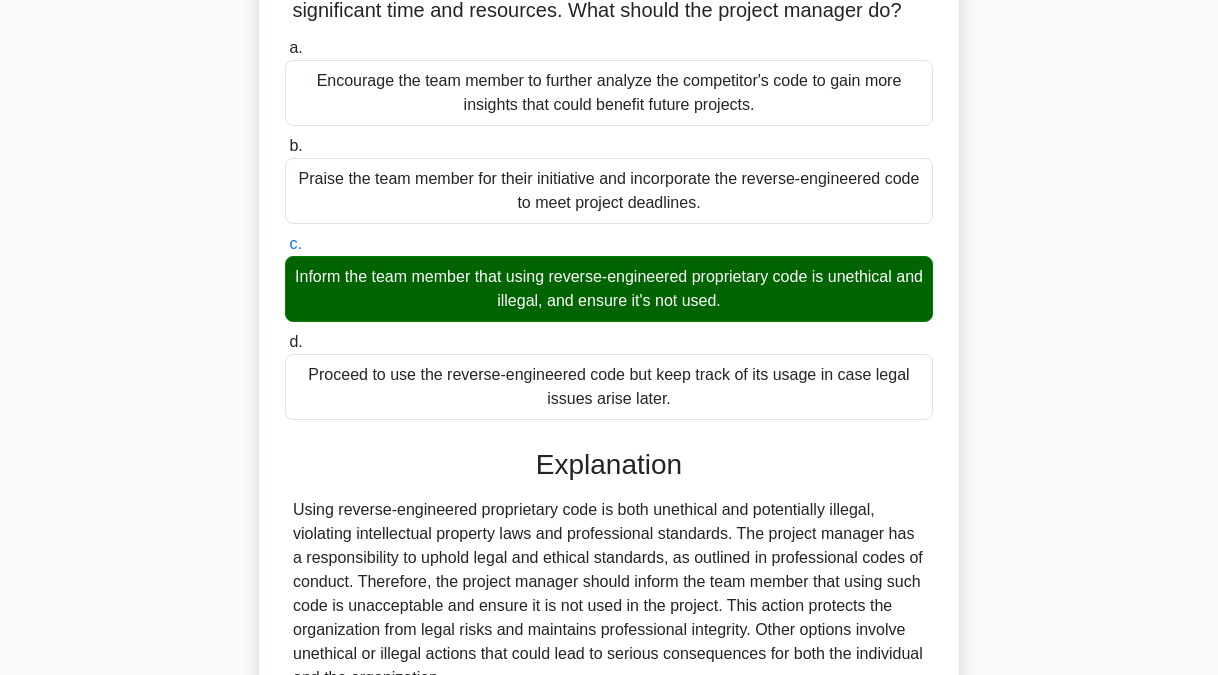 scroll, scrollTop: 463, scrollLeft: 0, axis: vertical 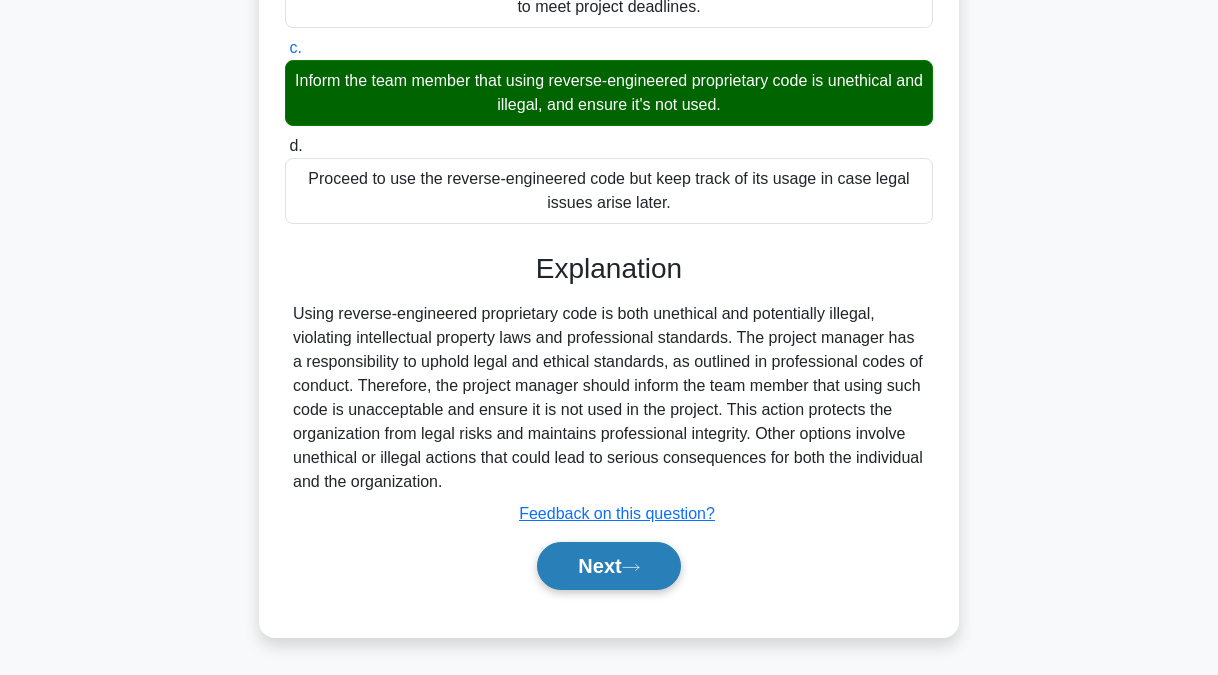 click on "Next" at bounding box center [608, 566] 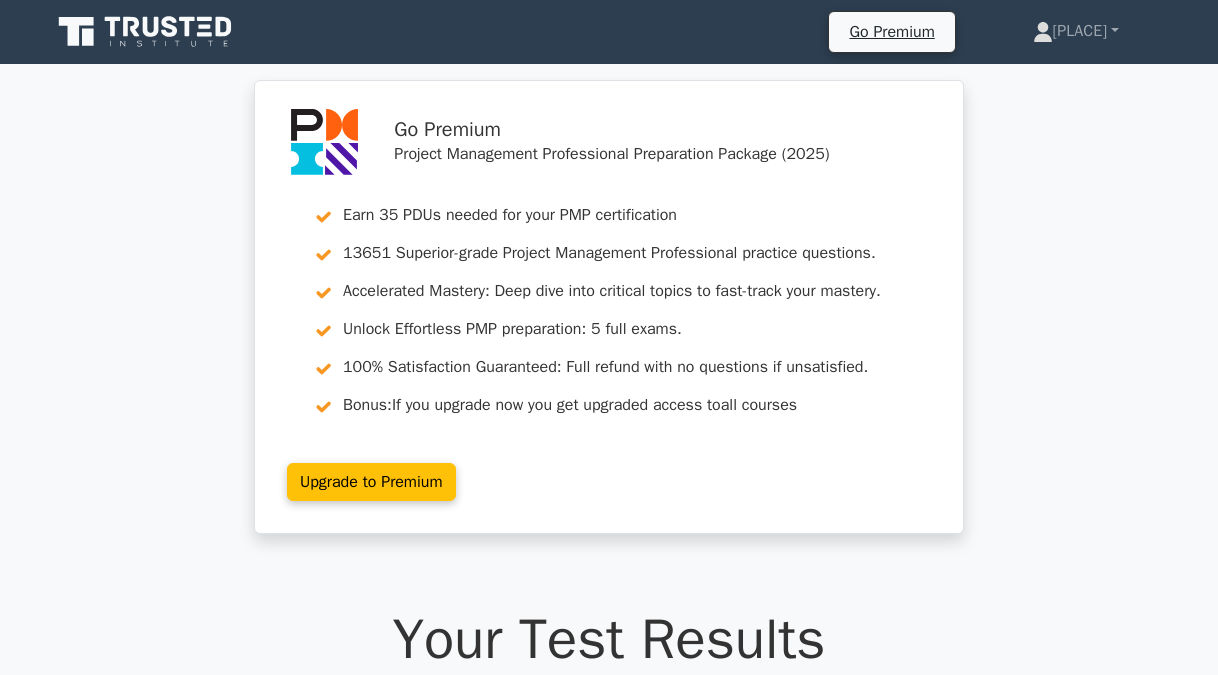 scroll, scrollTop: 0, scrollLeft: 0, axis: both 